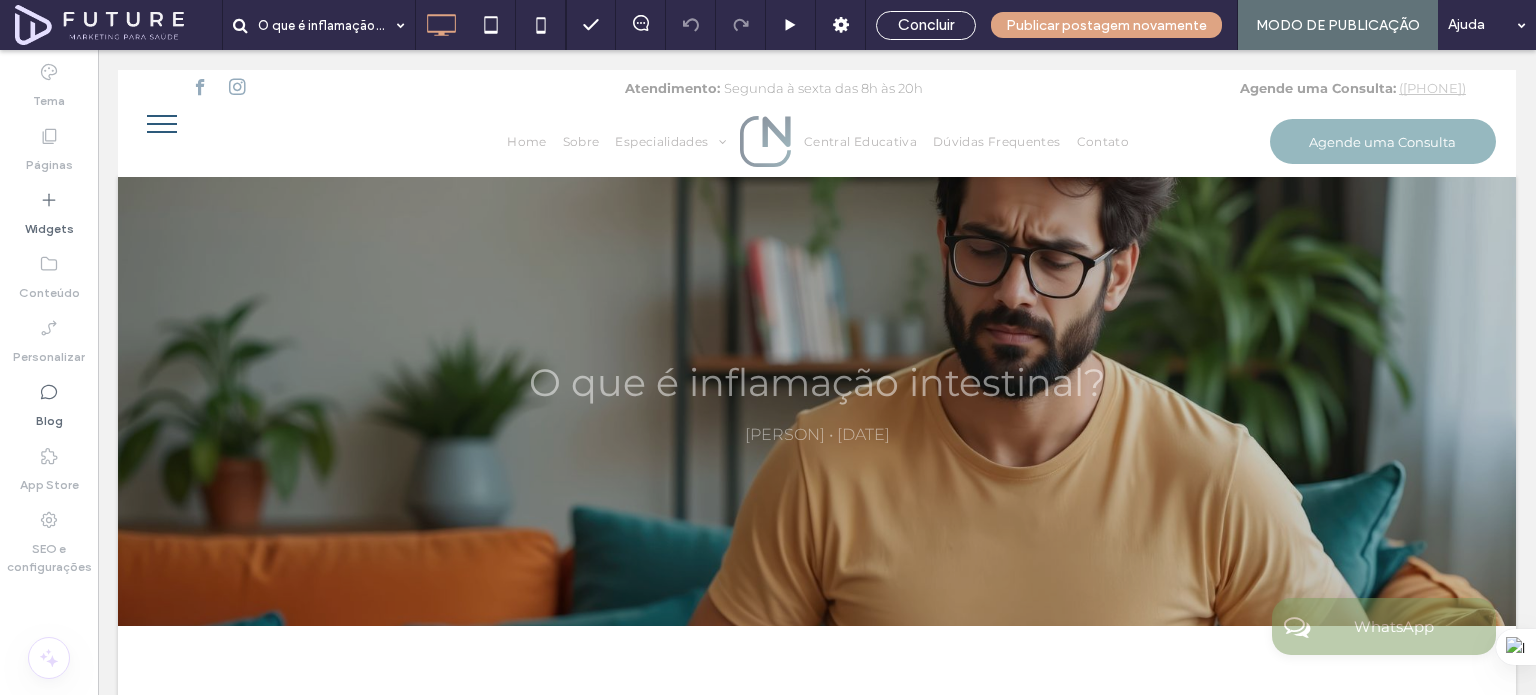 scroll, scrollTop: 0, scrollLeft: 0, axis: both 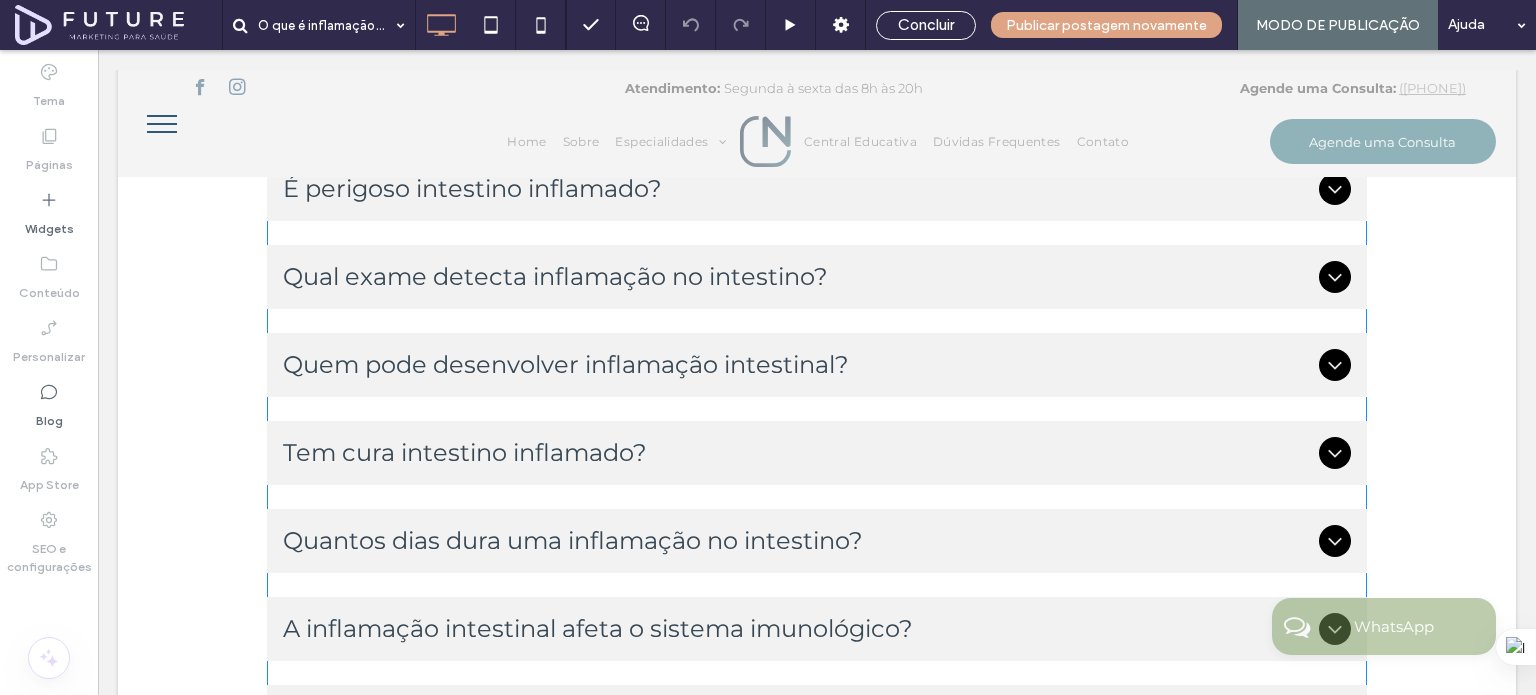 click on "Qual exame detecta inflamação no intestino?" at bounding box center (797, 276) 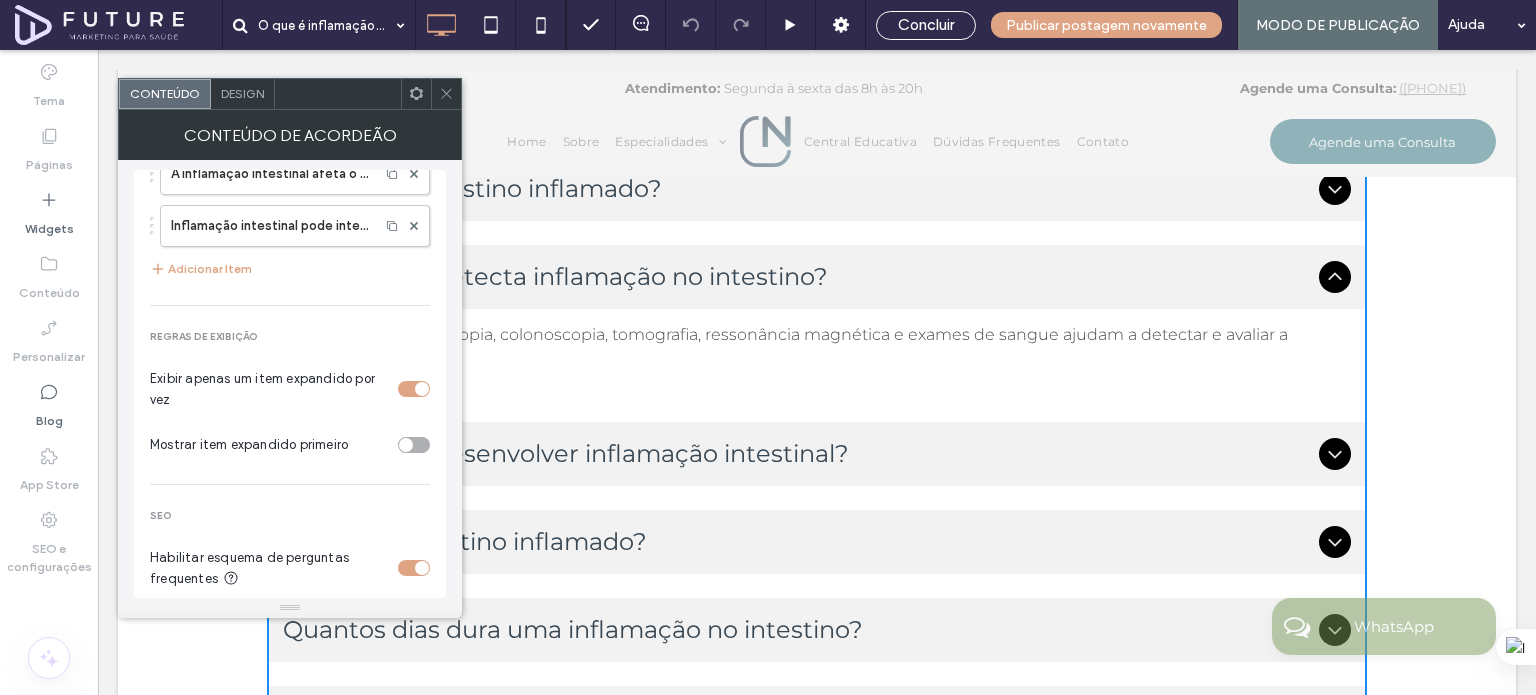 scroll, scrollTop: 616, scrollLeft: 0, axis: vertical 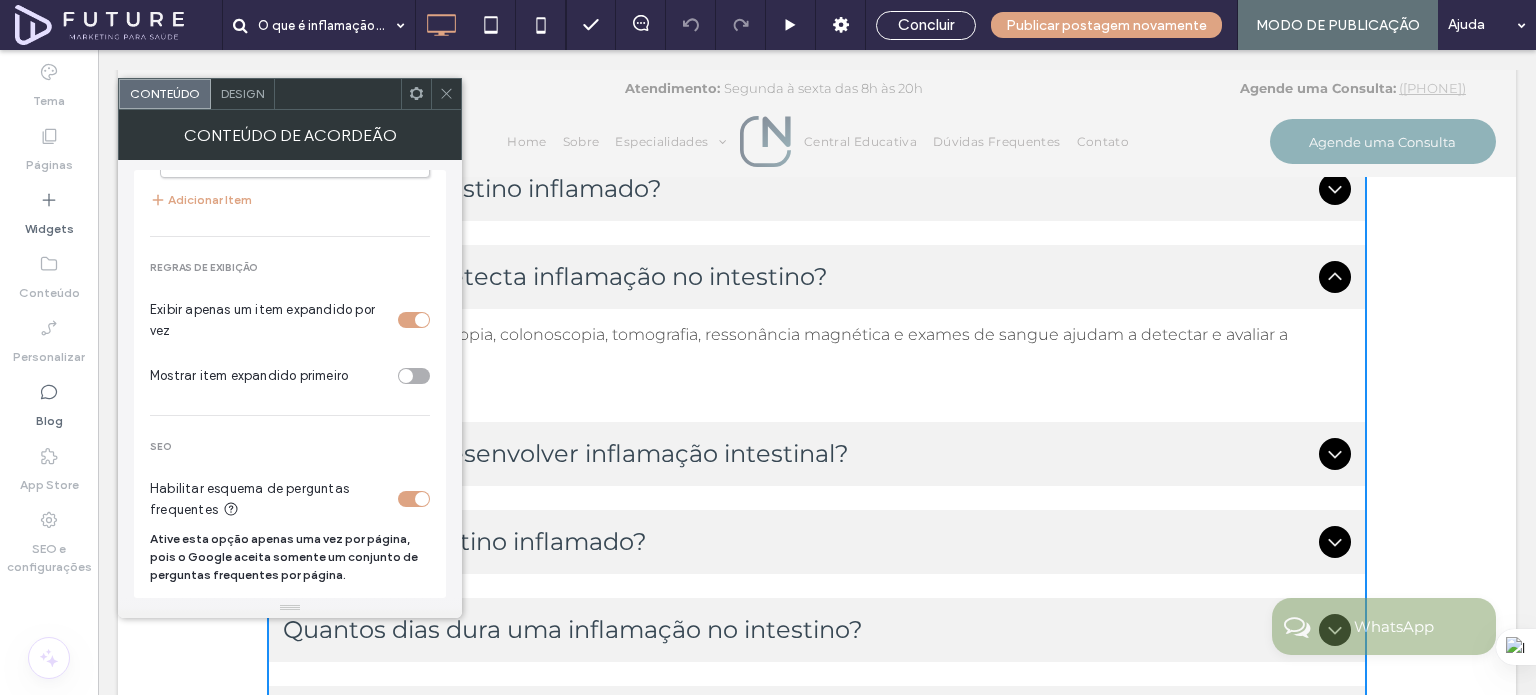 click at bounding box center (446, 94) 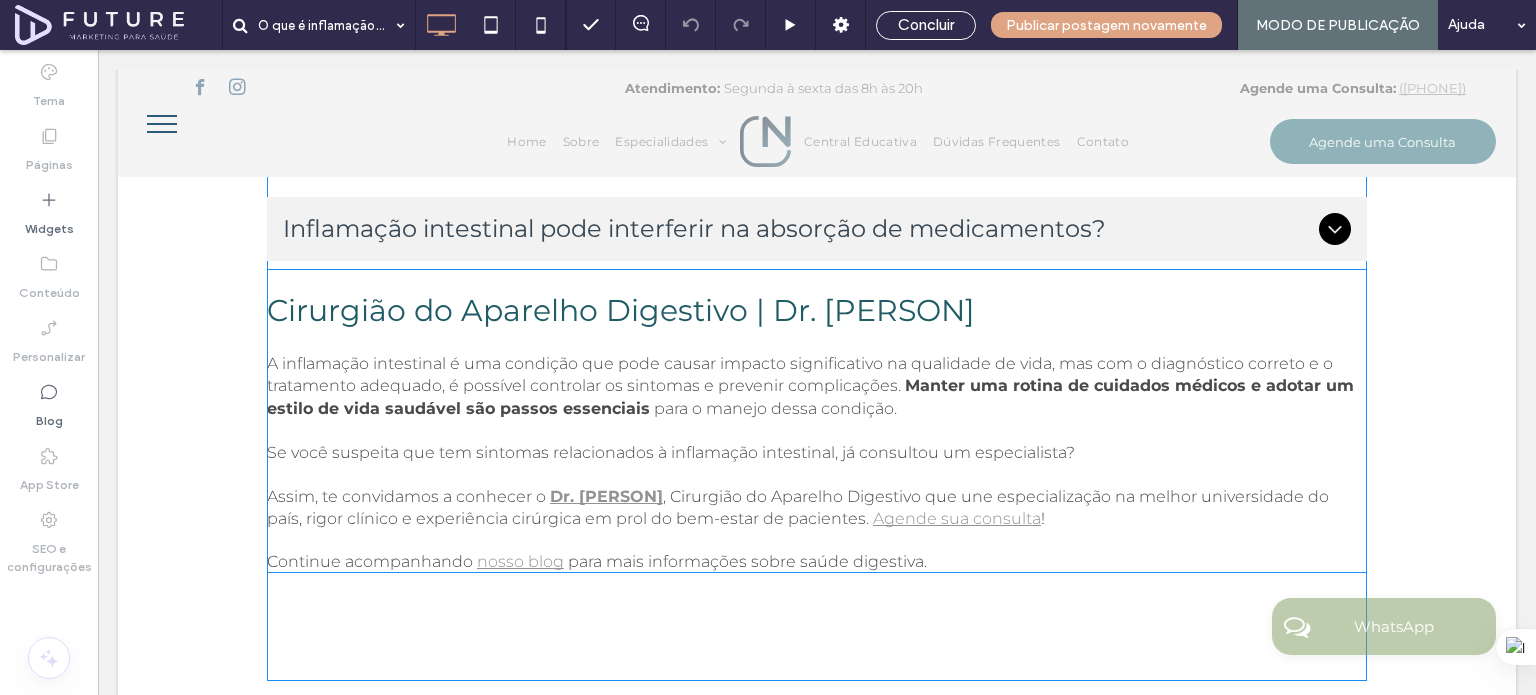 scroll, scrollTop: 4400, scrollLeft: 0, axis: vertical 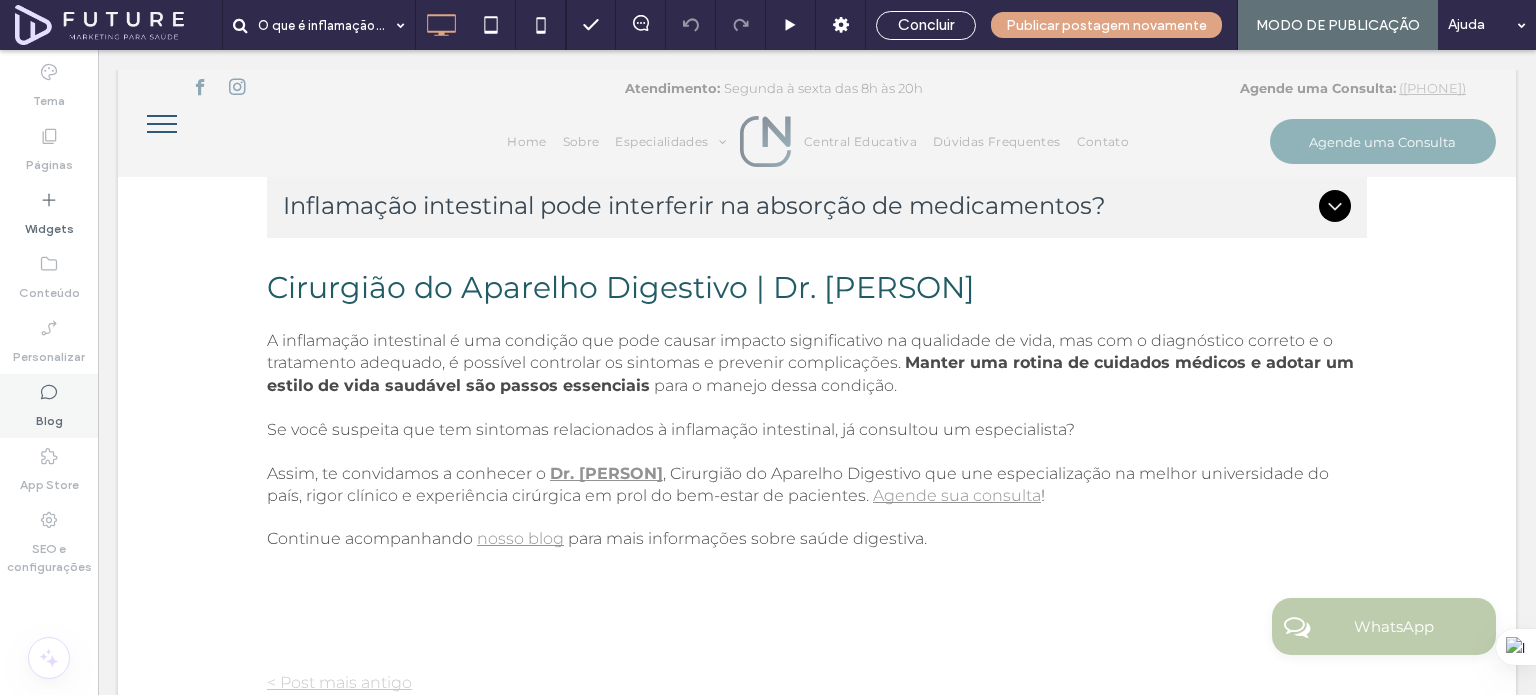 drag, startPoint x: 25, startPoint y: 403, endPoint x: 424, endPoint y: 199, distance: 448.1261 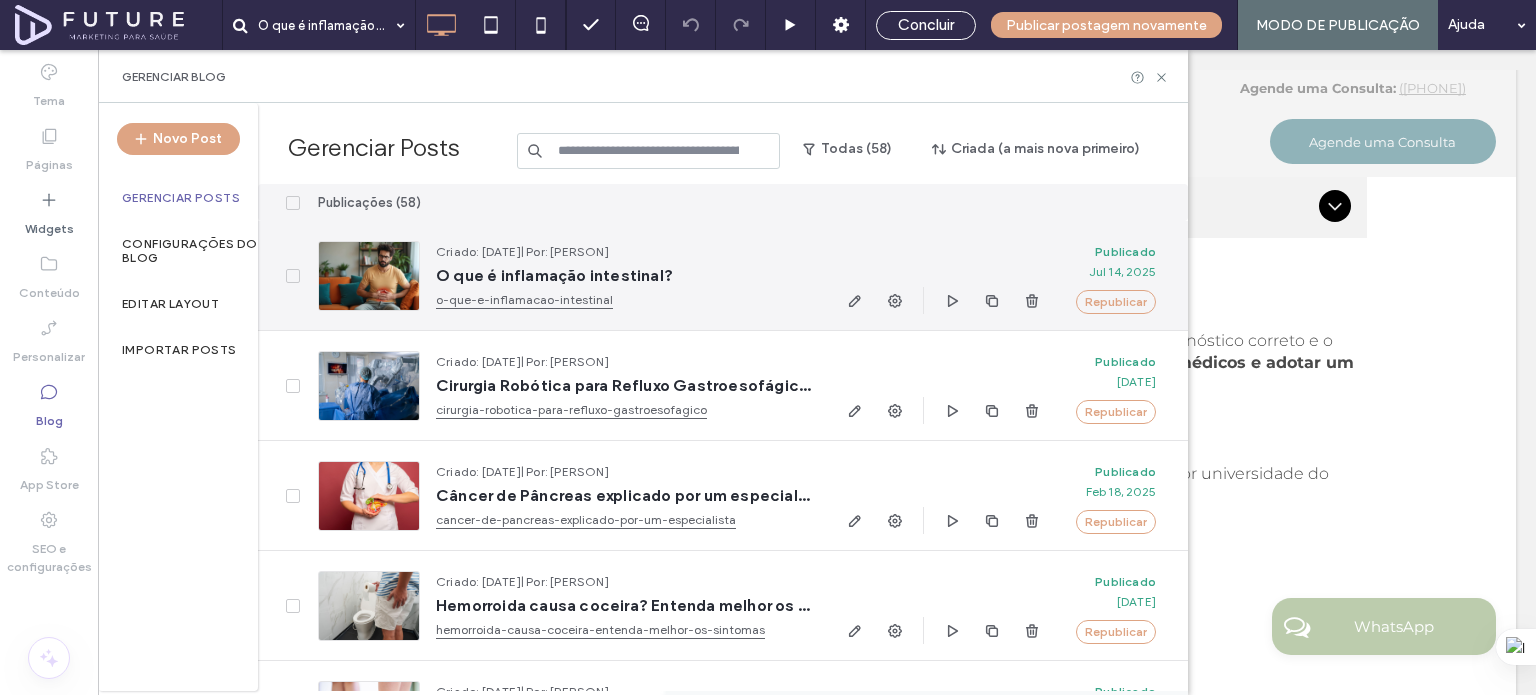 drag, startPoint x: 580, startPoint y: 251, endPoint x: 740, endPoint y: 248, distance: 160.02812 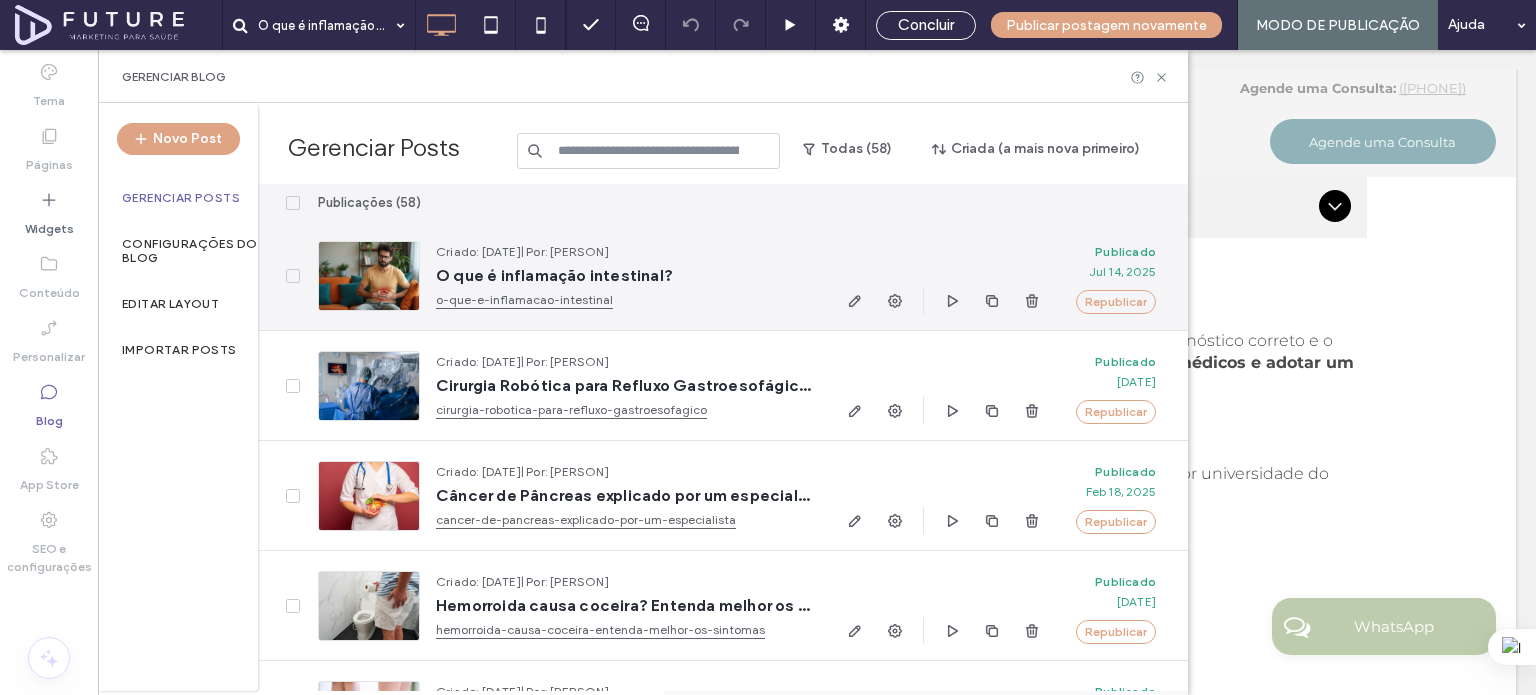 copy on "[FIRST] [LAST]" 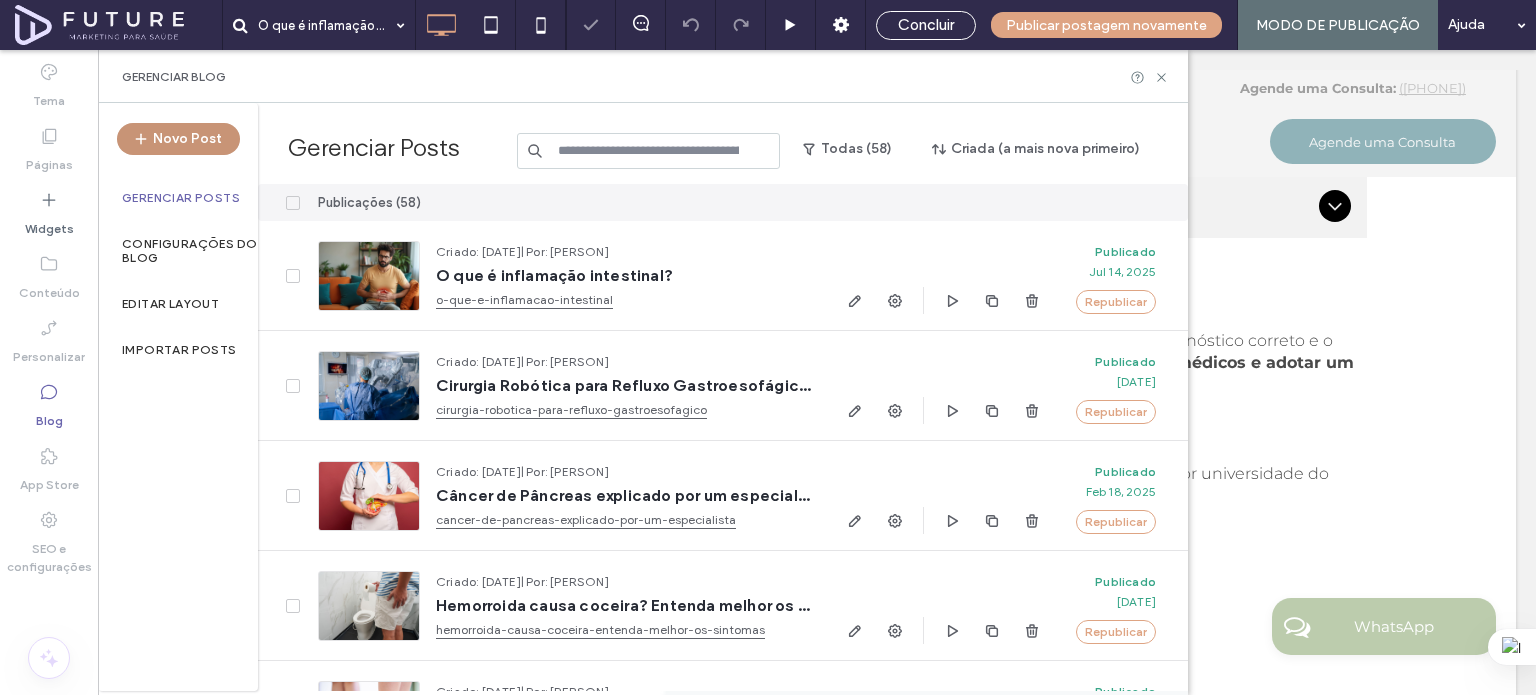click 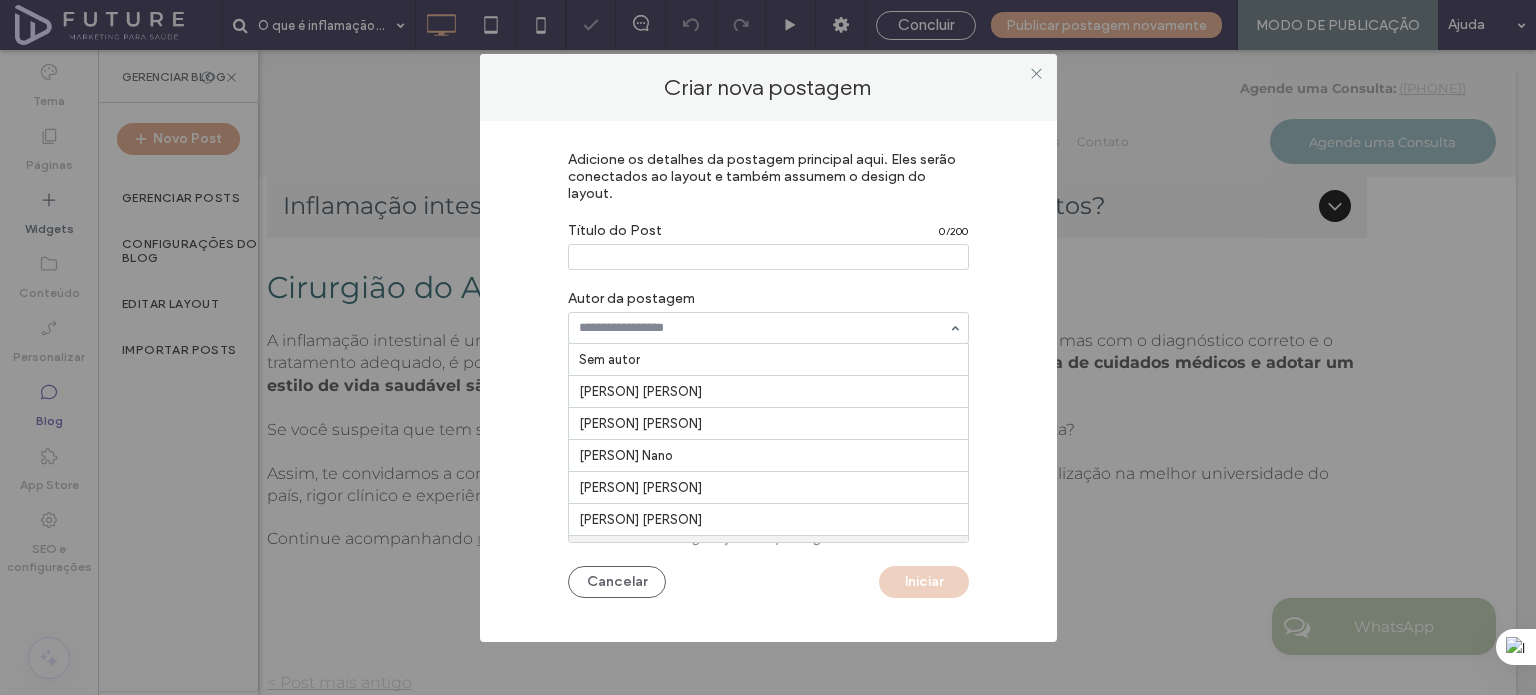 scroll, scrollTop: 196, scrollLeft: 0, axis: vertical 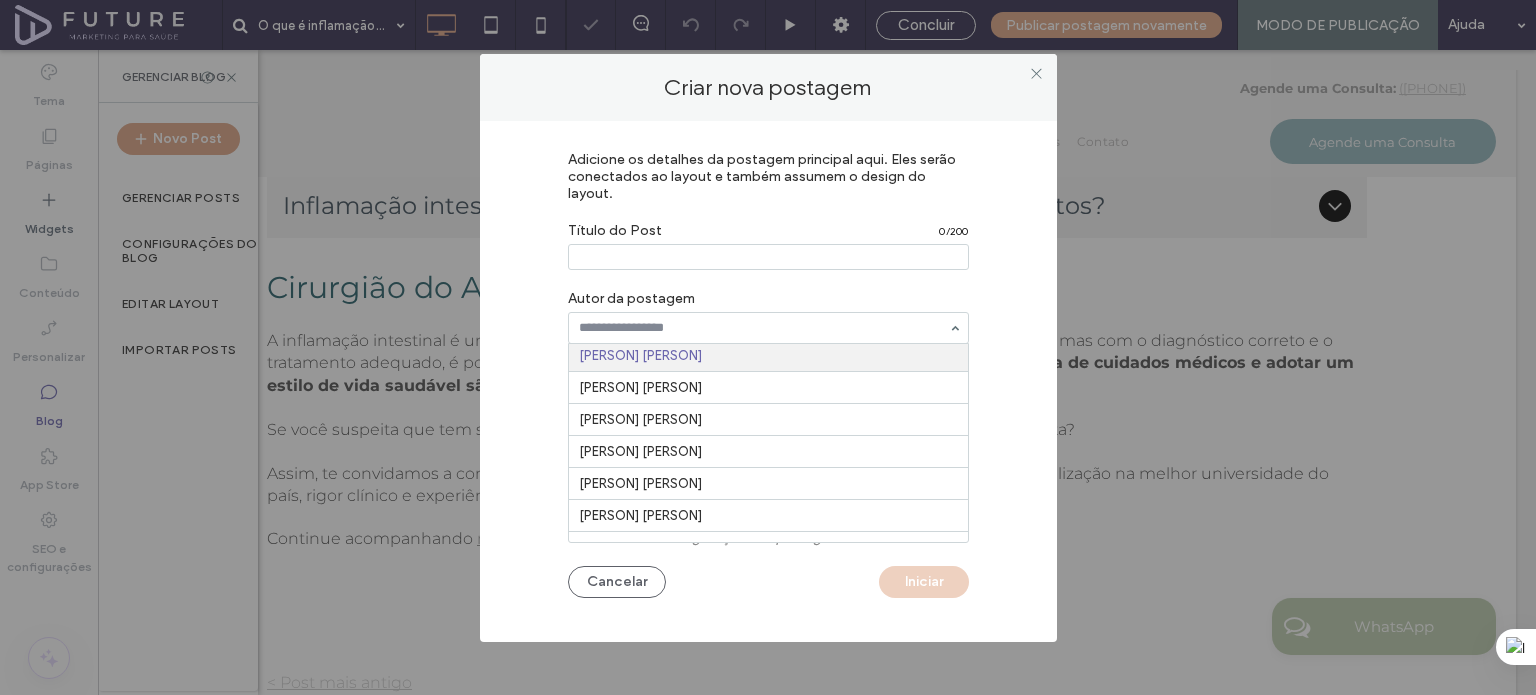 paste on "**********" 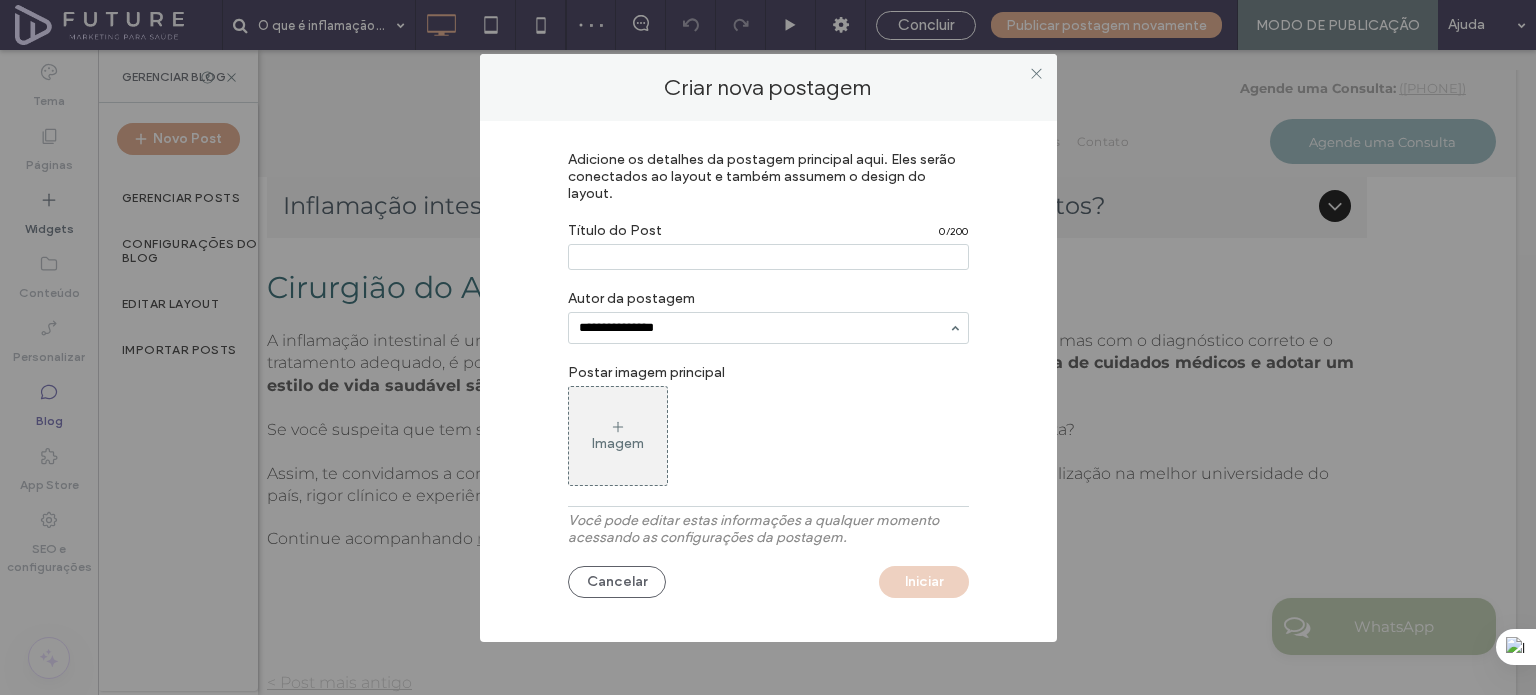 type on "**********" 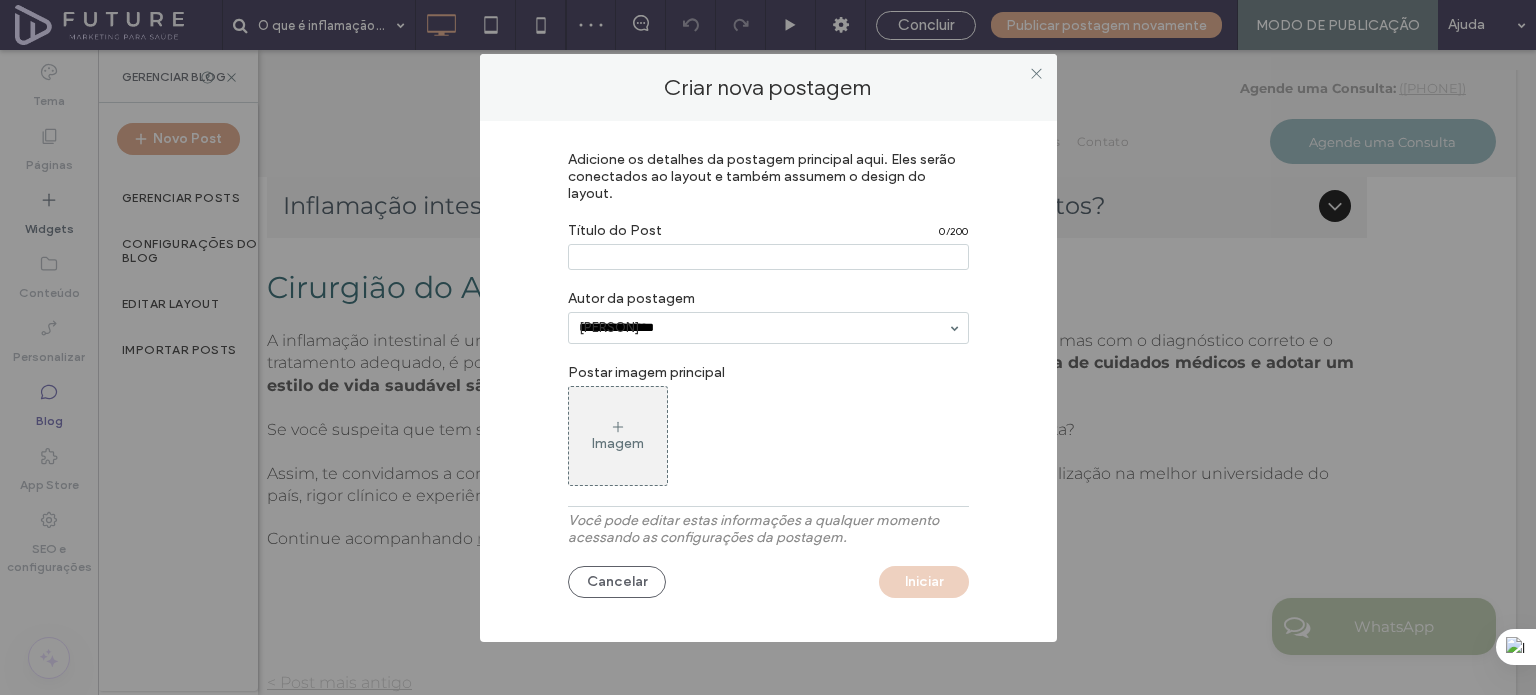 type 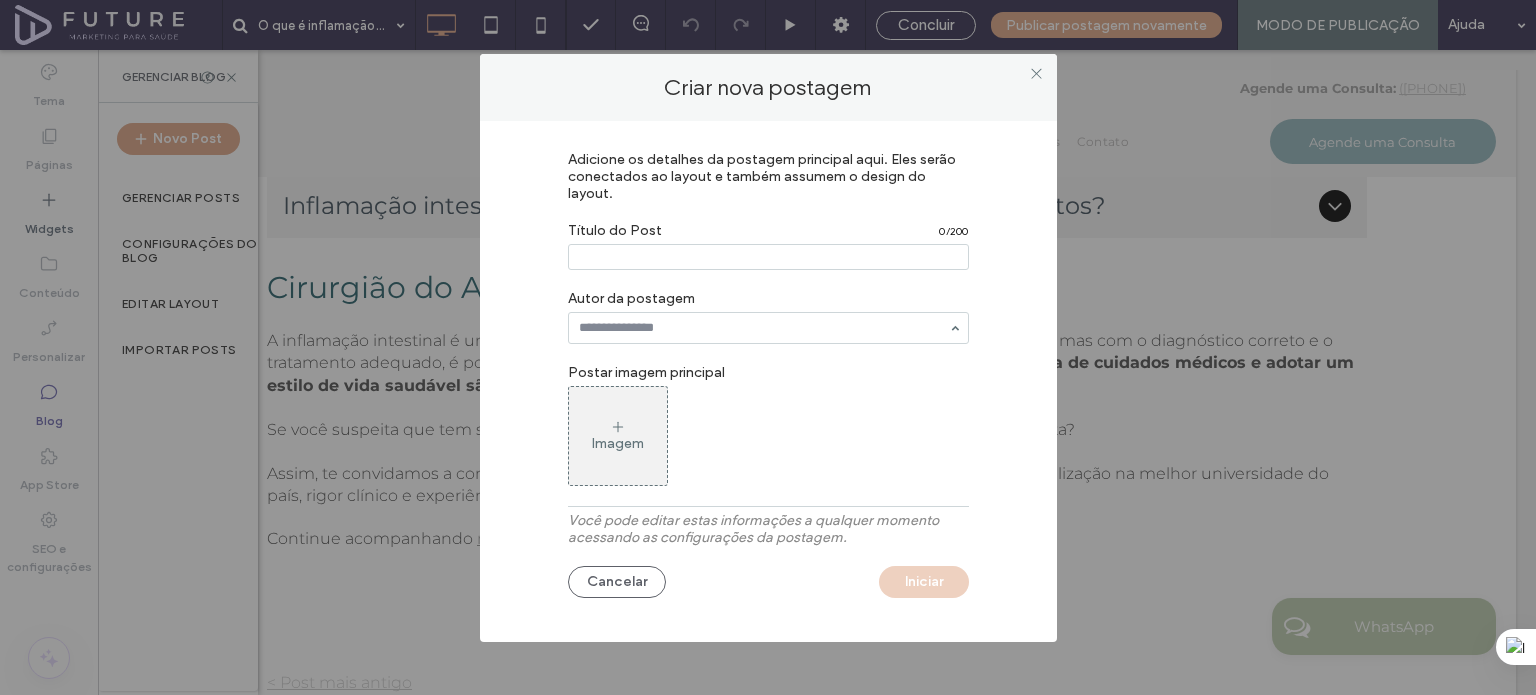 click at bounding box center [768, 257] 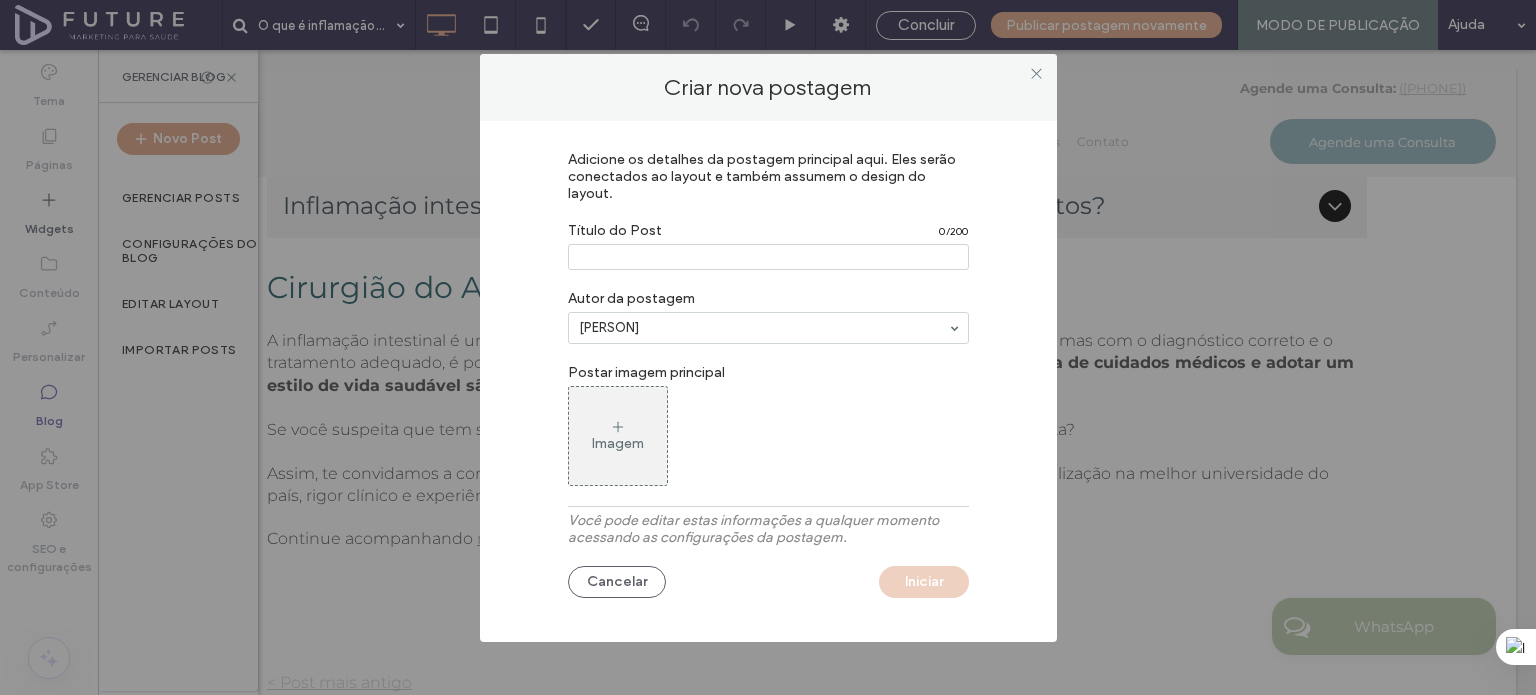 paste on "**********" 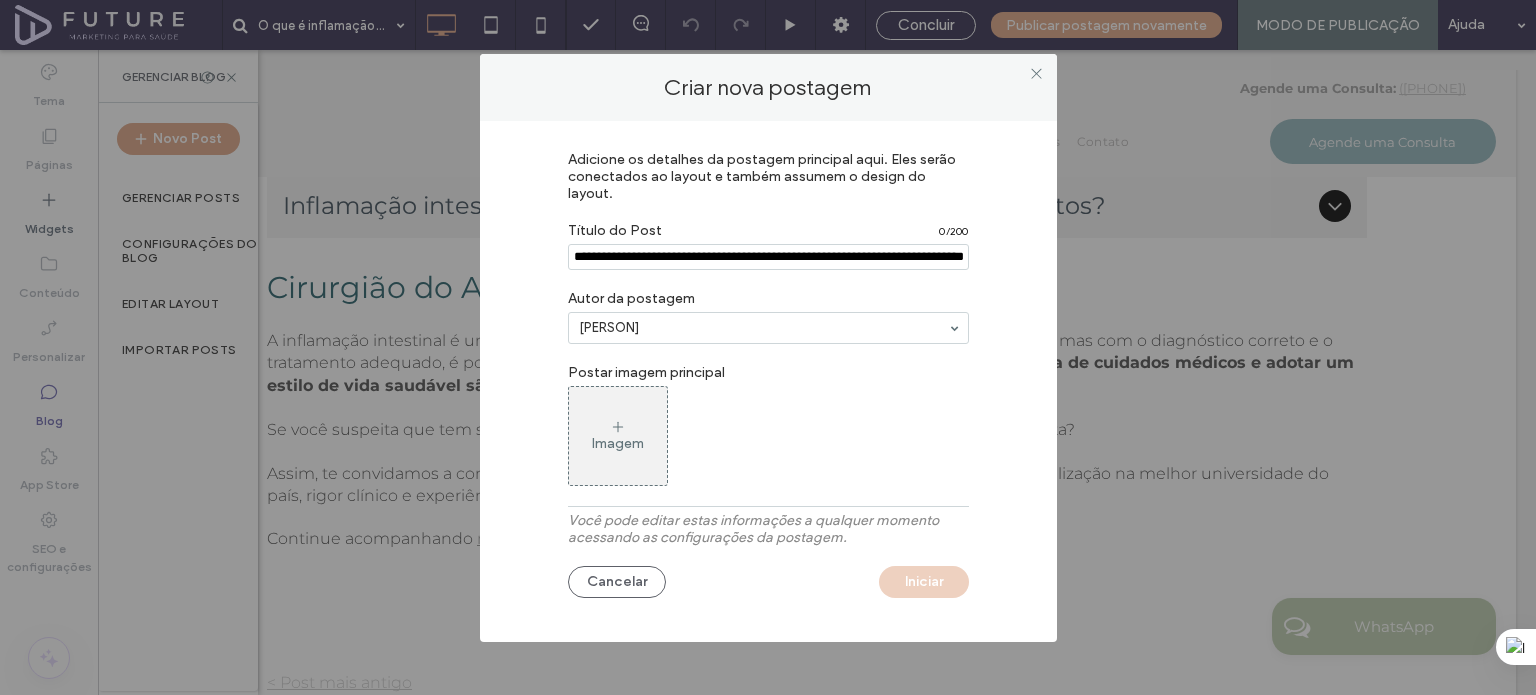 scroll, scrollTop: 0, scrollLeft: 84, axis: horizontal 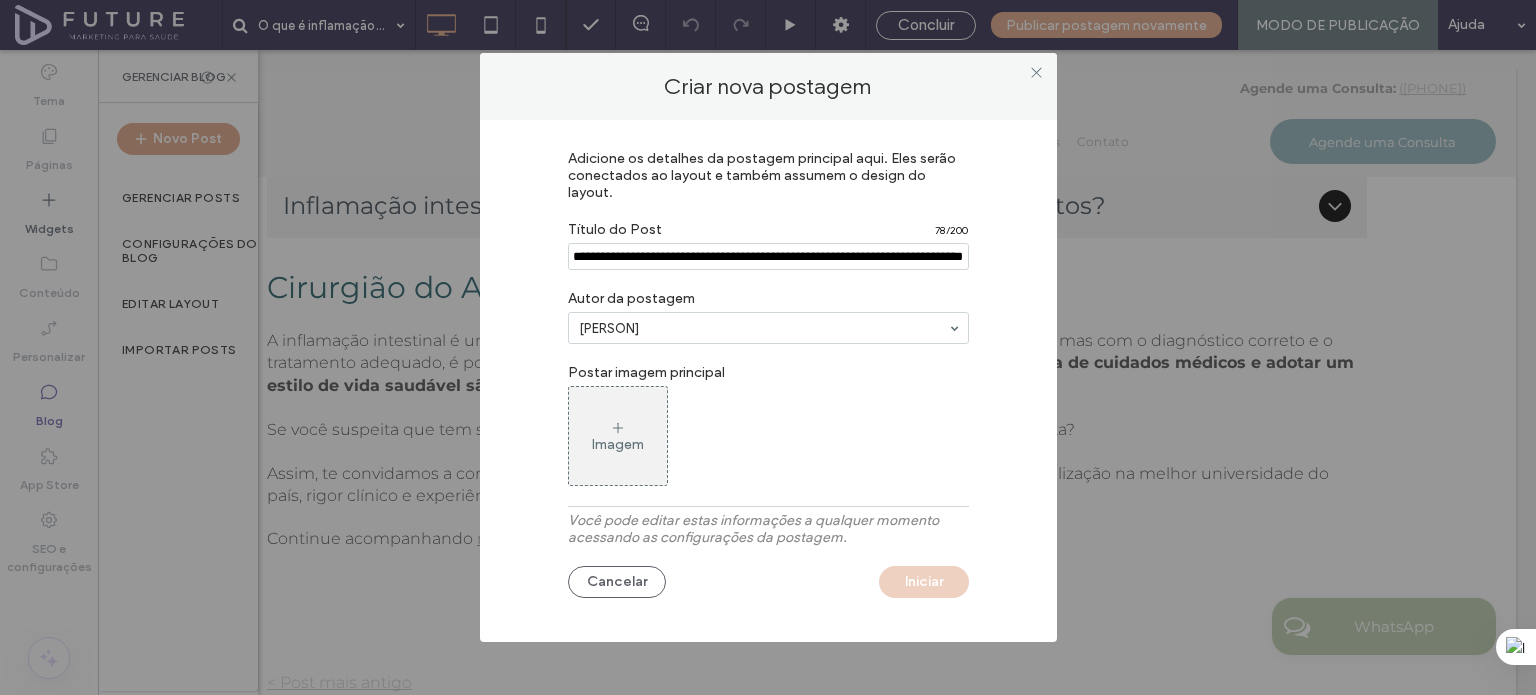 type on "**********" 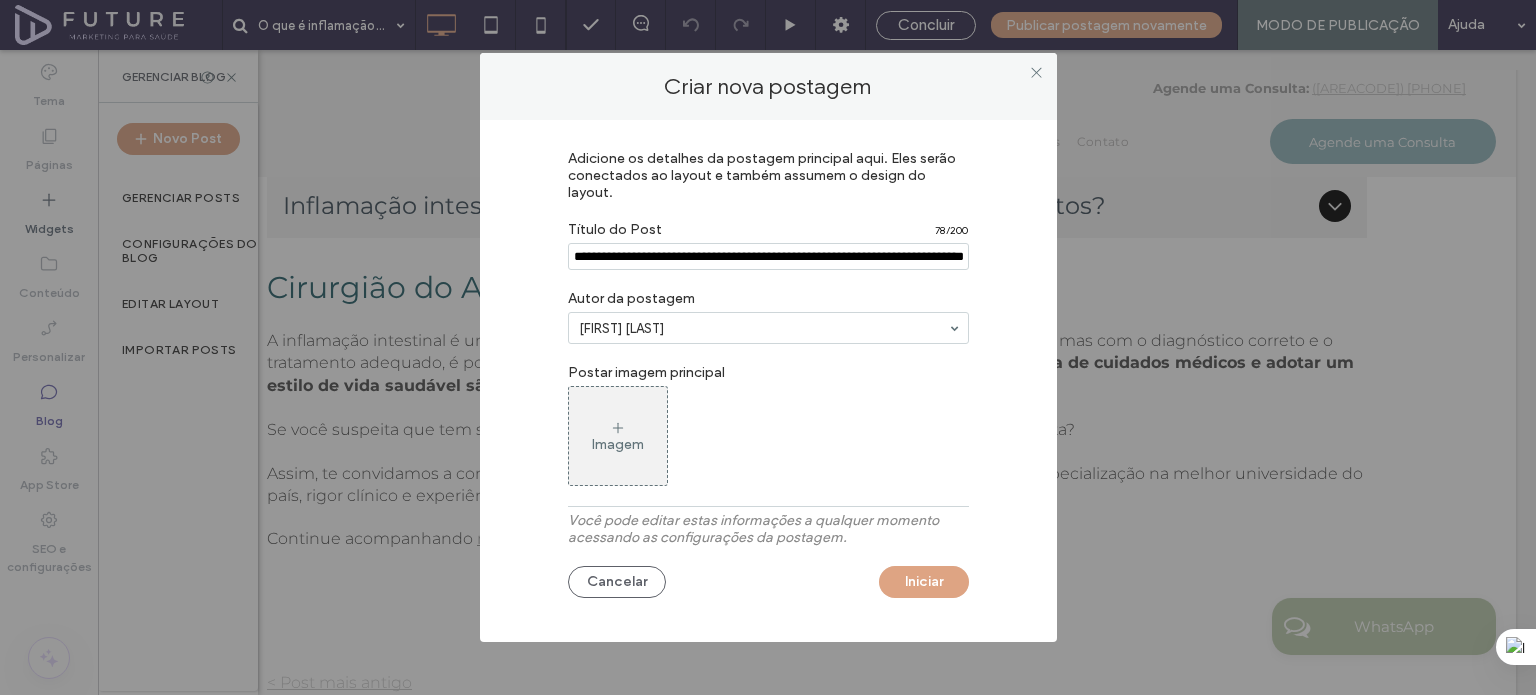 click at bounding box center (768, 257) 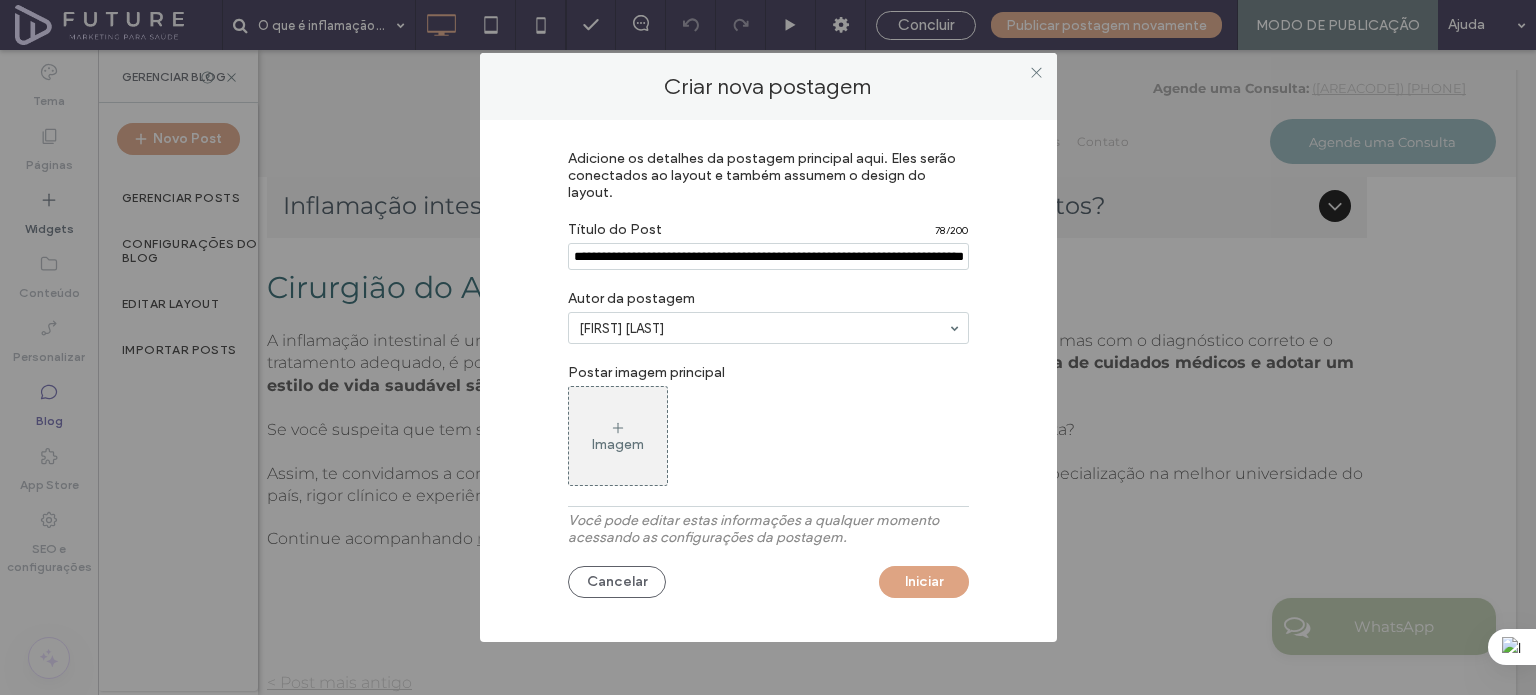 click at bounding box center [768, 257] 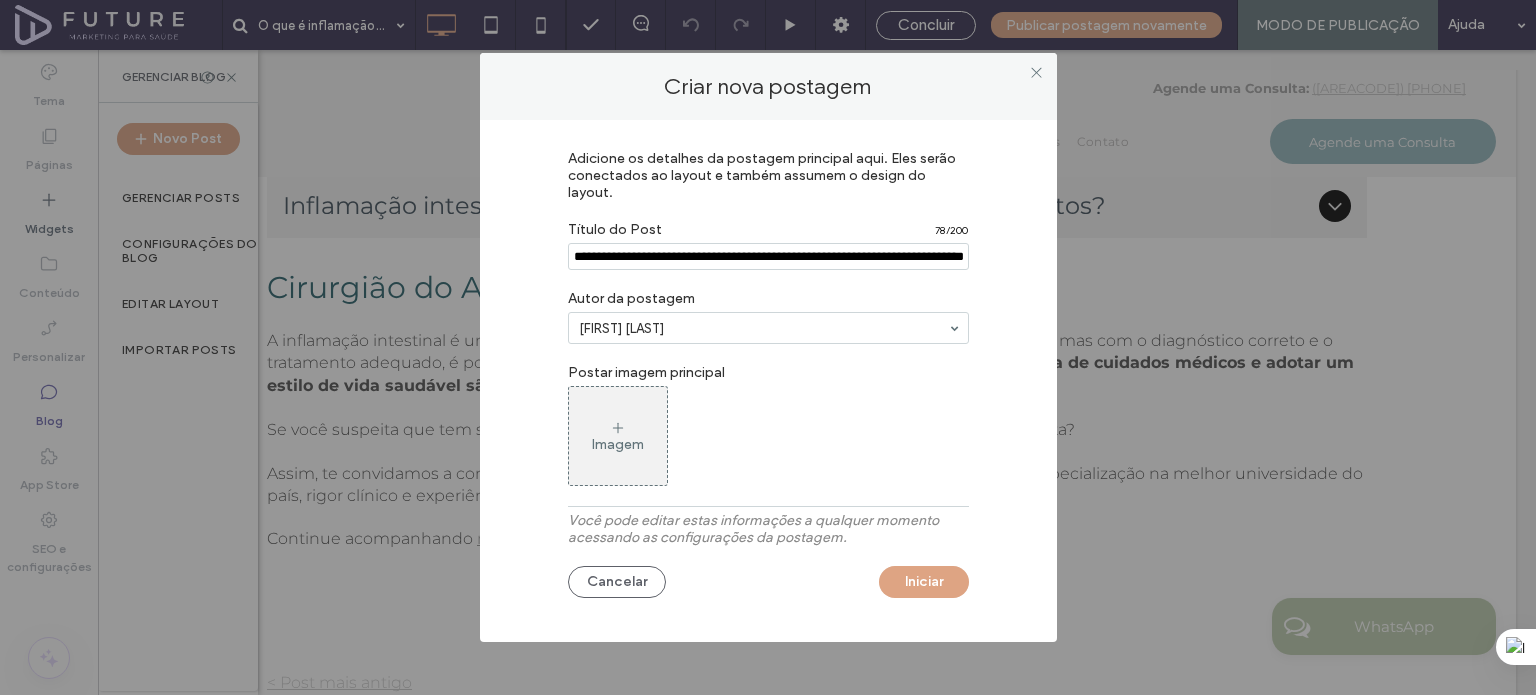 drag, startPoint x: 687, startPoint y: 248, endPoint x: 549, endPoint y: 248, distance: 138 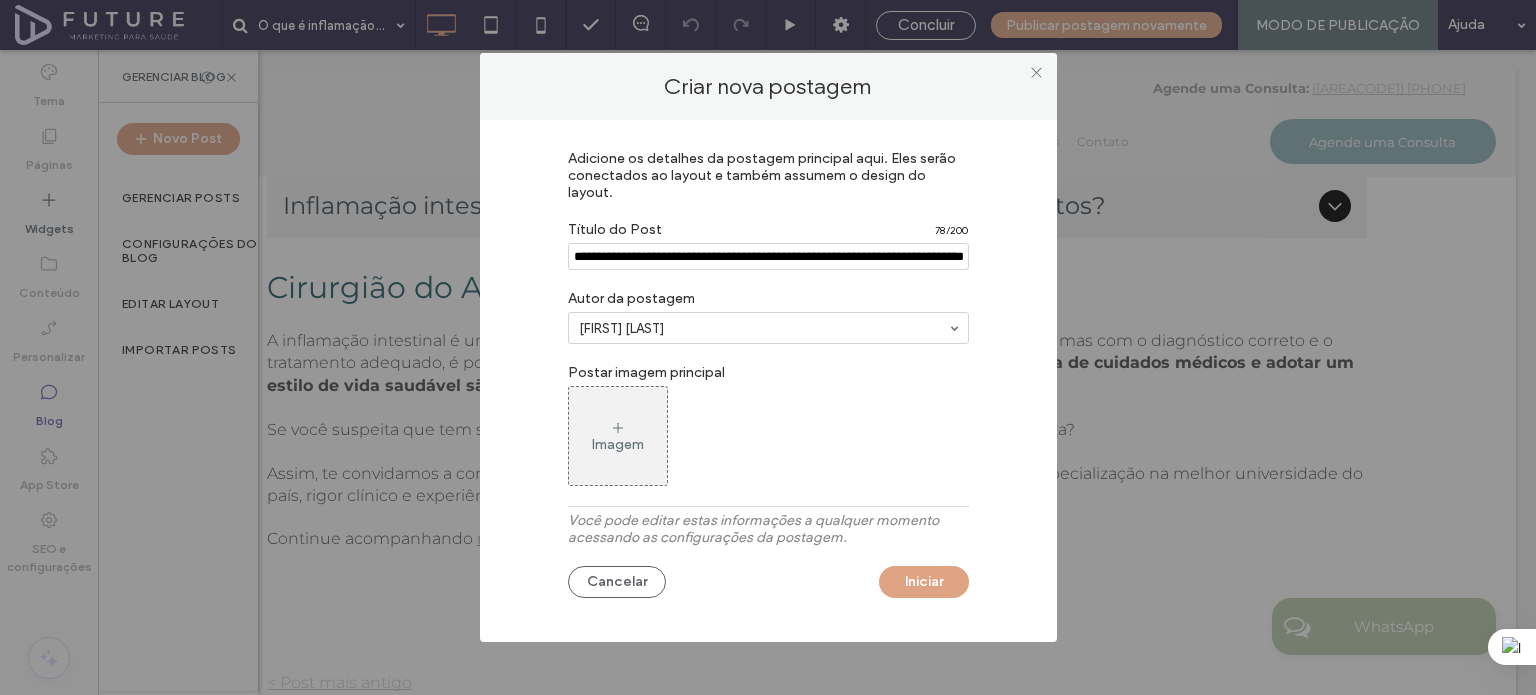 click on "Imagem" at bounding box center (618, 444) 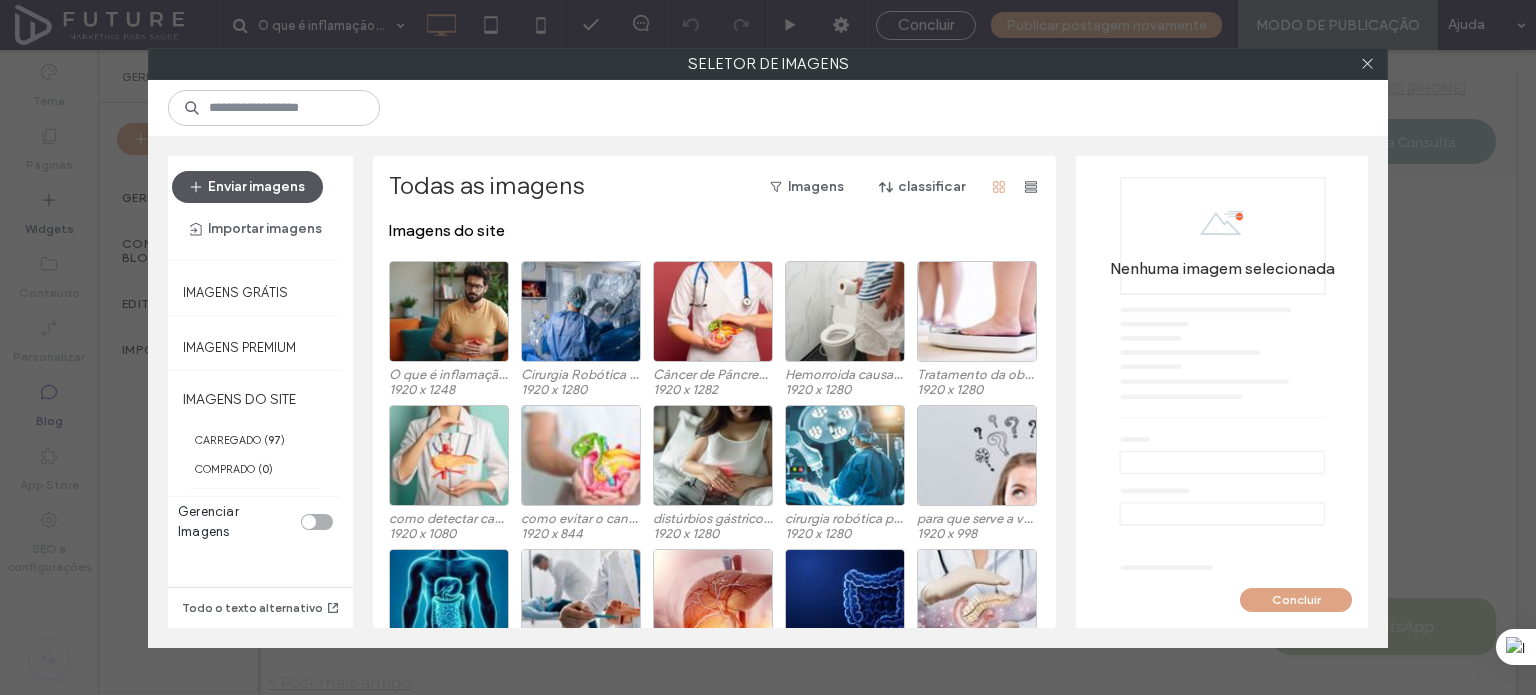 click on "Enviar imagens" at bounding box center (247, 187) 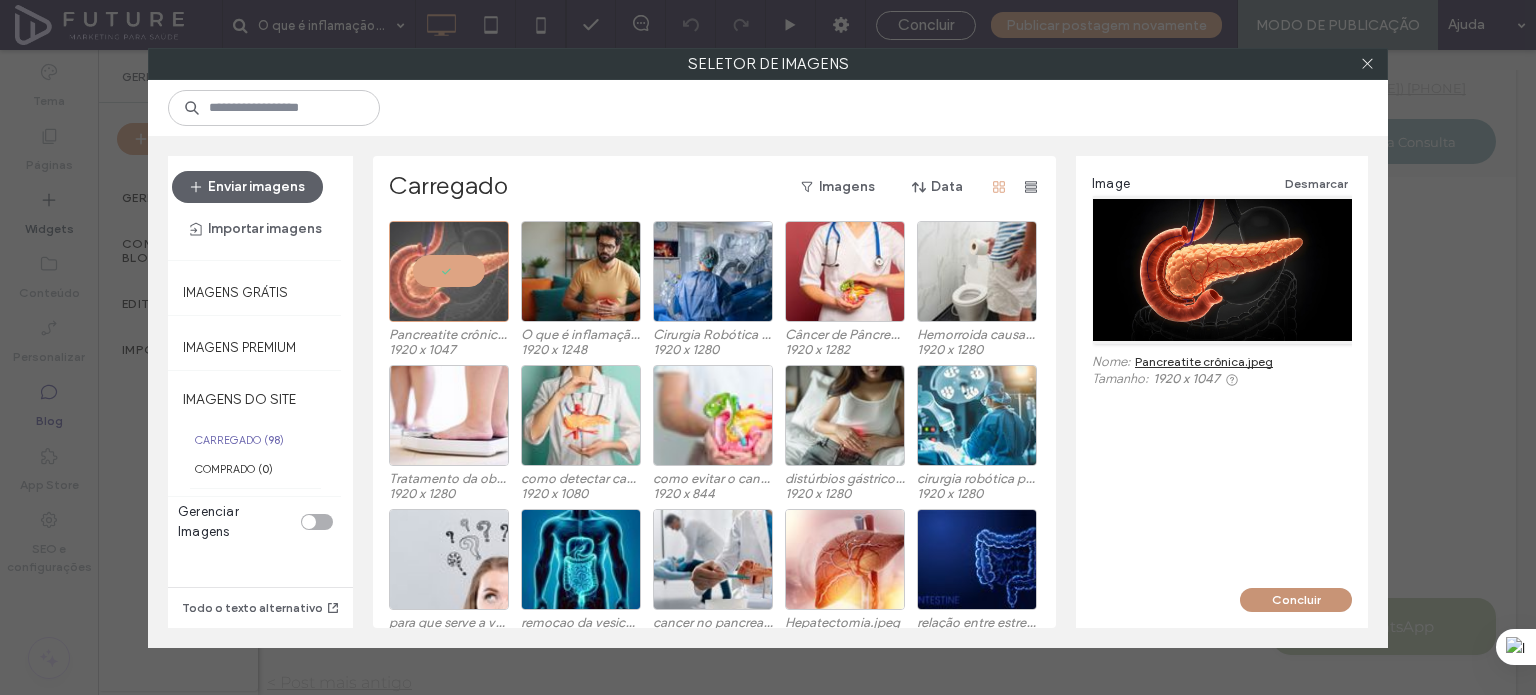 click on "Concluir" at bounding box center [1296, 600] 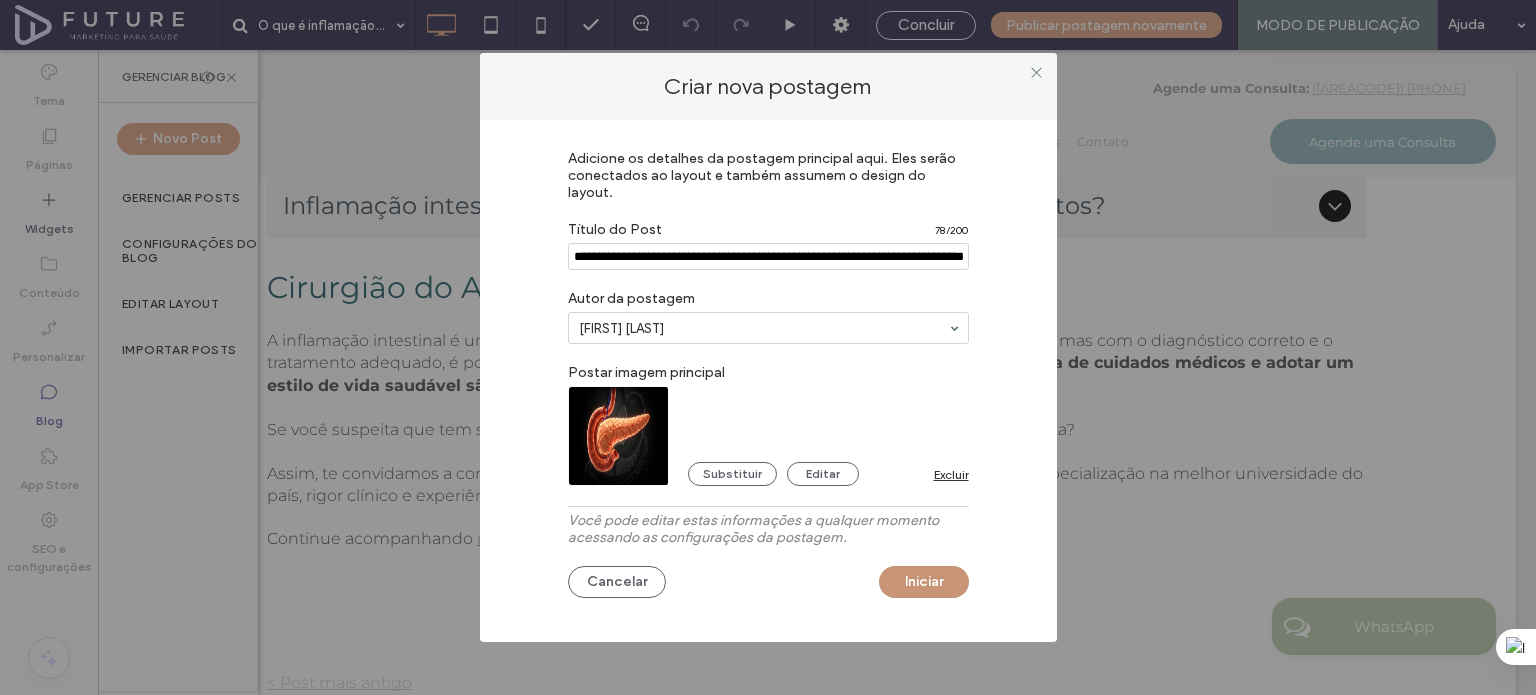 click on "Iniciar" at bounding box center (924, 582) 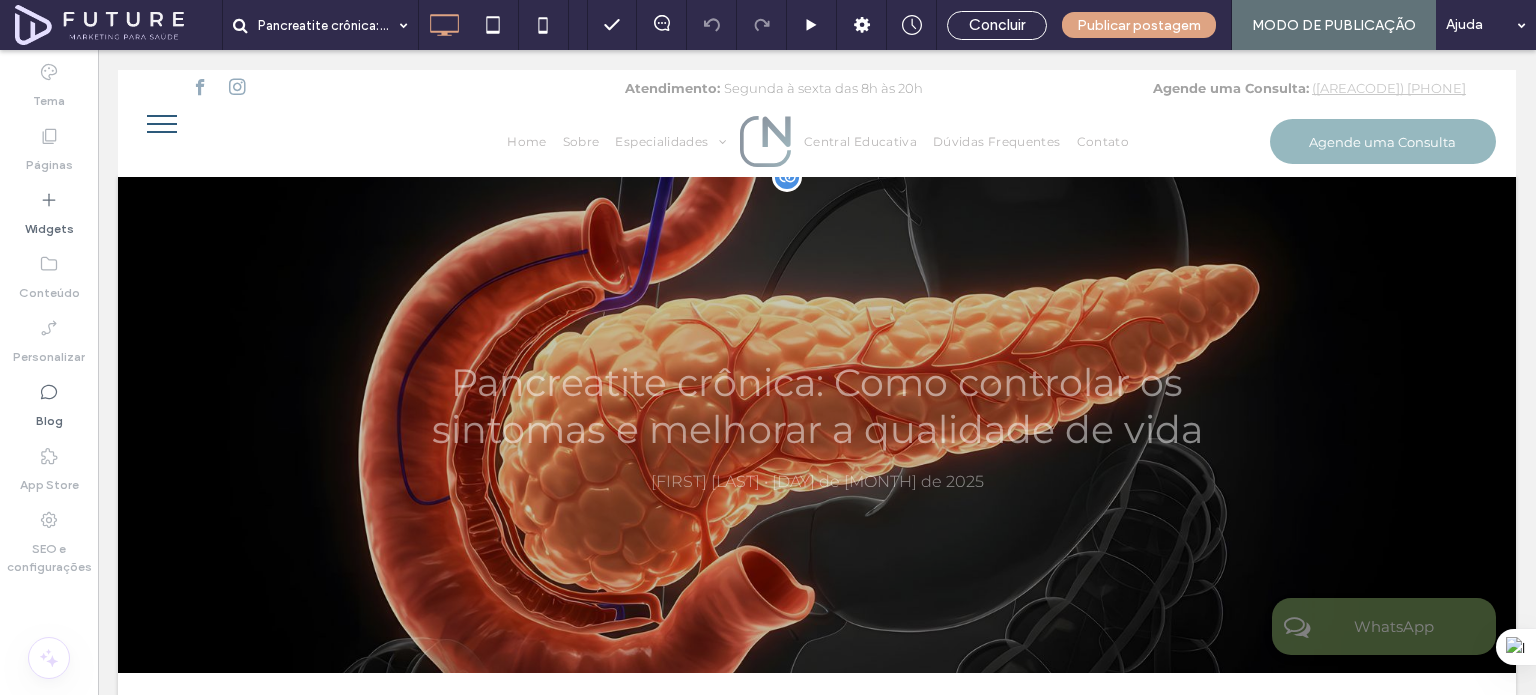 scroll, scrollTop: 0, scrollLeft: 0, axis: both 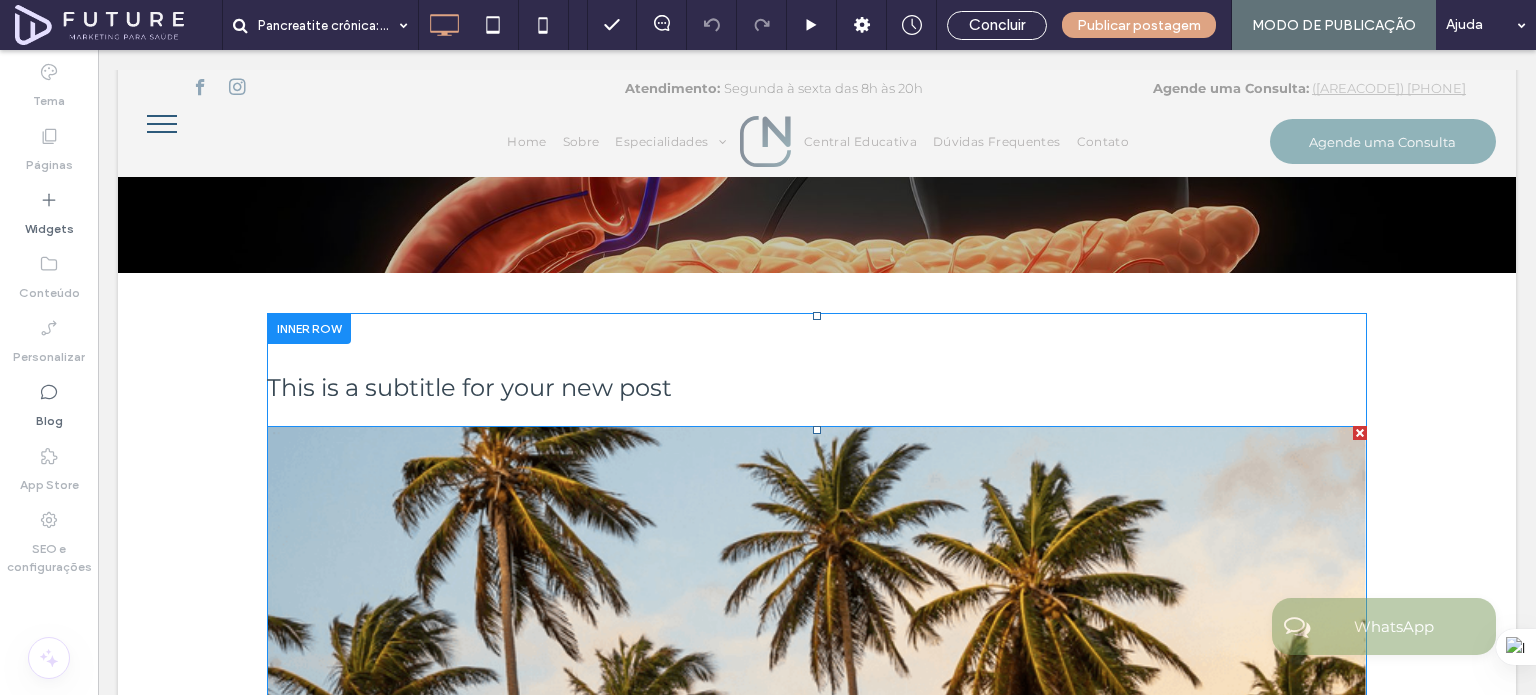 click at bounding box center [1360, 433] 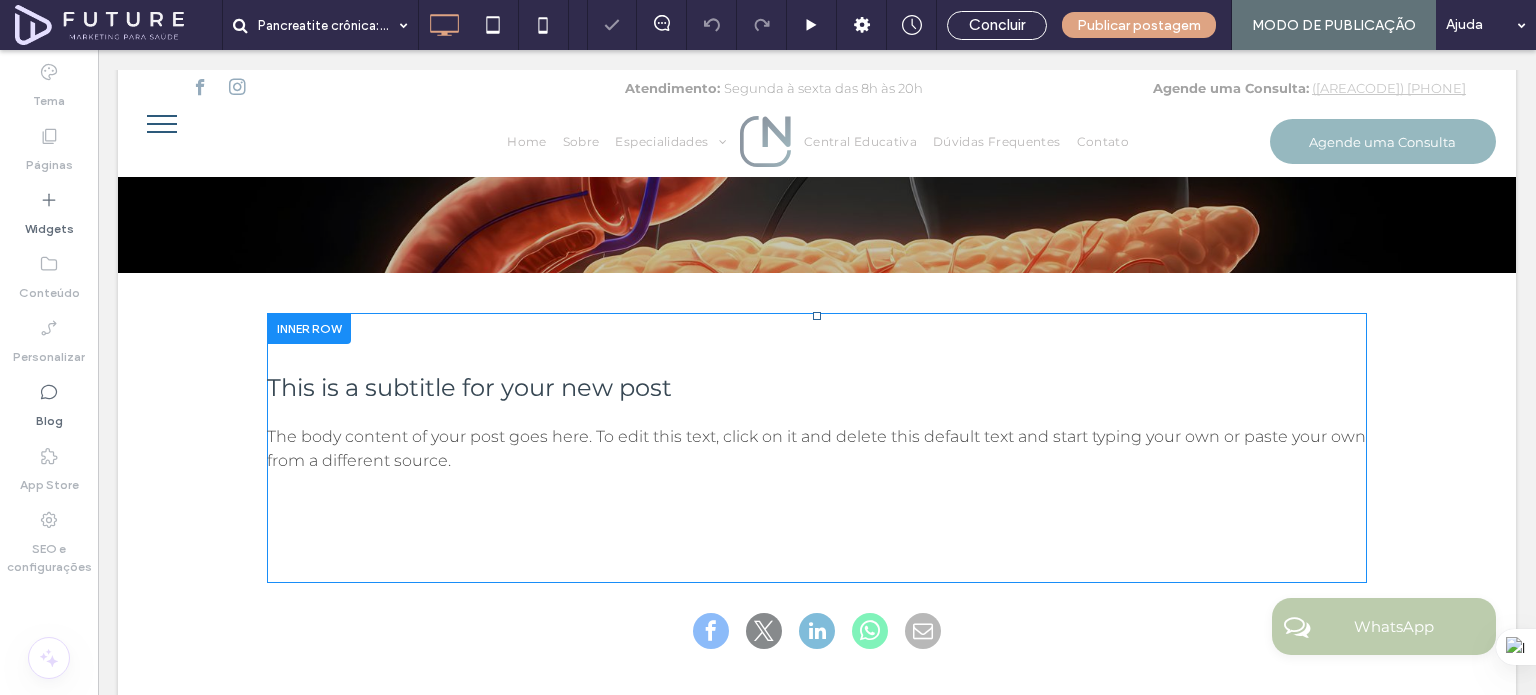click at bounding box center [768, 347] 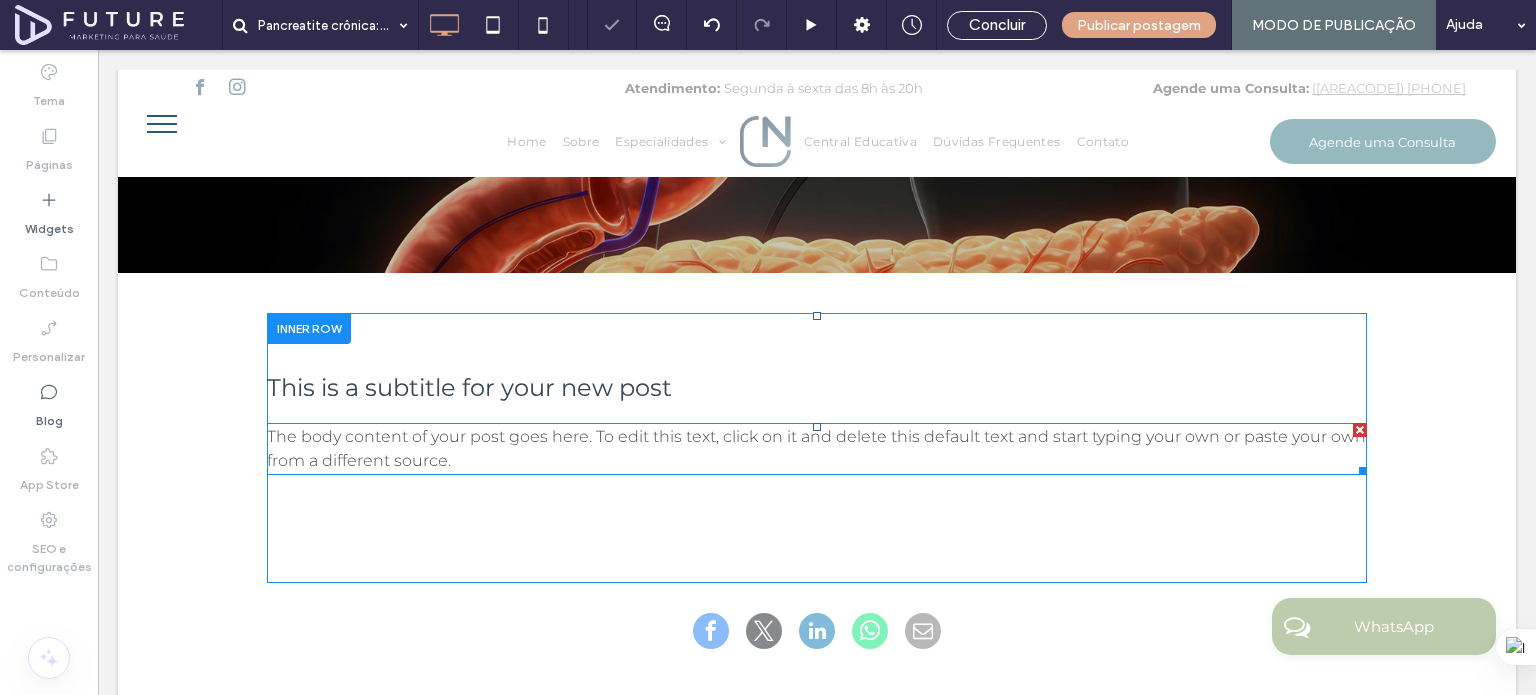 click at bounding box center [1360, 430] 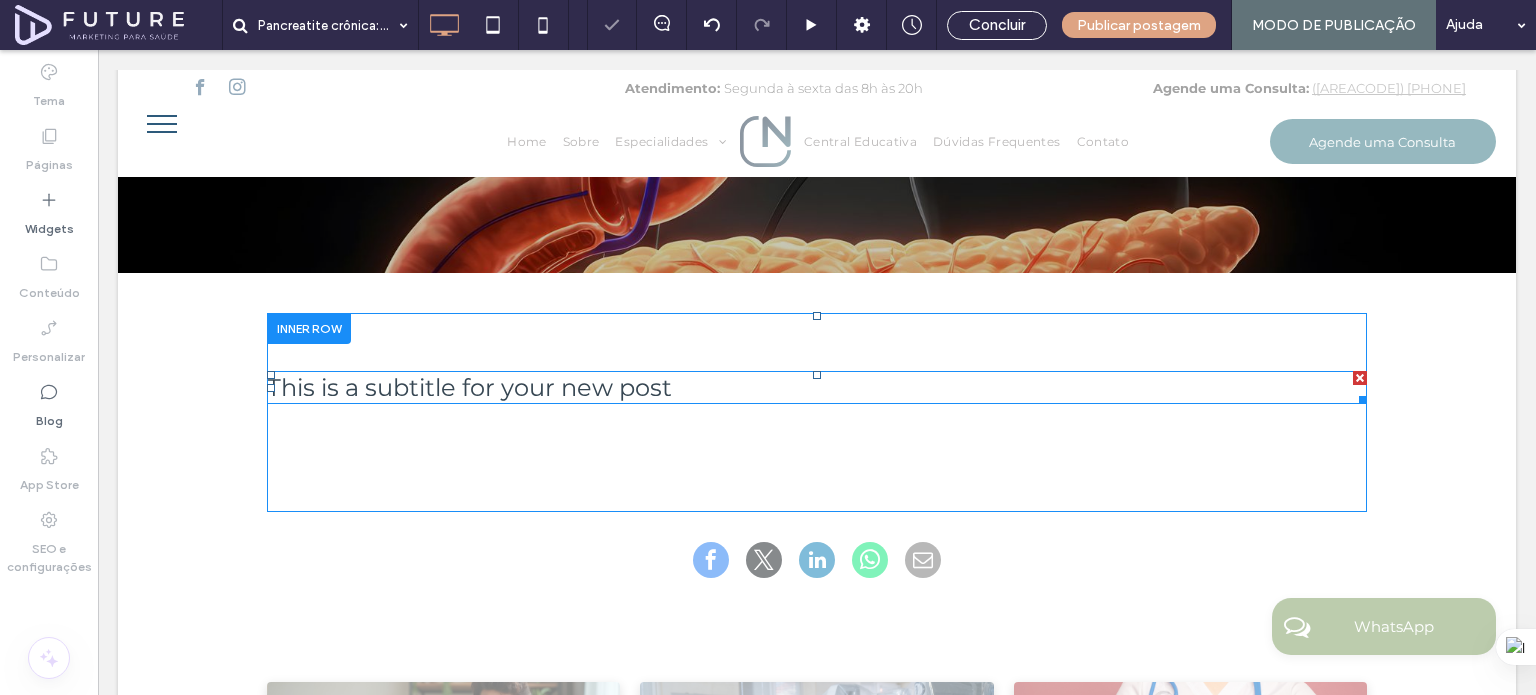 click on "This is a subtitle for your new post
Click To Paste" at bounding box center (817, 412) 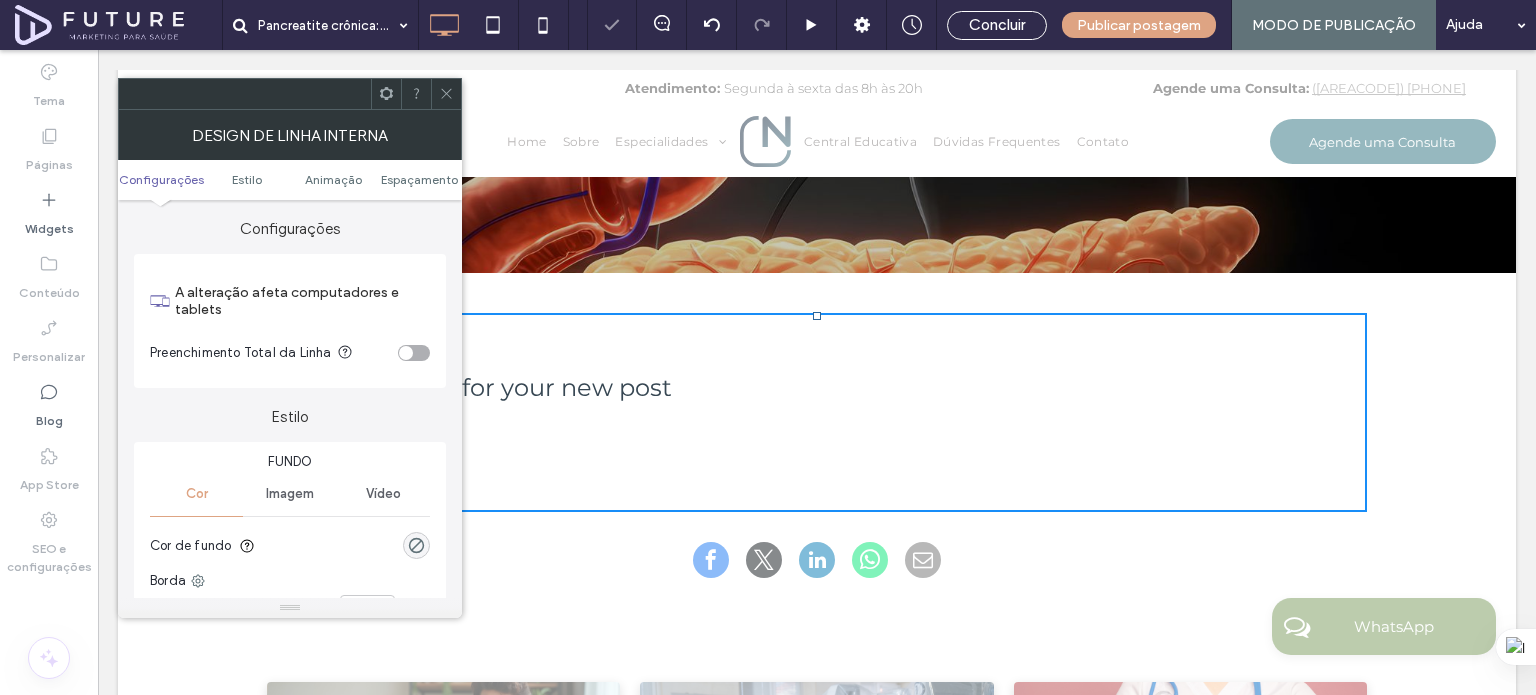 click 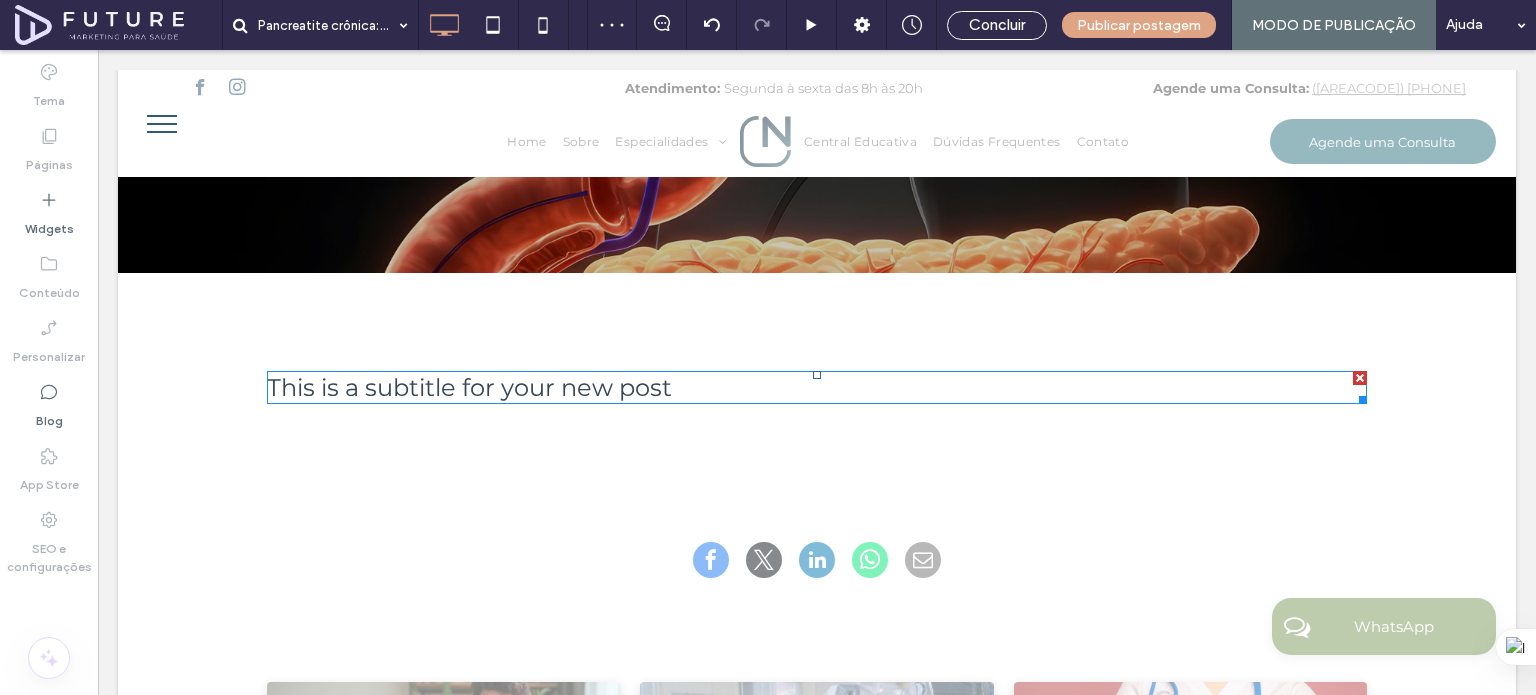 click on "This is a subtitle for your new post" at bounding box center (469, 387) 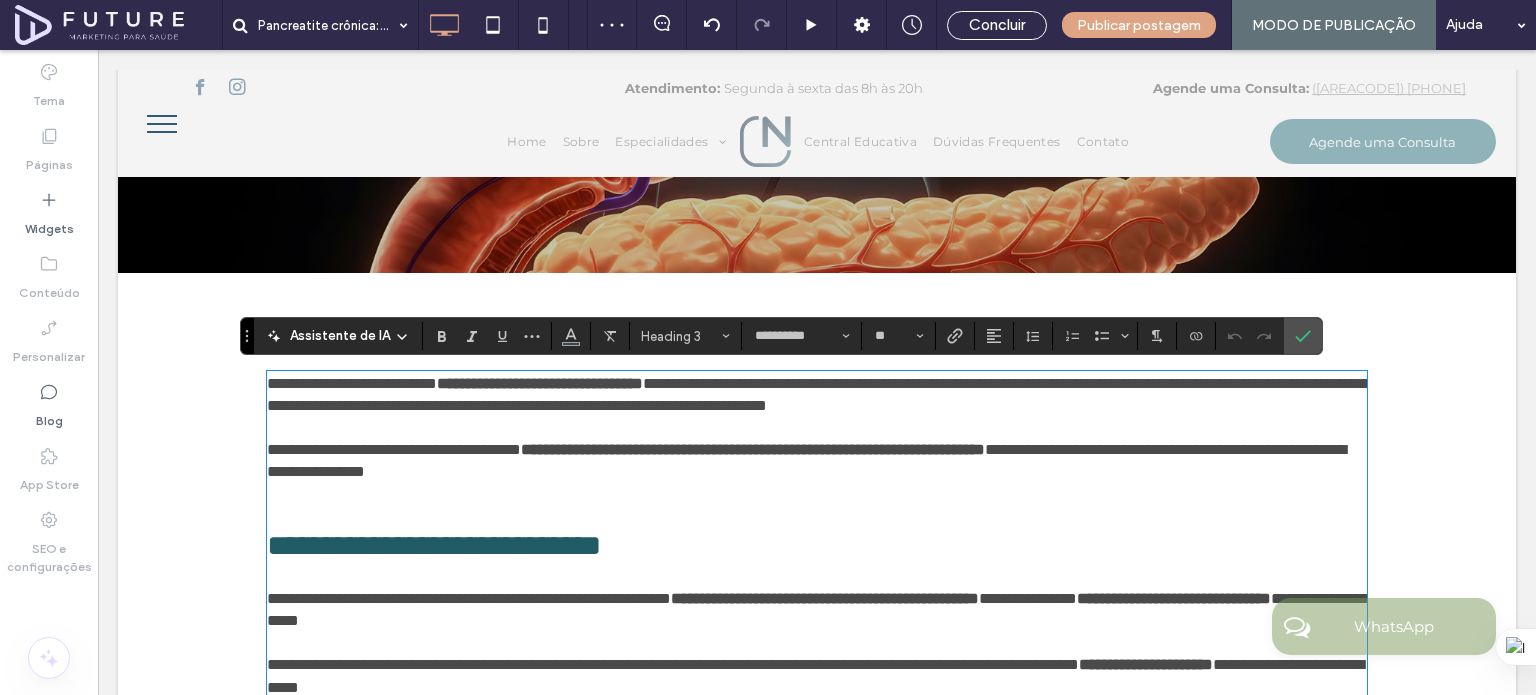 scroll, scrollTop: 2523, scrollLeft: 0, axis: vertical 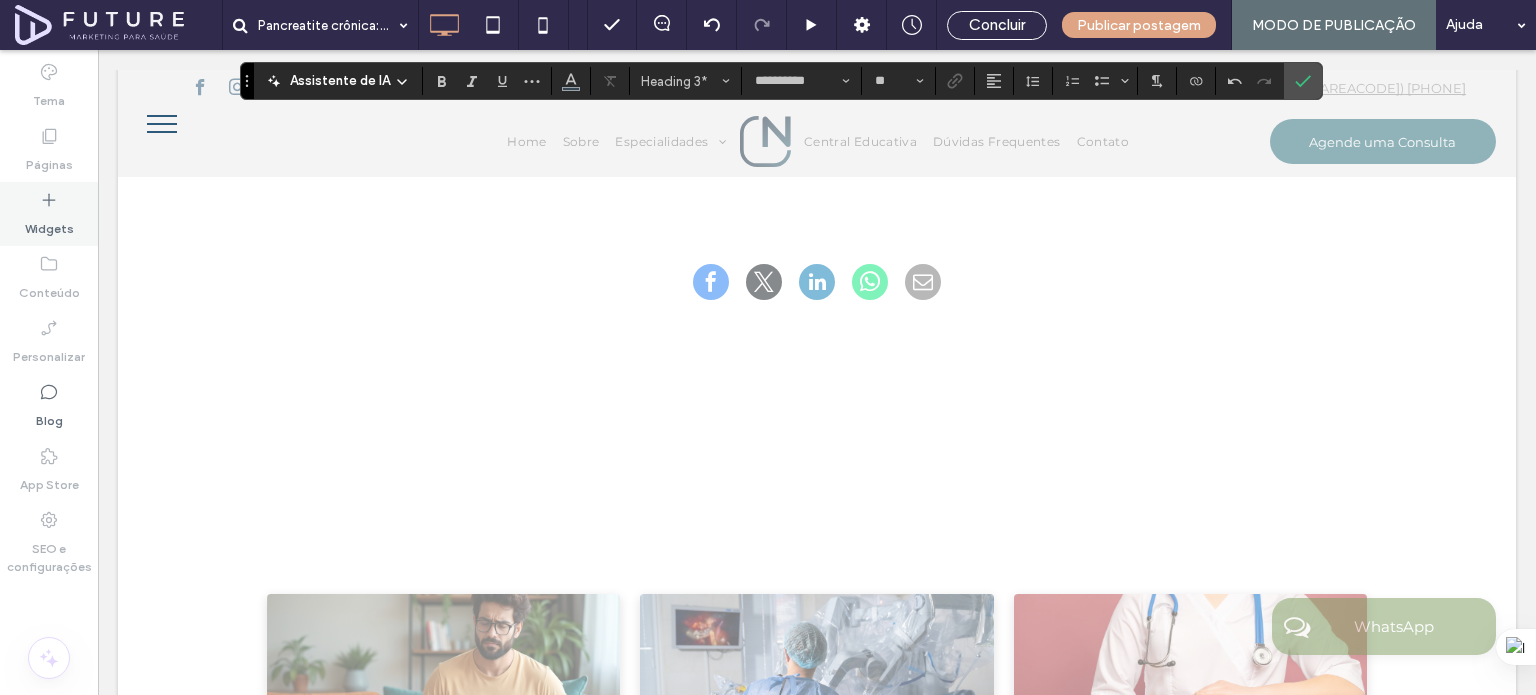 click on "Widgets" at bounding box center [49, 224] 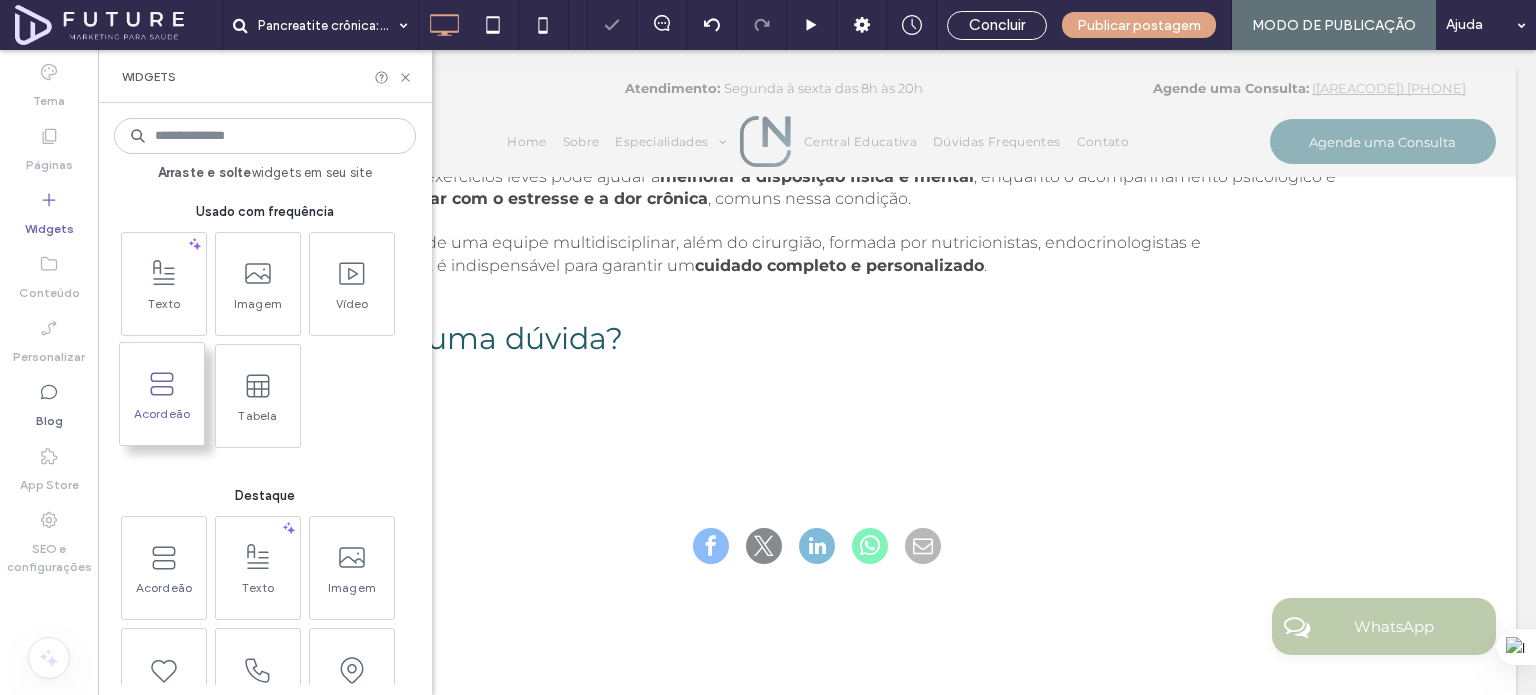 click 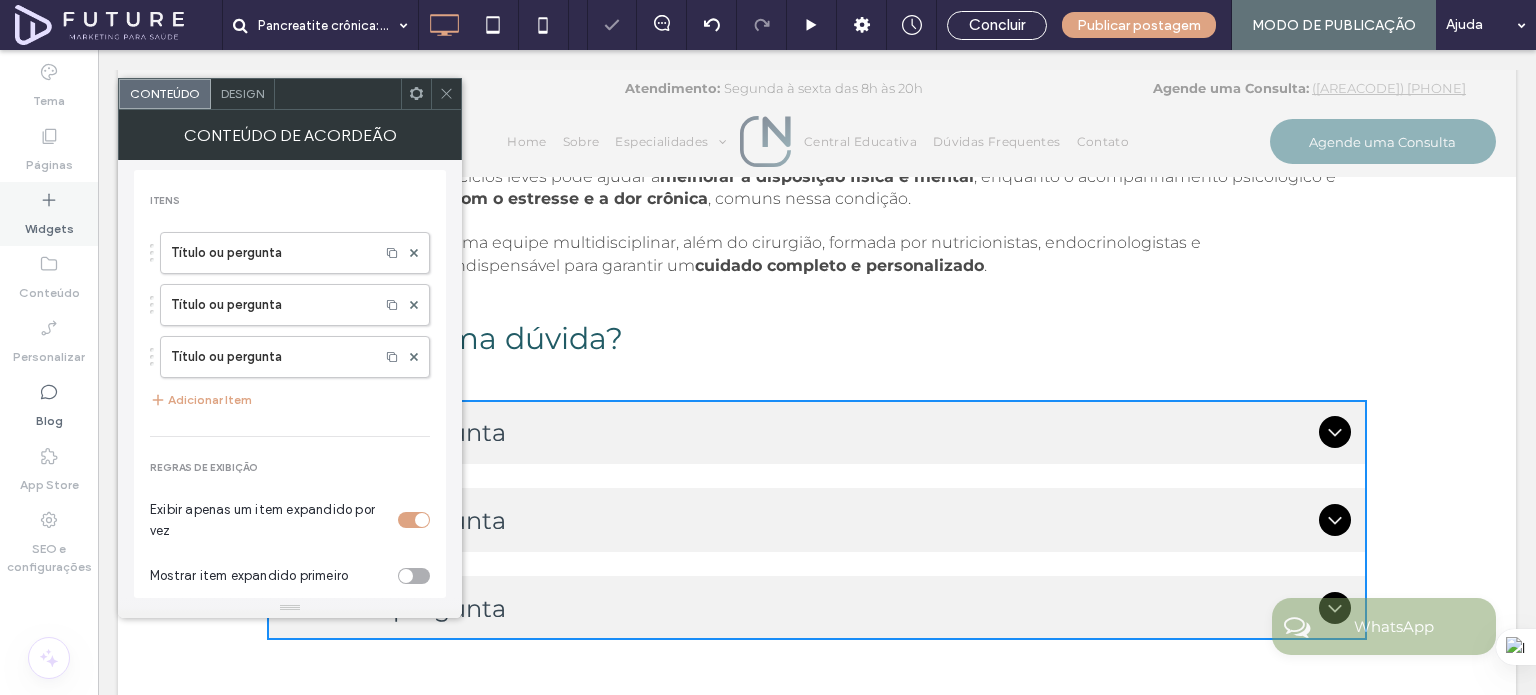 click on "Widgets" at bounding box center (49, 224) 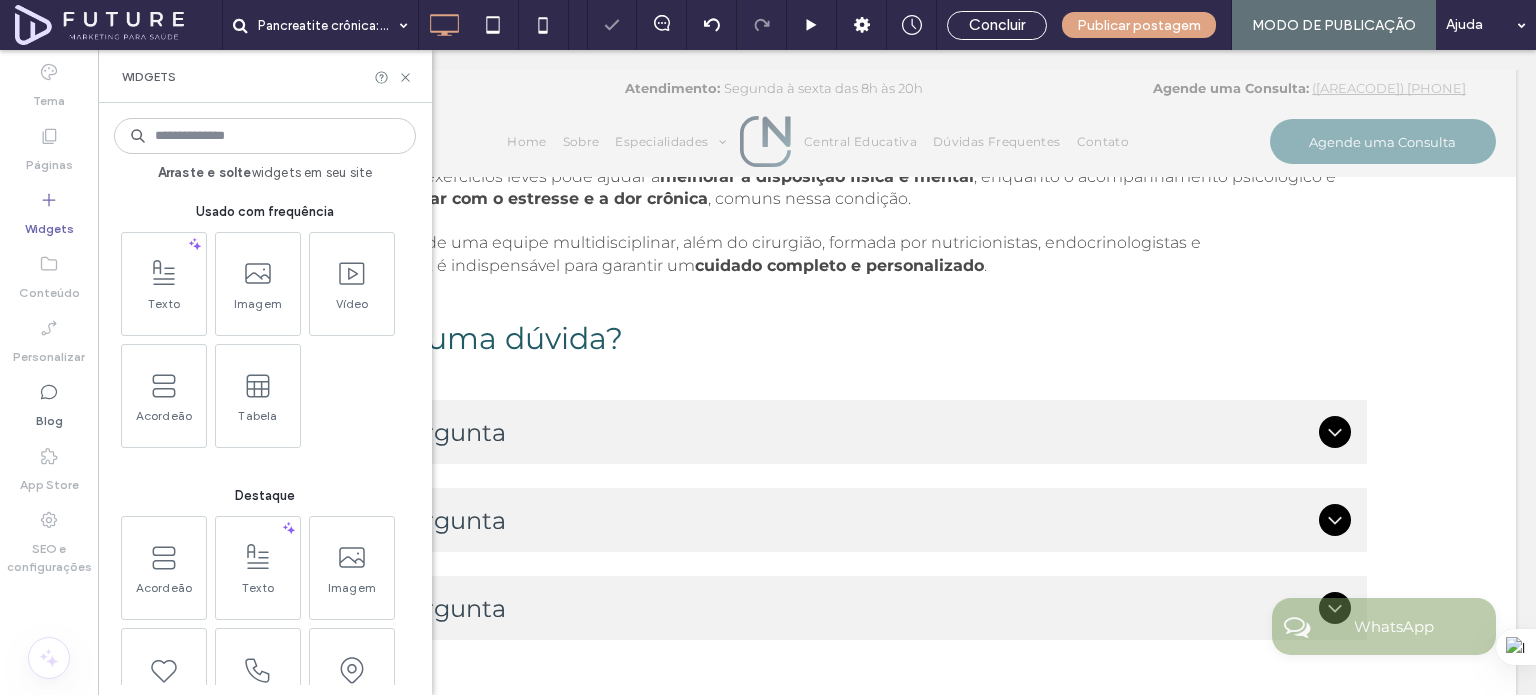 click 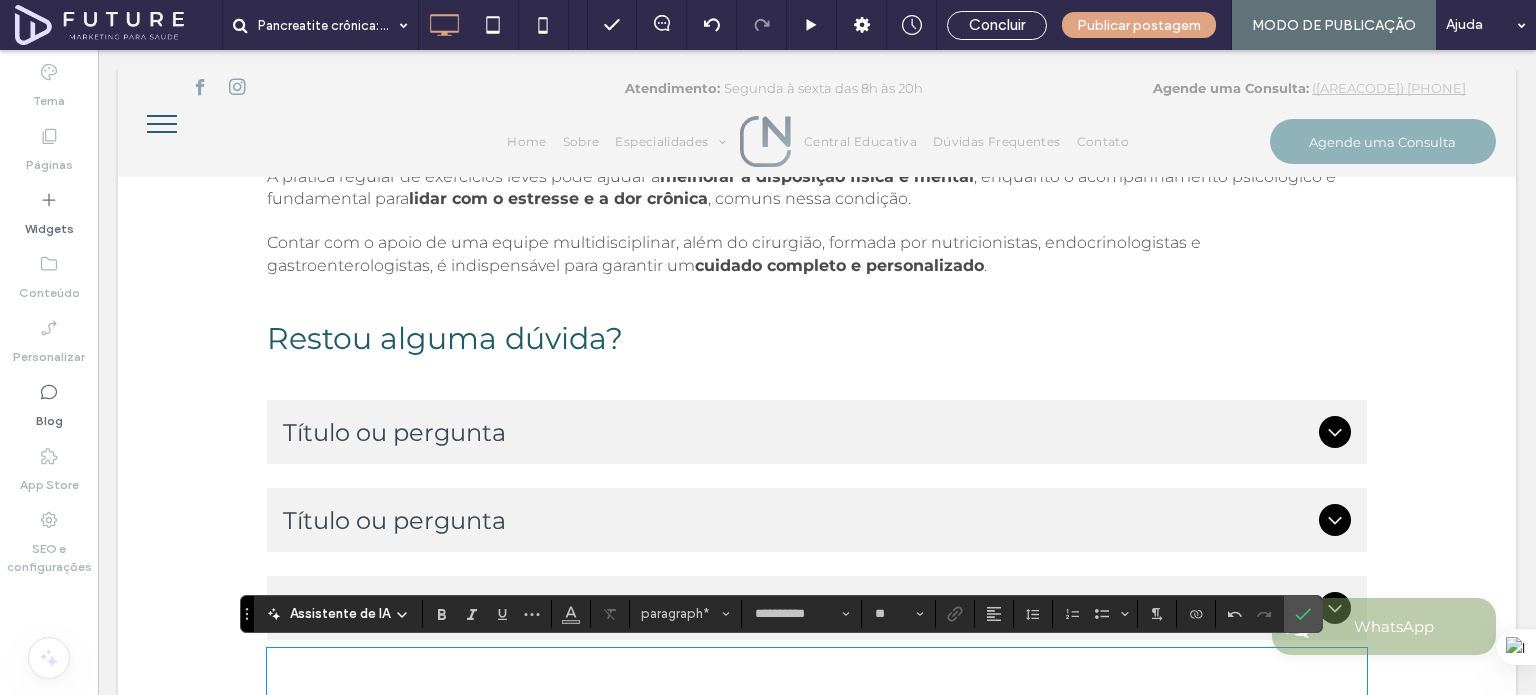scroll, scrollTop: 2823, scrollLeft: 0, axis: vertical 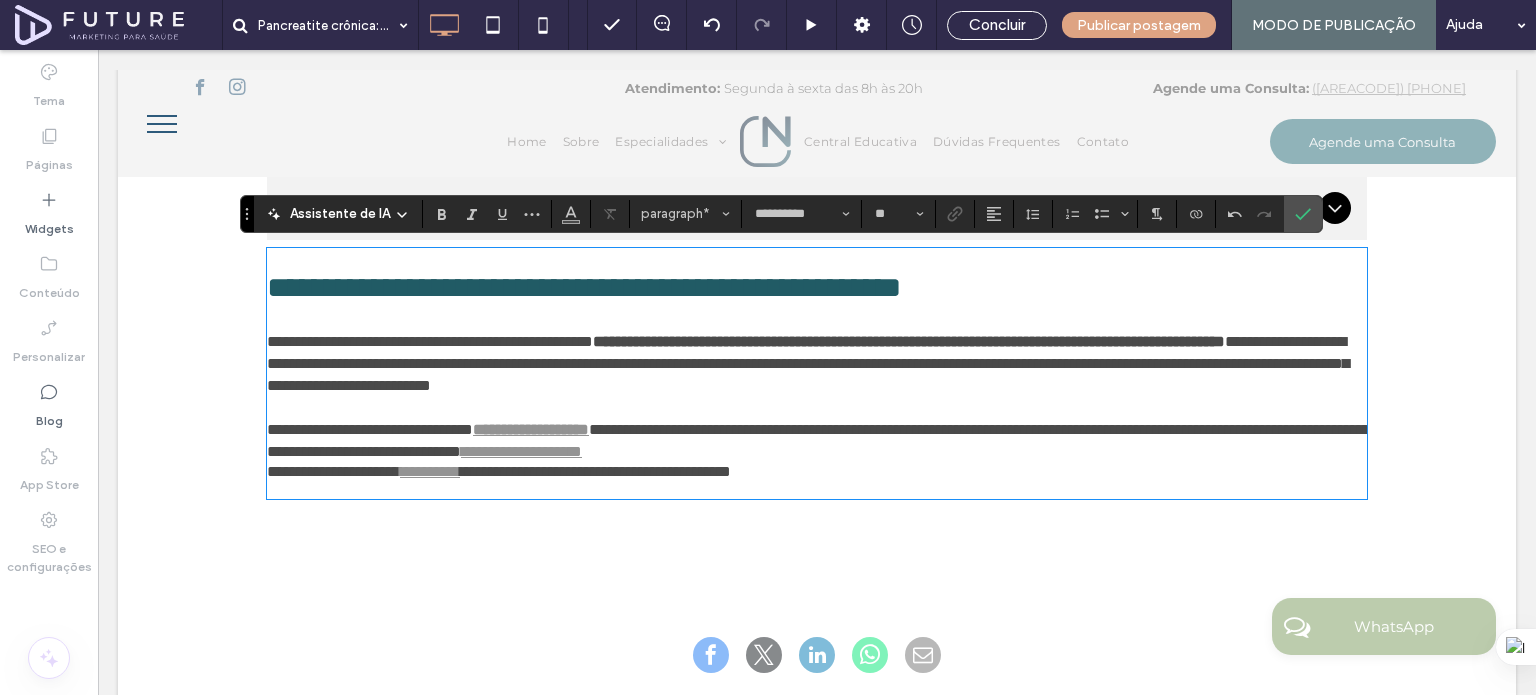 click at bounding box center [817, 488] 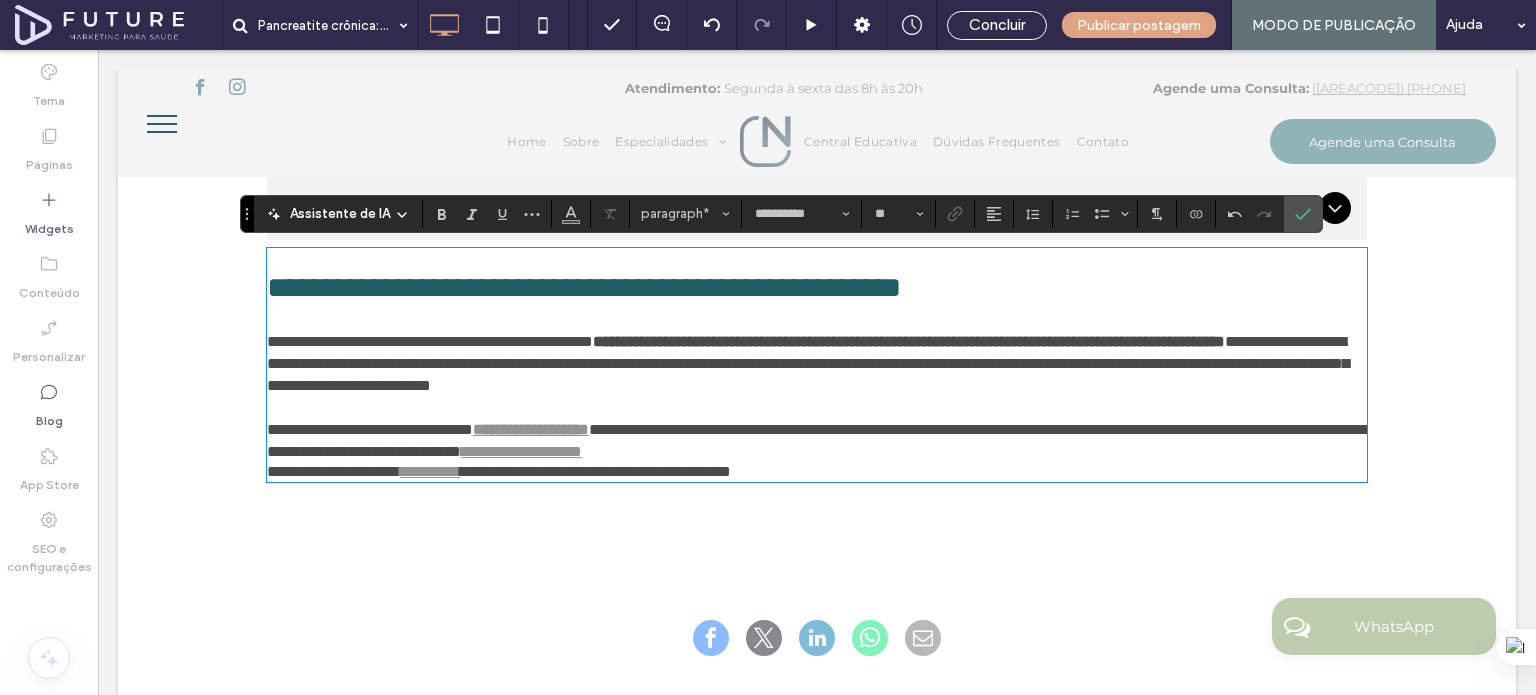 click on "**********" at bounding box center [817, 287] 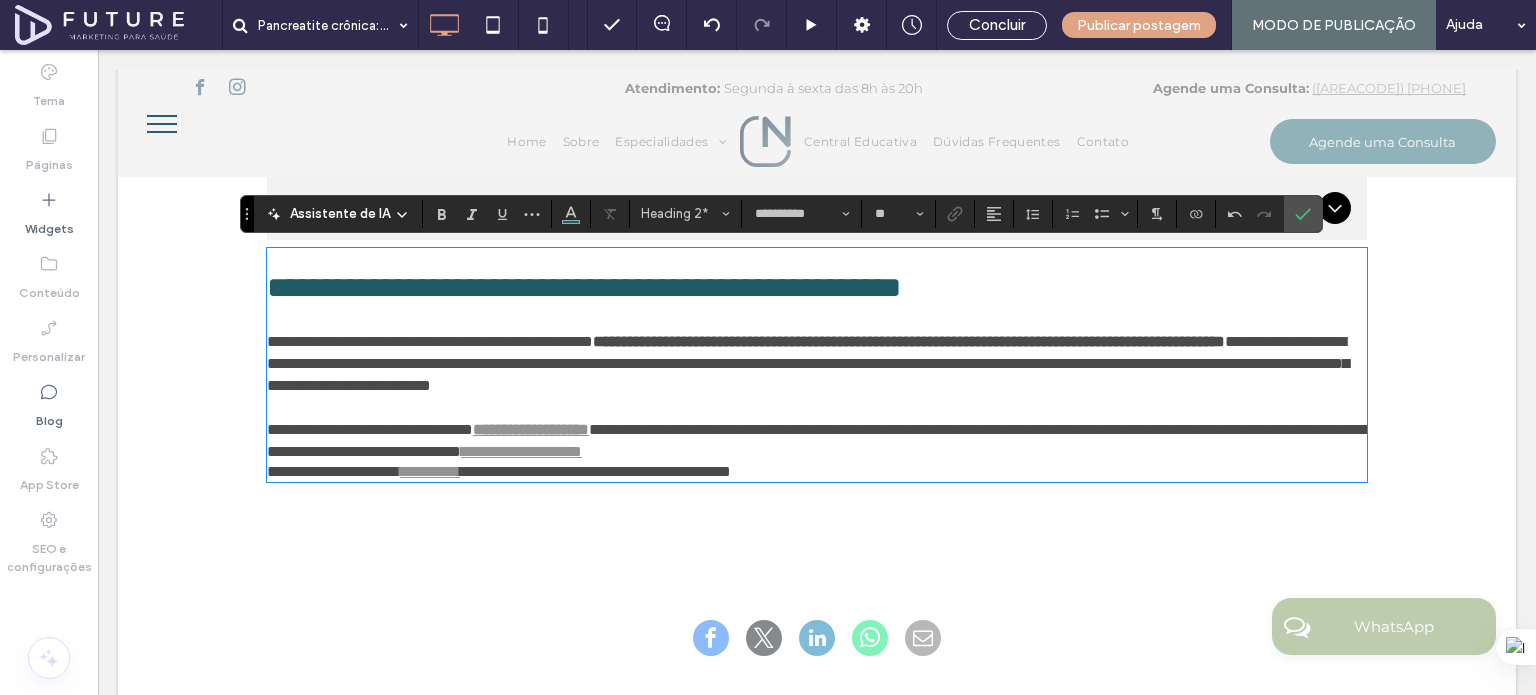 type on "**" 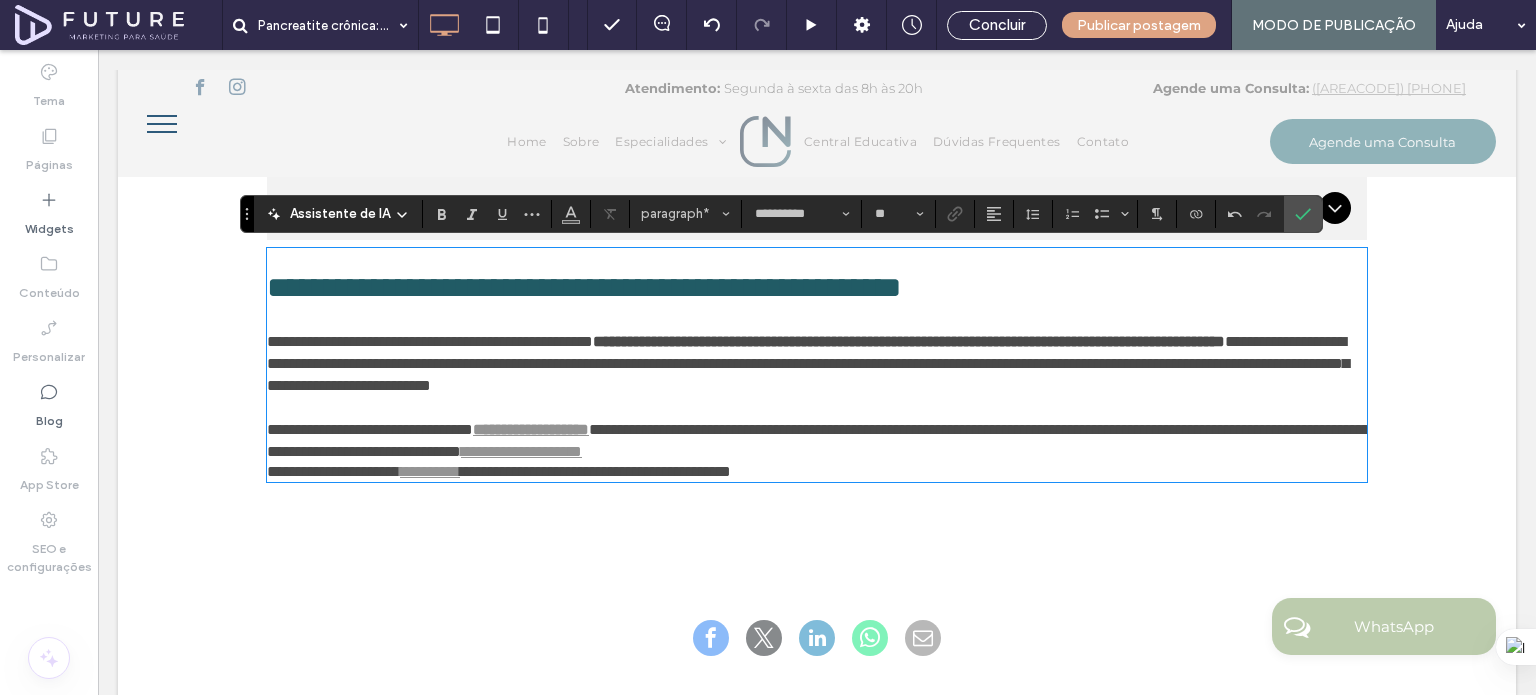 click on "**********" at bounding box center (817, 353) 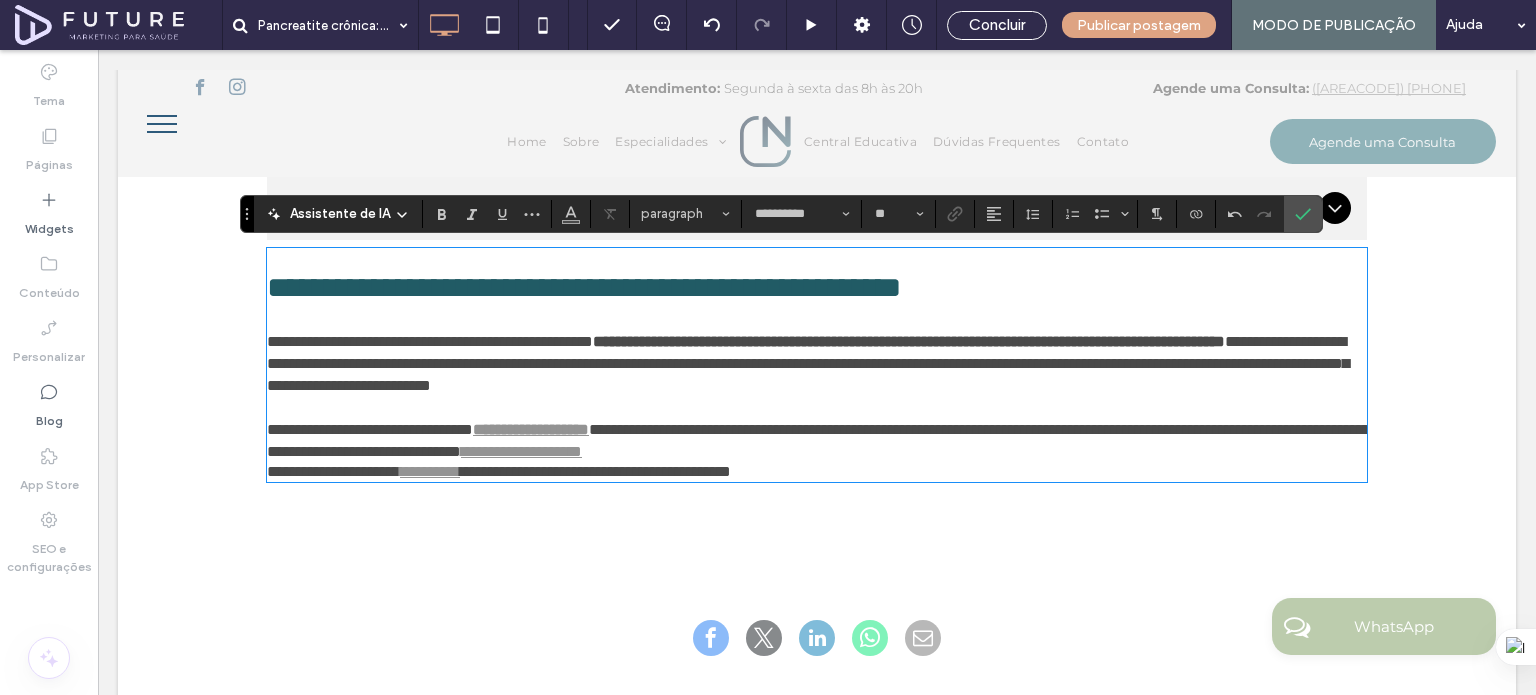 click on "**********" at bounding box center [817, 430] 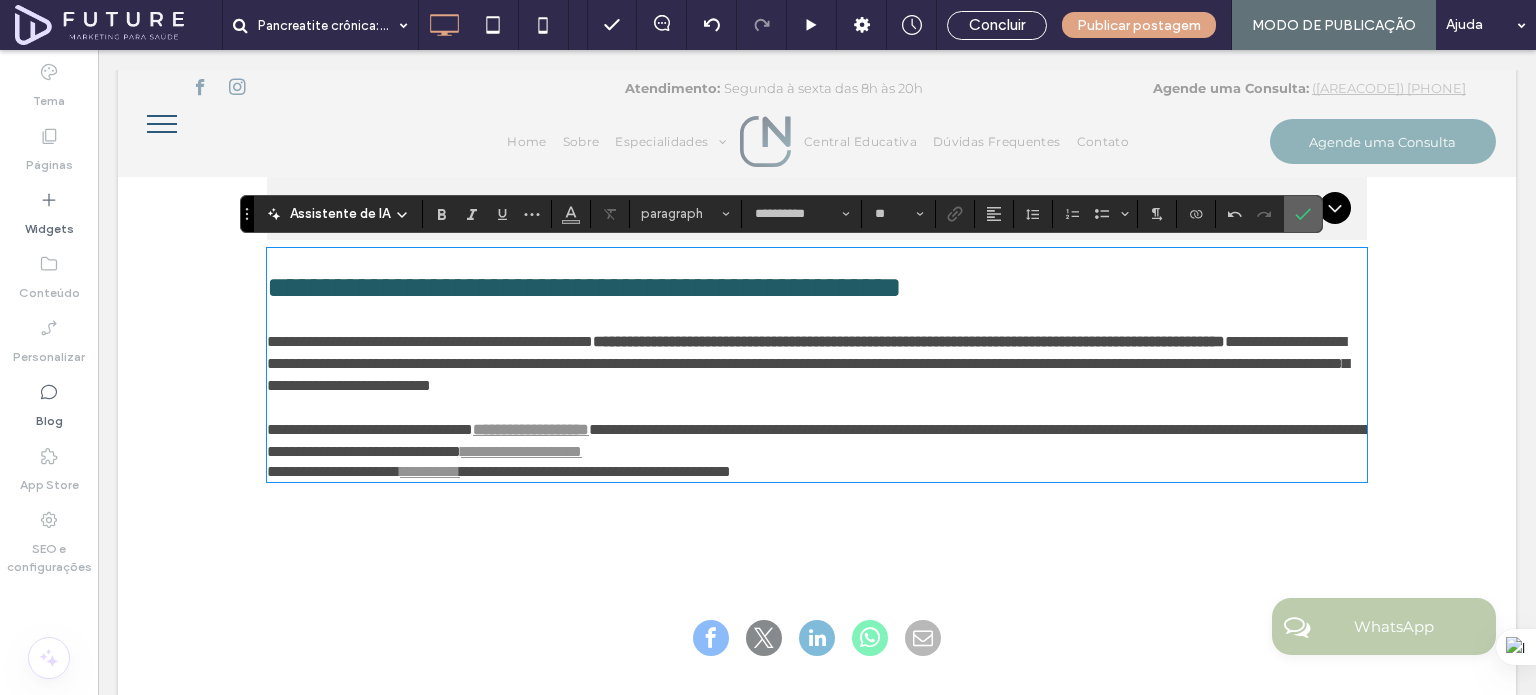 click 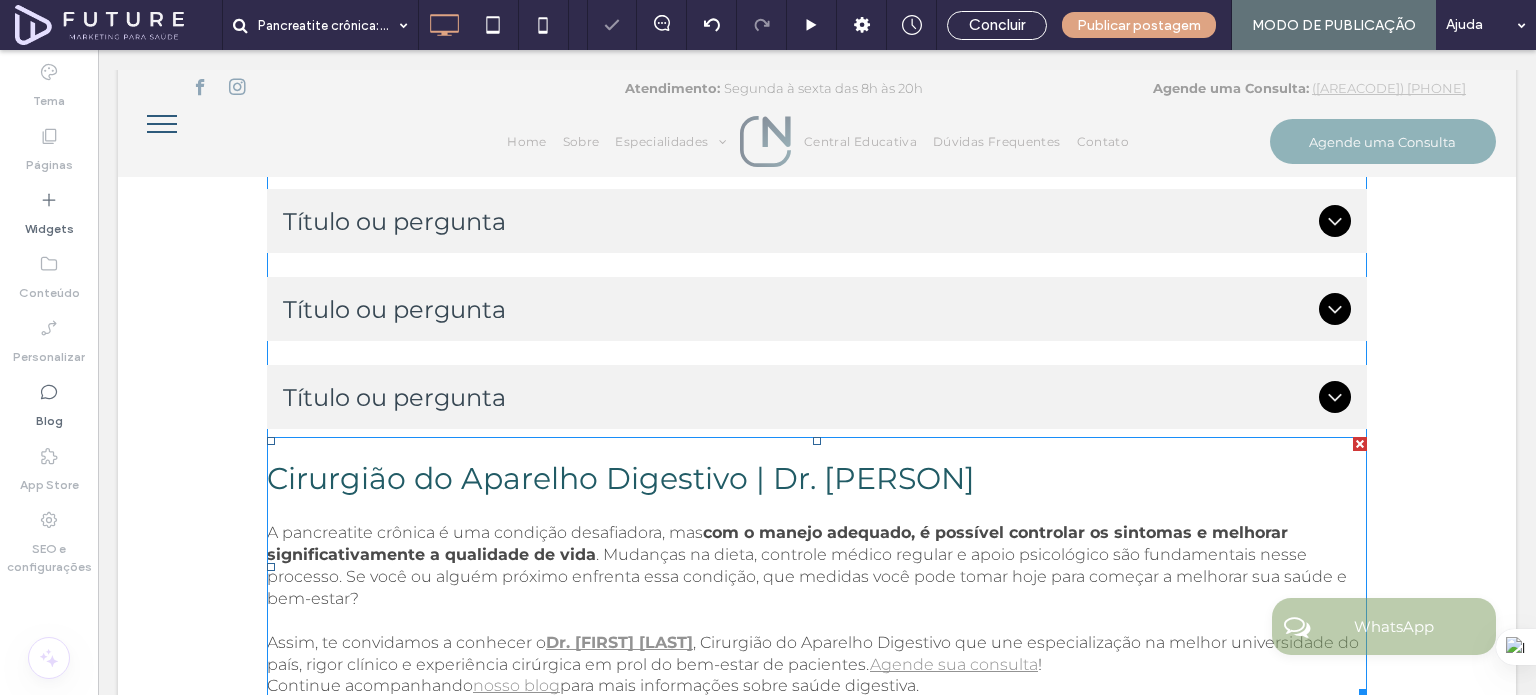 scroll, scrollTop: 2723, scrollLeft: 0, axis: vertical 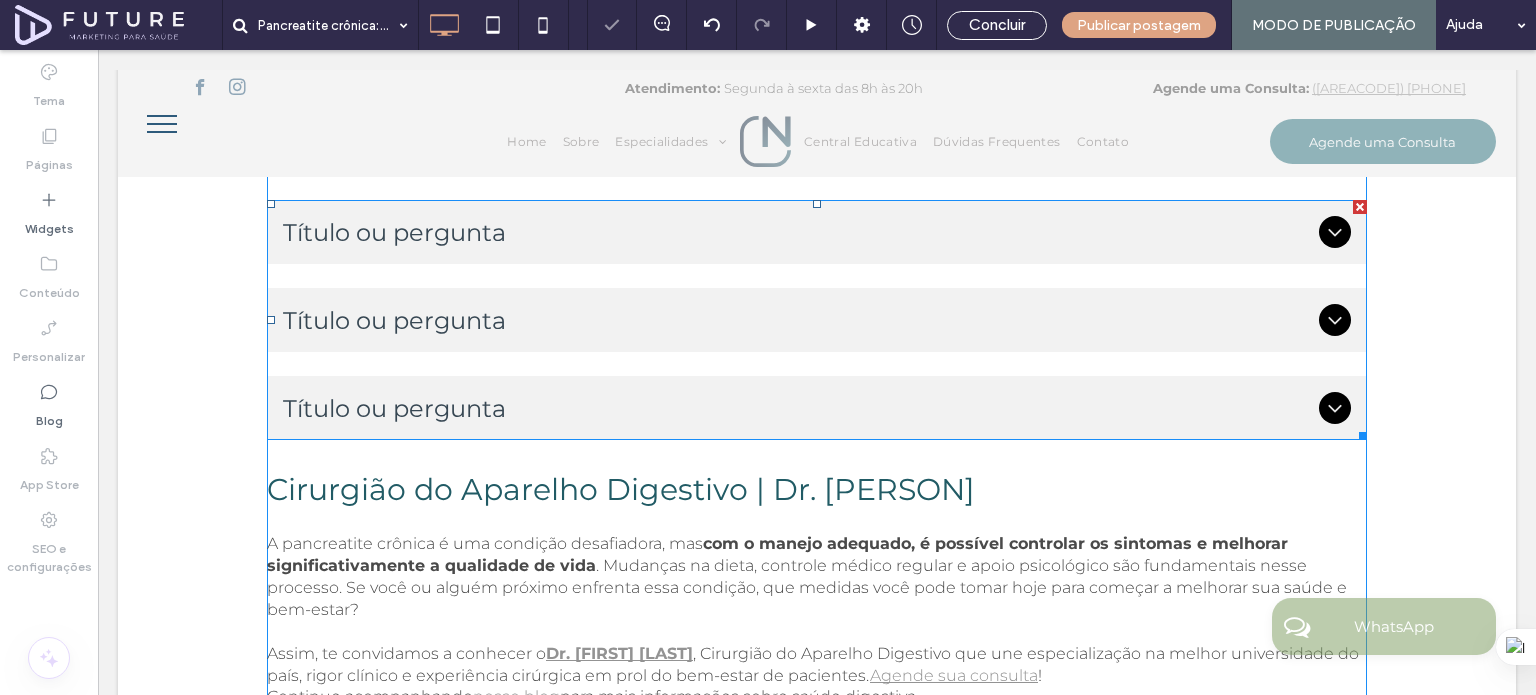 click on "Título ou pergunta Descreva o item ou responda a pergunta para que os visitantes do site que estejam interessados possam obter mais informações. Você pode enfatizar este texto com marcadores, itálico ou negrito e adicionar links. Título ou pergunta Descreva o item ou responda a pergunta para que os visitantes do site que estejam interessados possam obter mais informações. Você pode enfatizar este texto com marcadores, itálico ou negrito e adicionar links. Título ou pergunta Descreva o item ou responda a pergunta para que os visitantes do site que estejam interessados possam obter mais informações. Você pode enfatizar este texto com marcadores, itálico ou negrito e adicionar links." at bounding box center (817, 320) 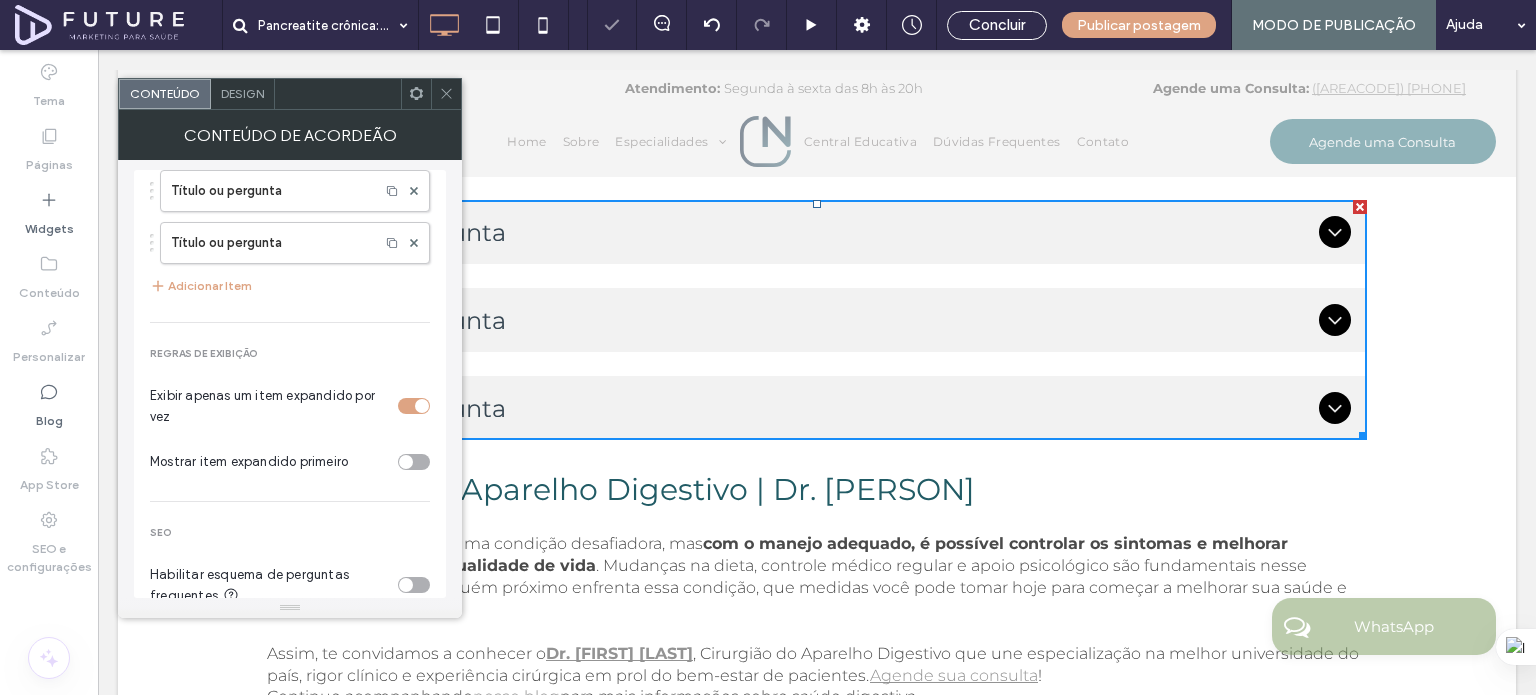 scroll, scrollTop: 148, scrollLeft: 0, axis: vertical 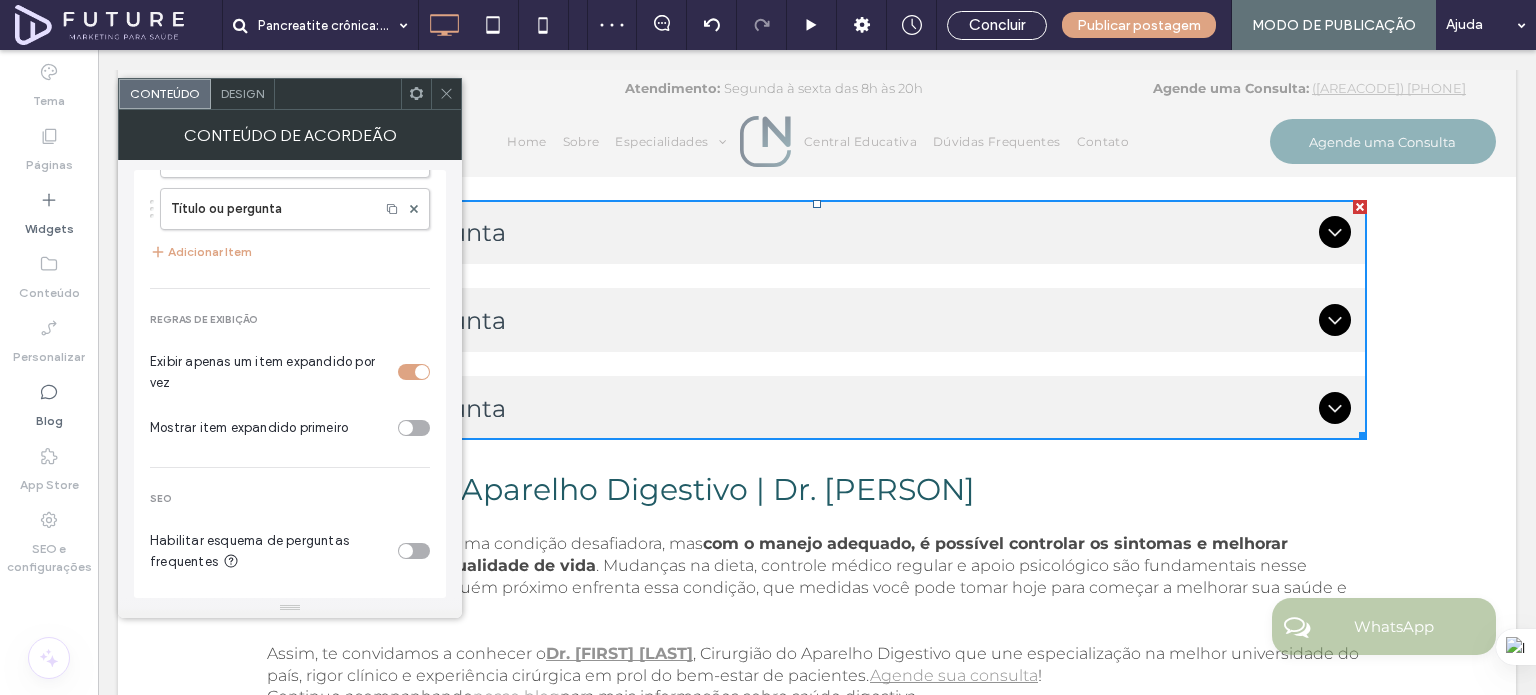 click at bounding box center (414, 551) 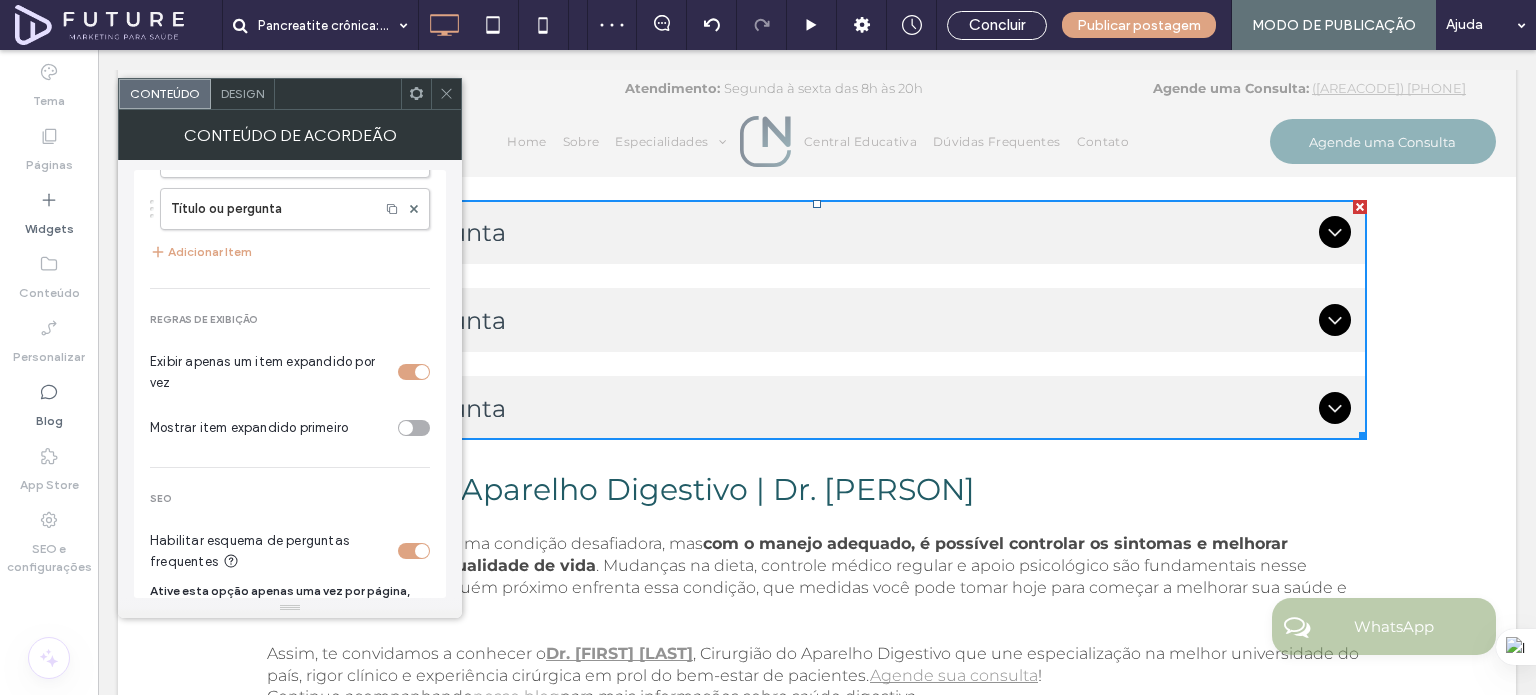 click at bounding box center [446, 94] 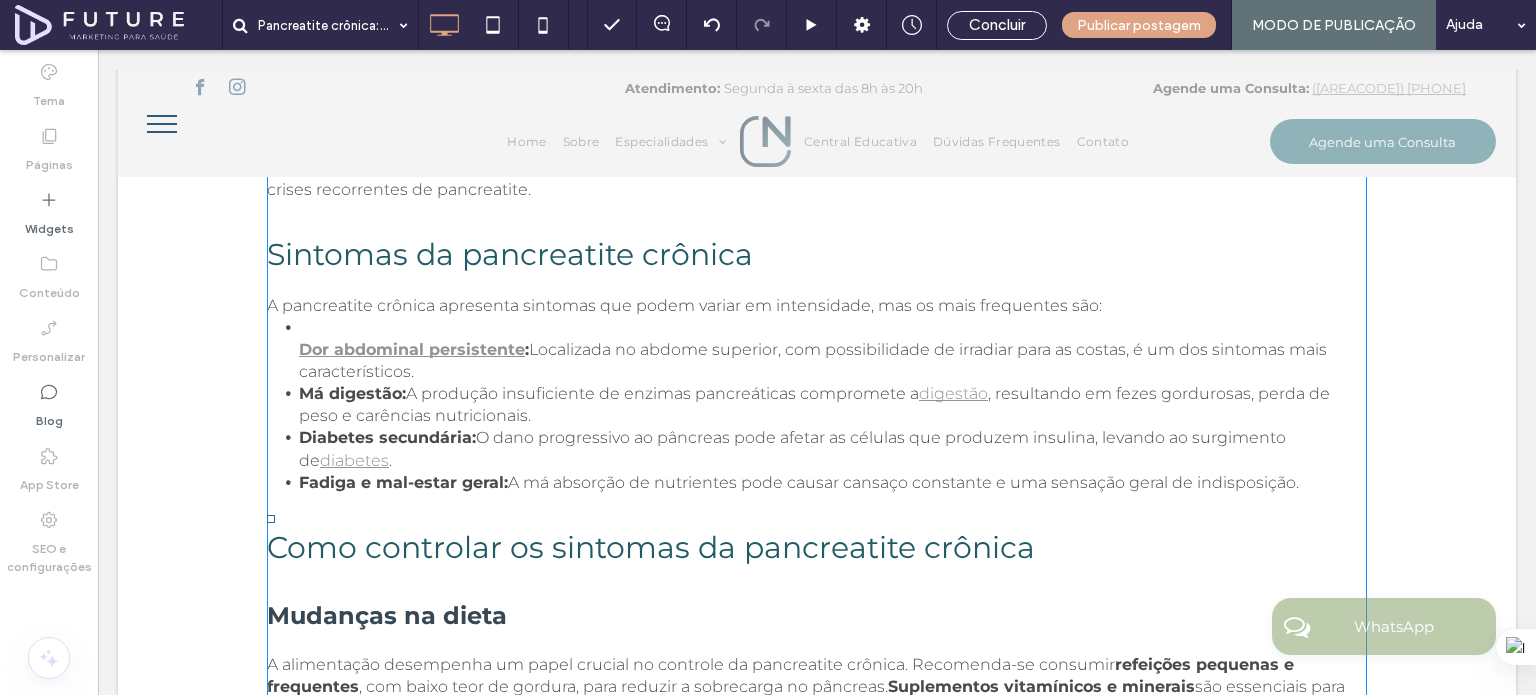 click on "Localizada no abdome superior, com possibilidade de irradiar para as costas, é um dos sintomas mais característicos." at bounding box center (813, 360) 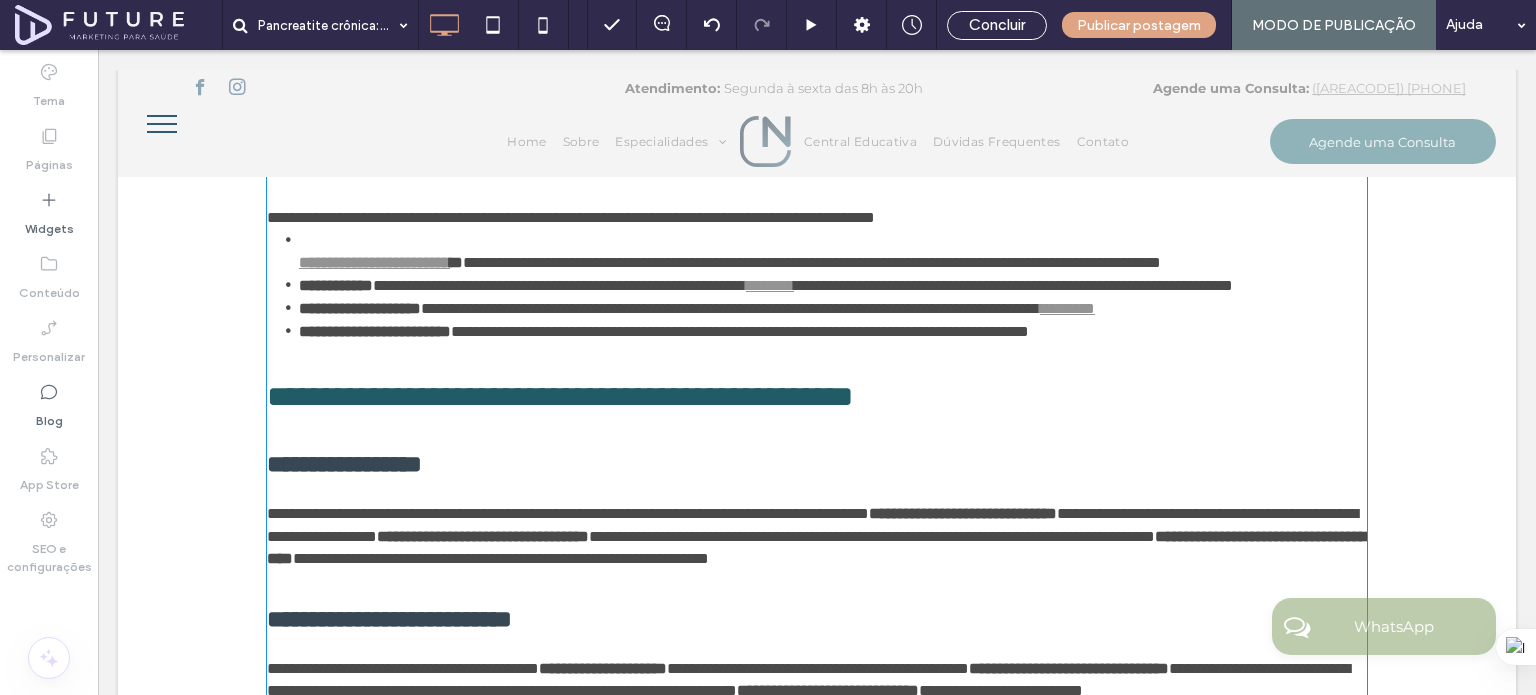 type on "**********" 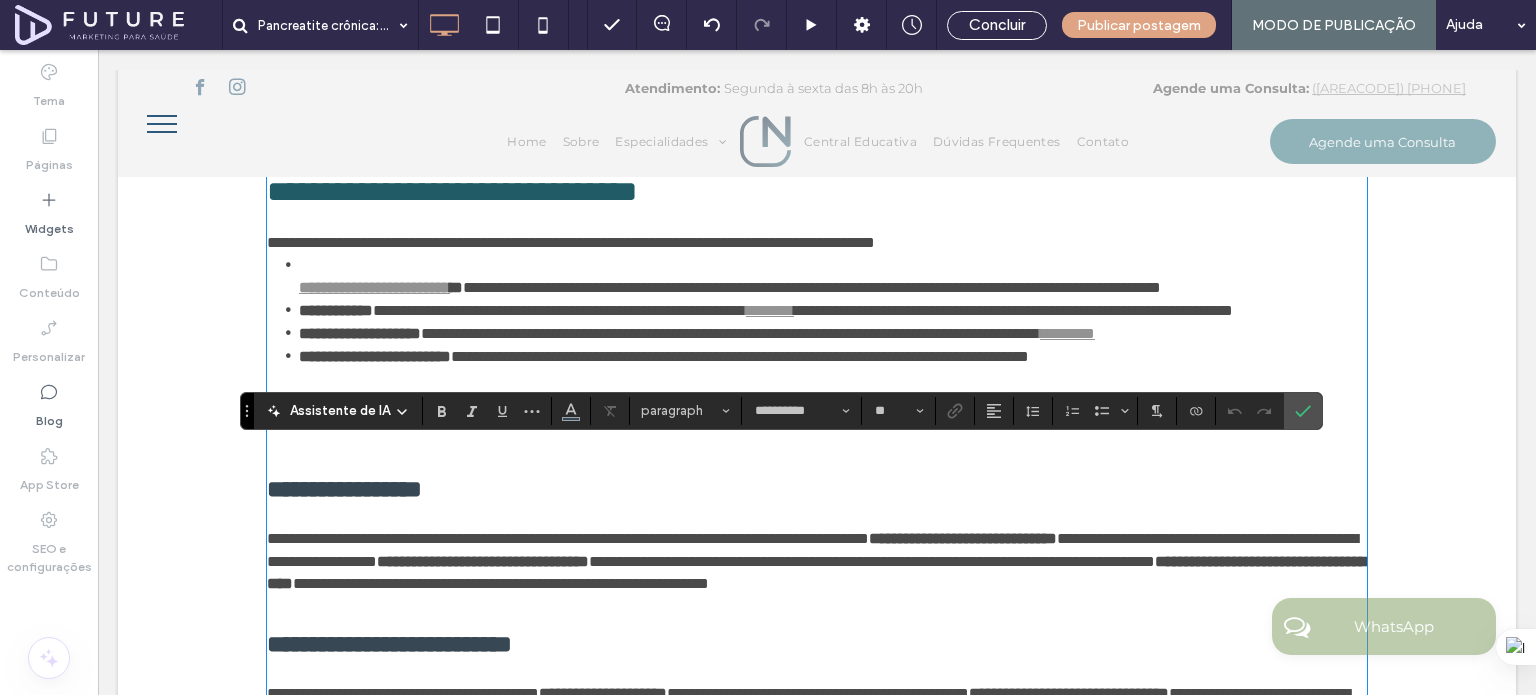 scroll, scrollTop: 1309, scrollLeft: 0, axis: vertical 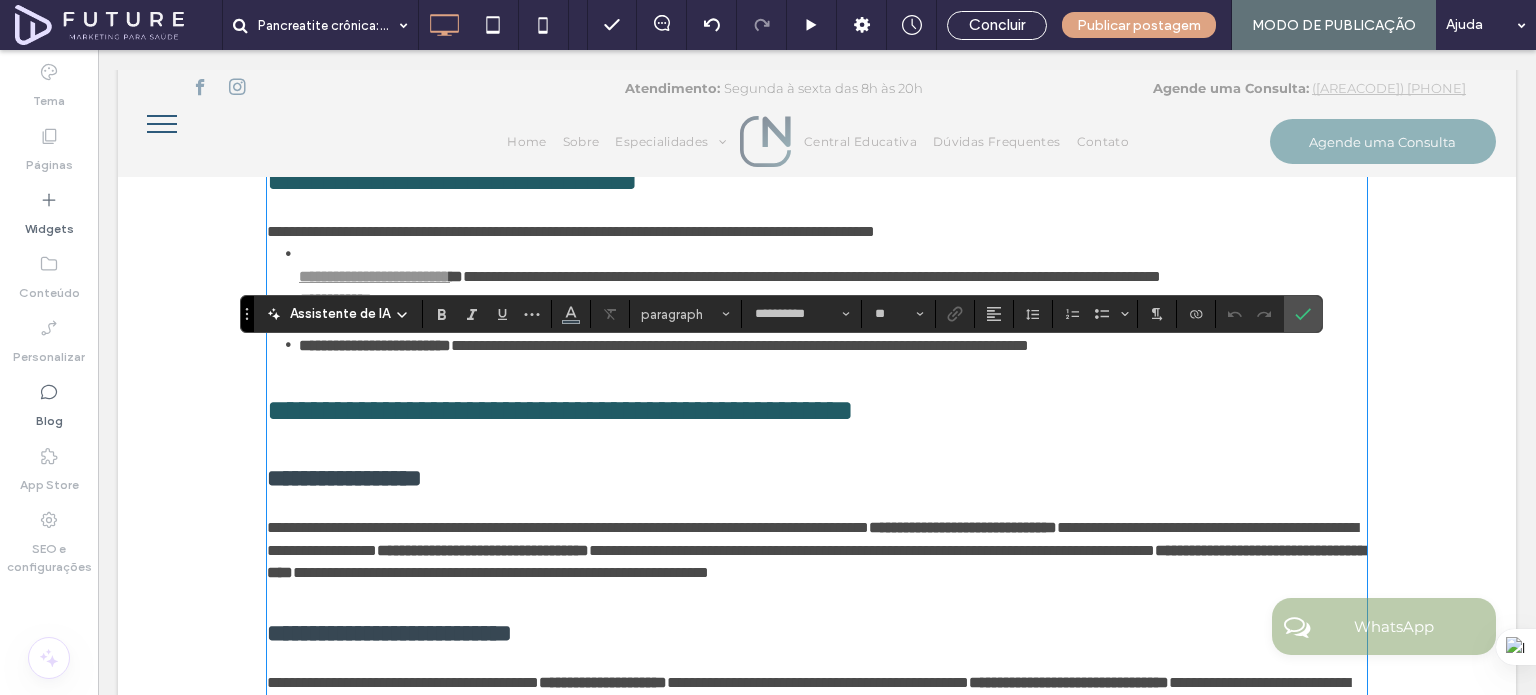 type on "**" 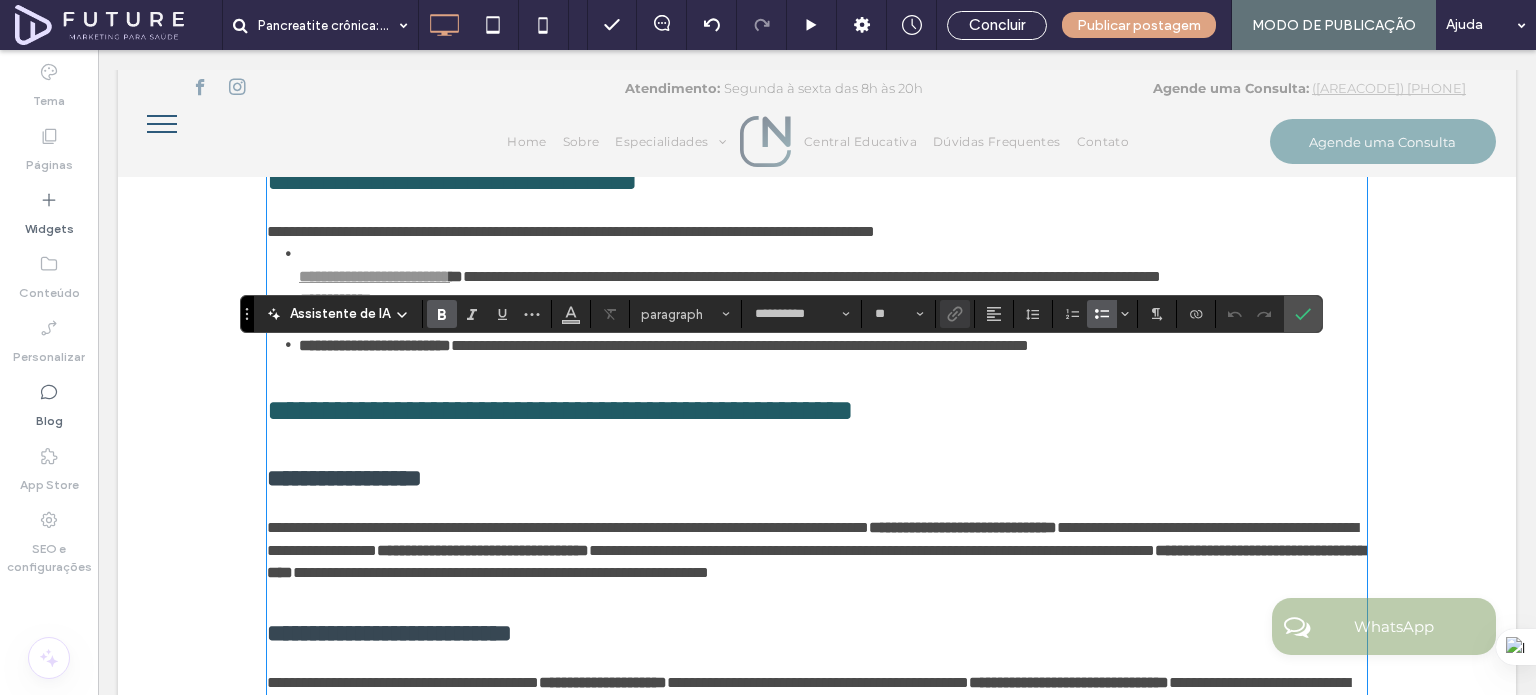 click on "**********" at bounding box center (817, 300) 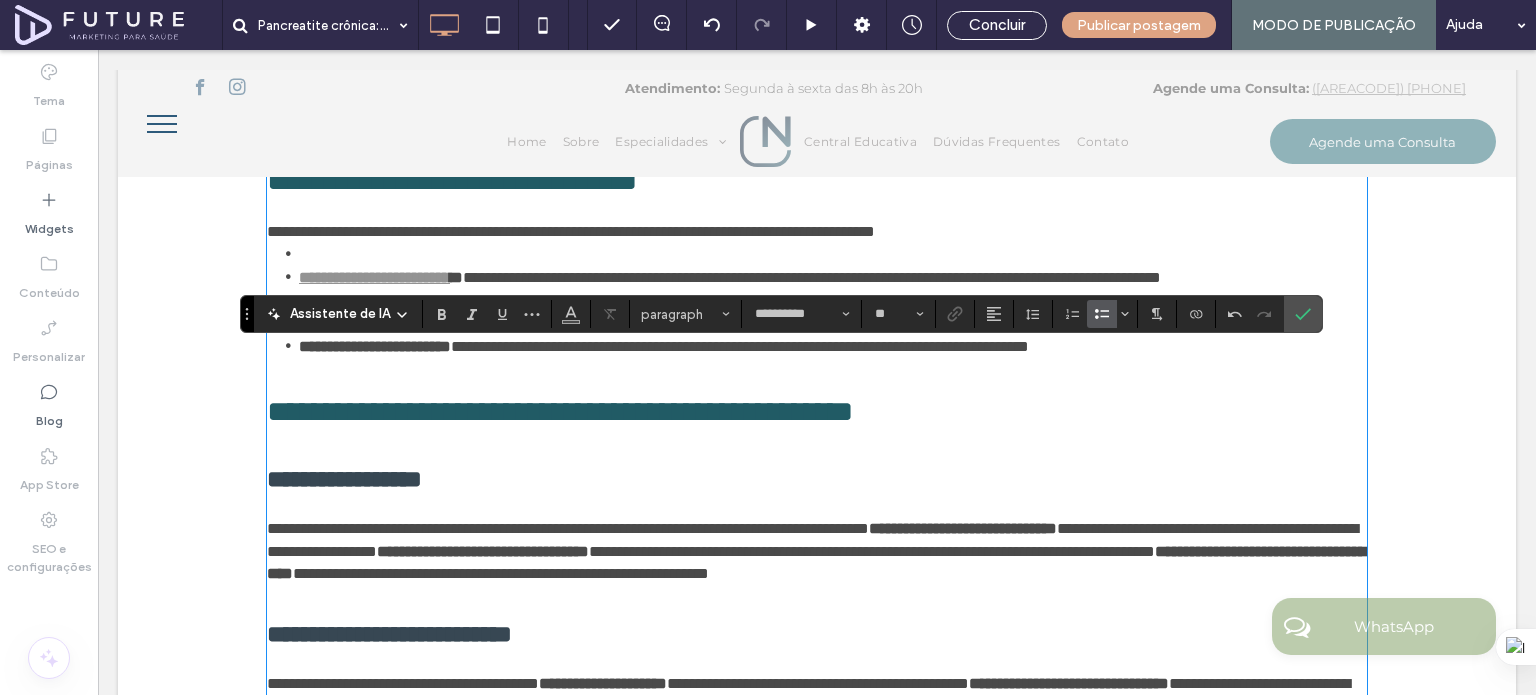 click at bounding box center [833, 254] 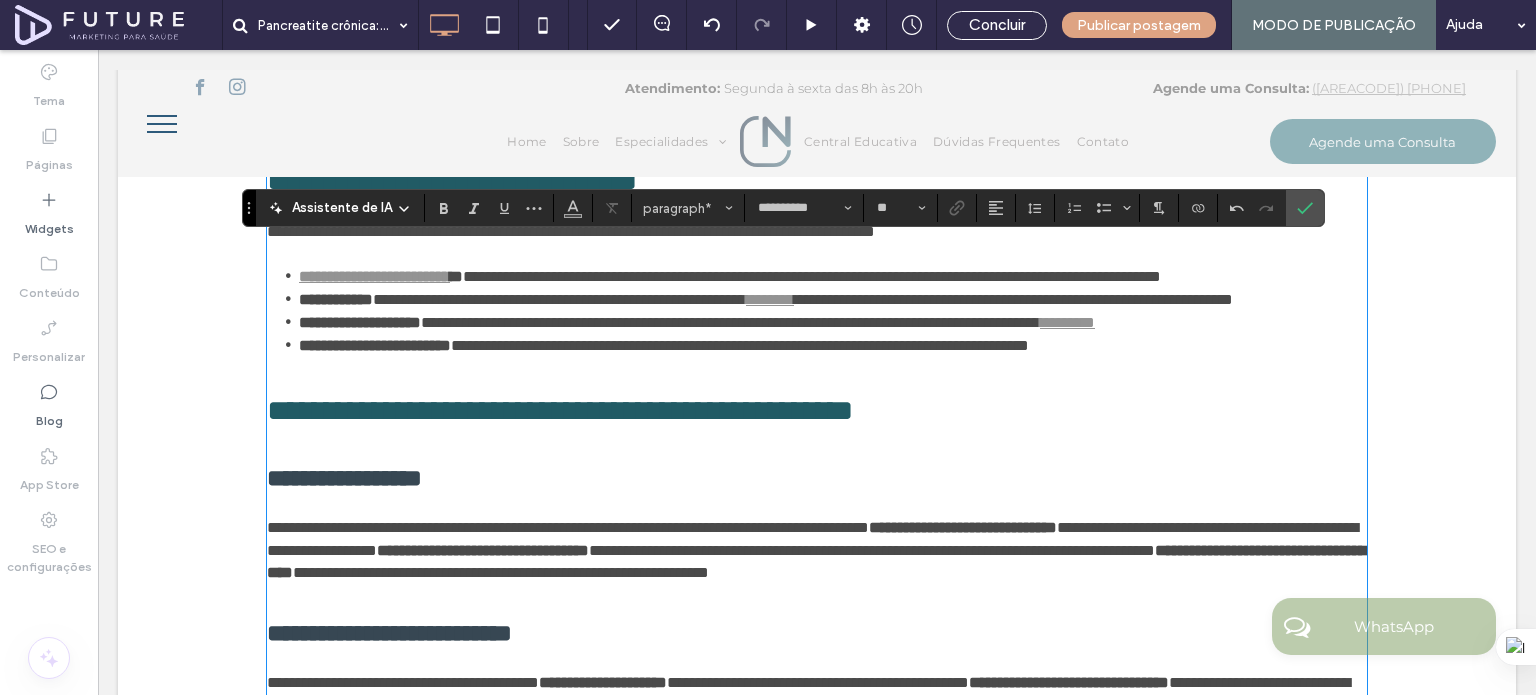 drag, startPoint x: 241, startPoint y: 312, endPoint x: 243, endPoint y: 206, distance: 106.01887 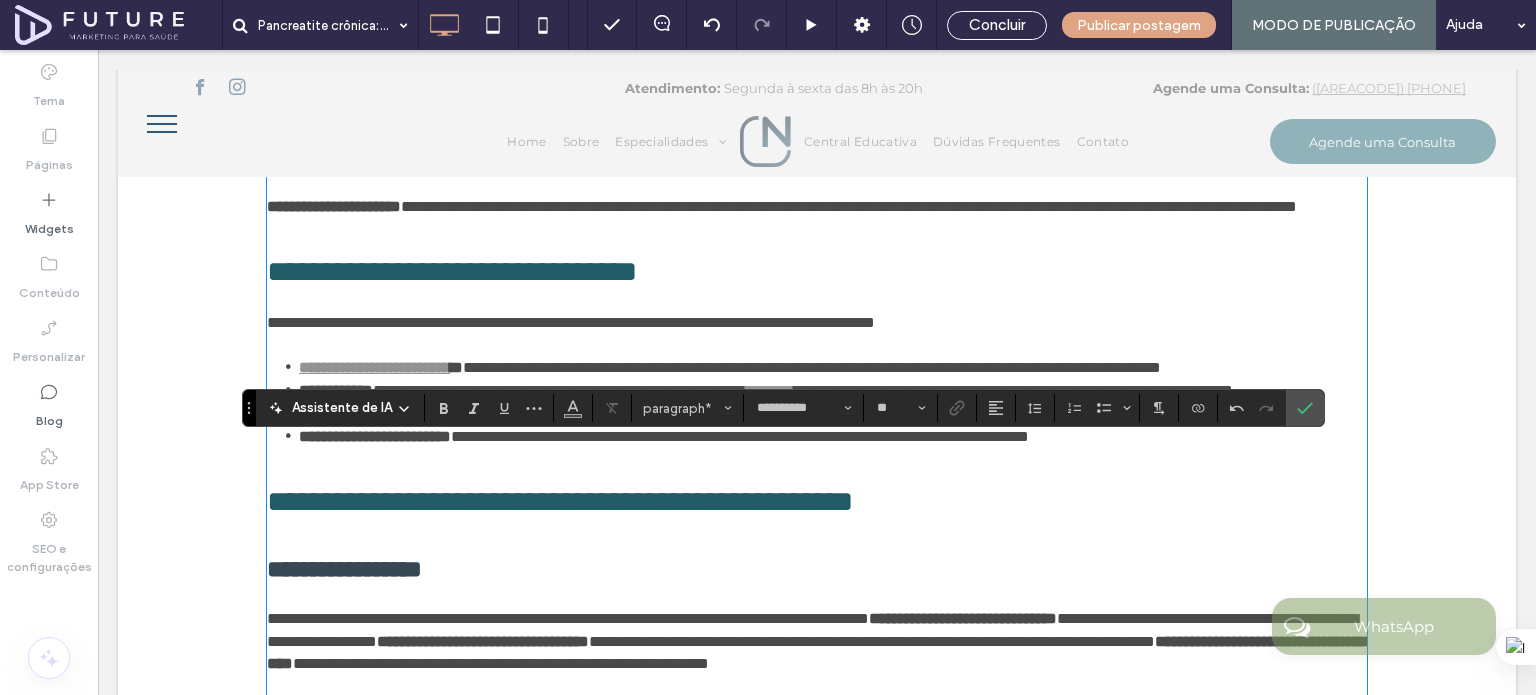 scroll, scrollTop: 1109, scrollLeft: 0, axis: vertical 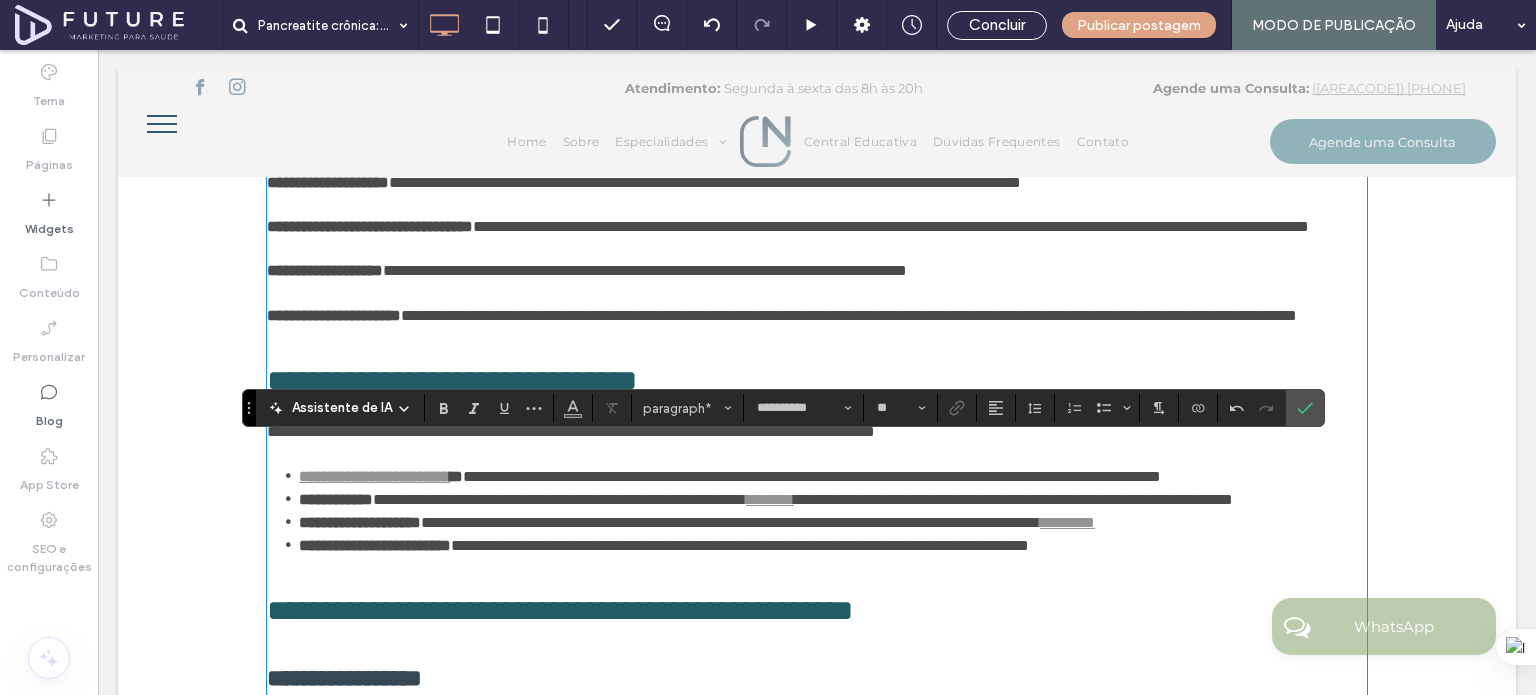 drag, startPoint x: 240, startPoint y: 404, endPoint x: 347, endPoint y: 463, distance: 122.18838 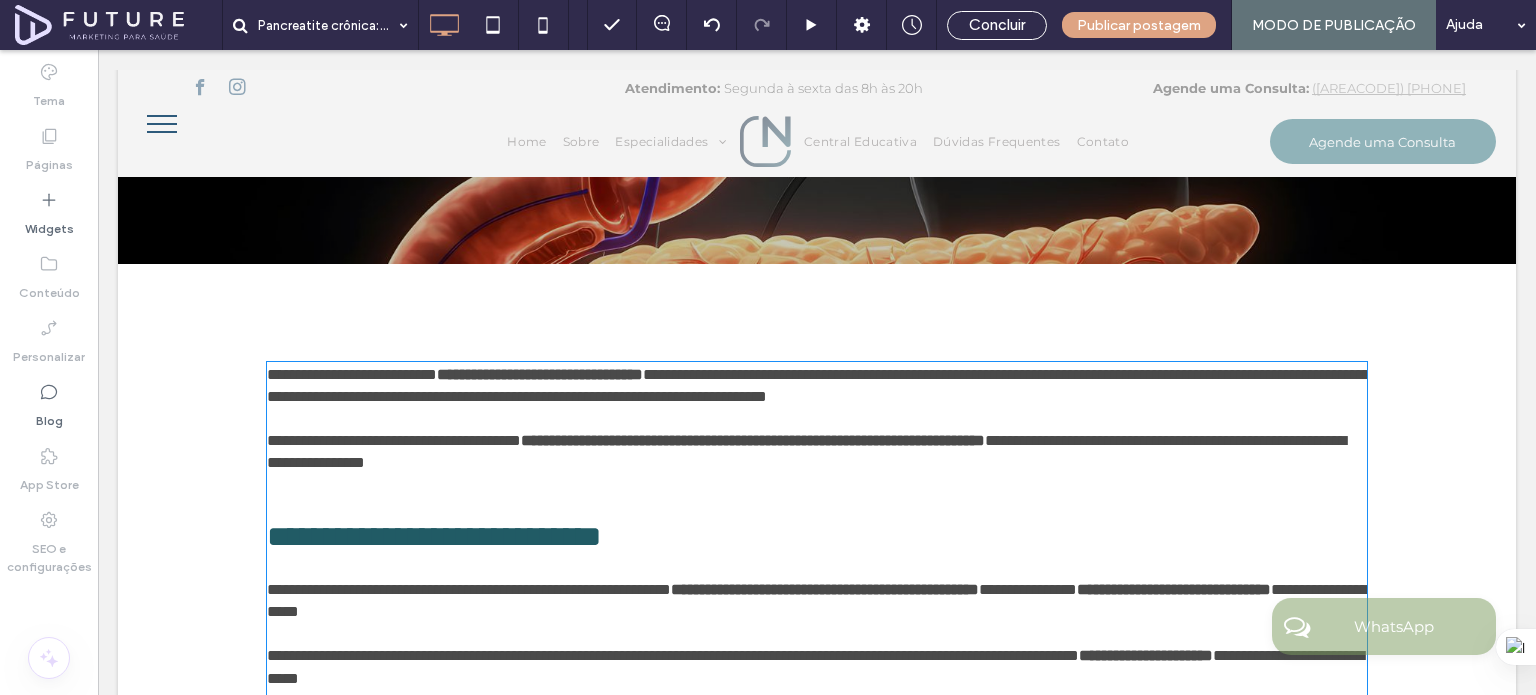 drag, startPoint x: 250, startPoint y: 407, endPoint x: 249, endPoint y: 428, distance: 21.023796 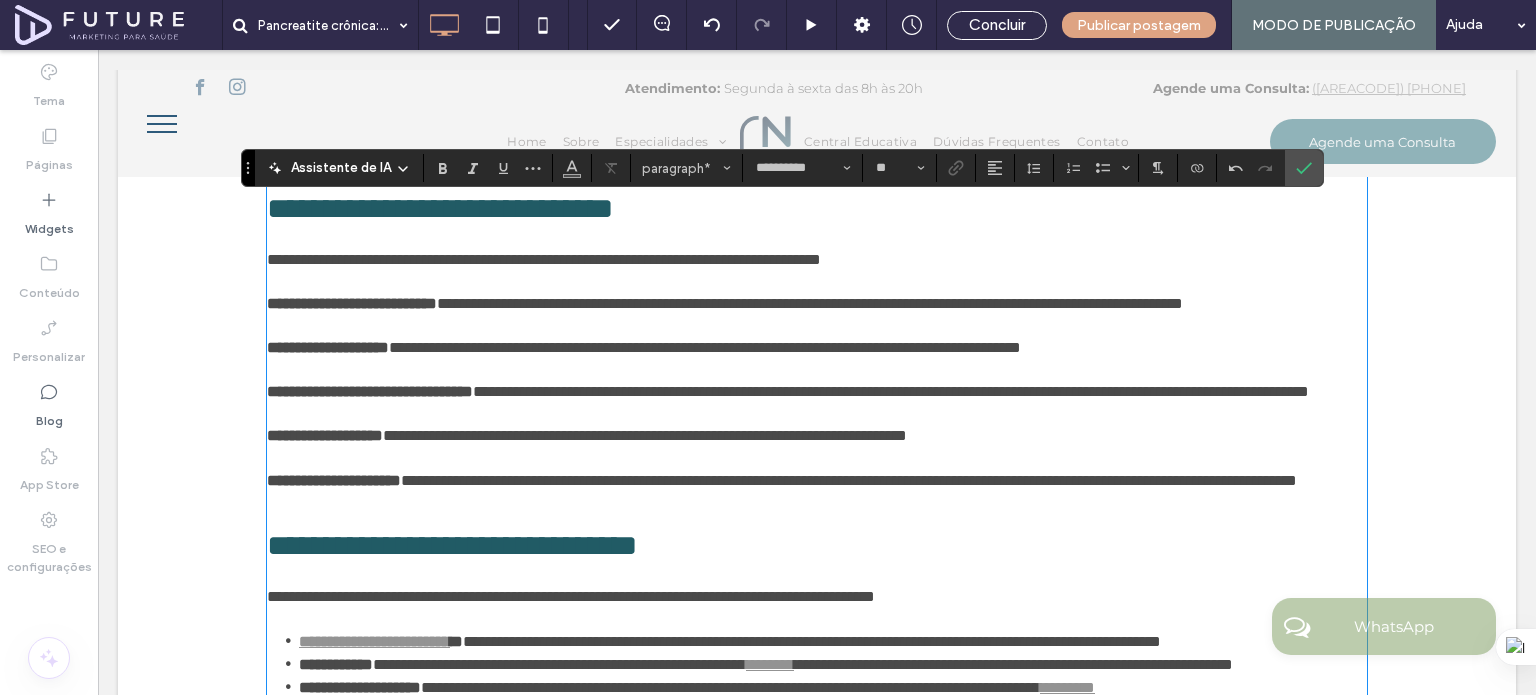 scroll, scrollTop: 1009, scrollLeft: 0, axis: vertical 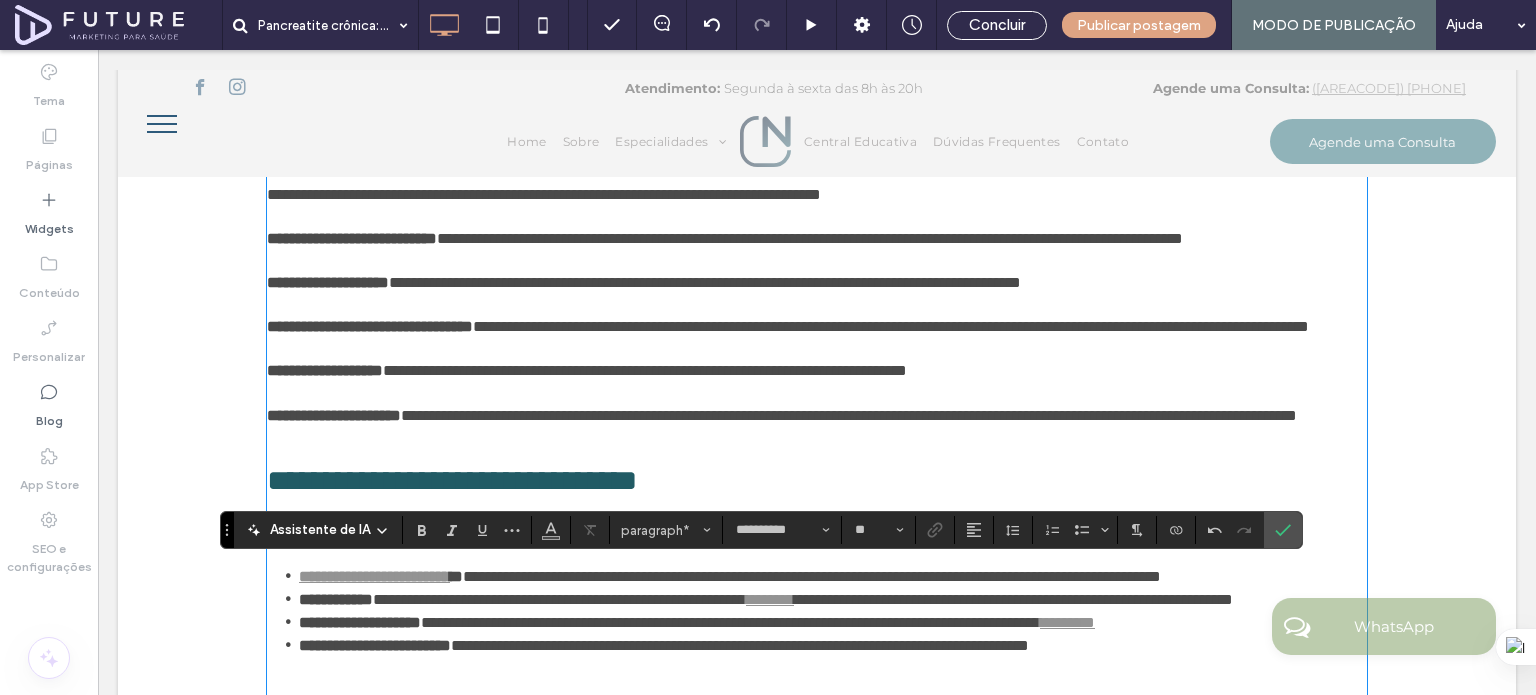 drag, startPoint x: 248, startPoint y: 144, endPoint x: 227, endPoint y: 524, distance: 380.57983 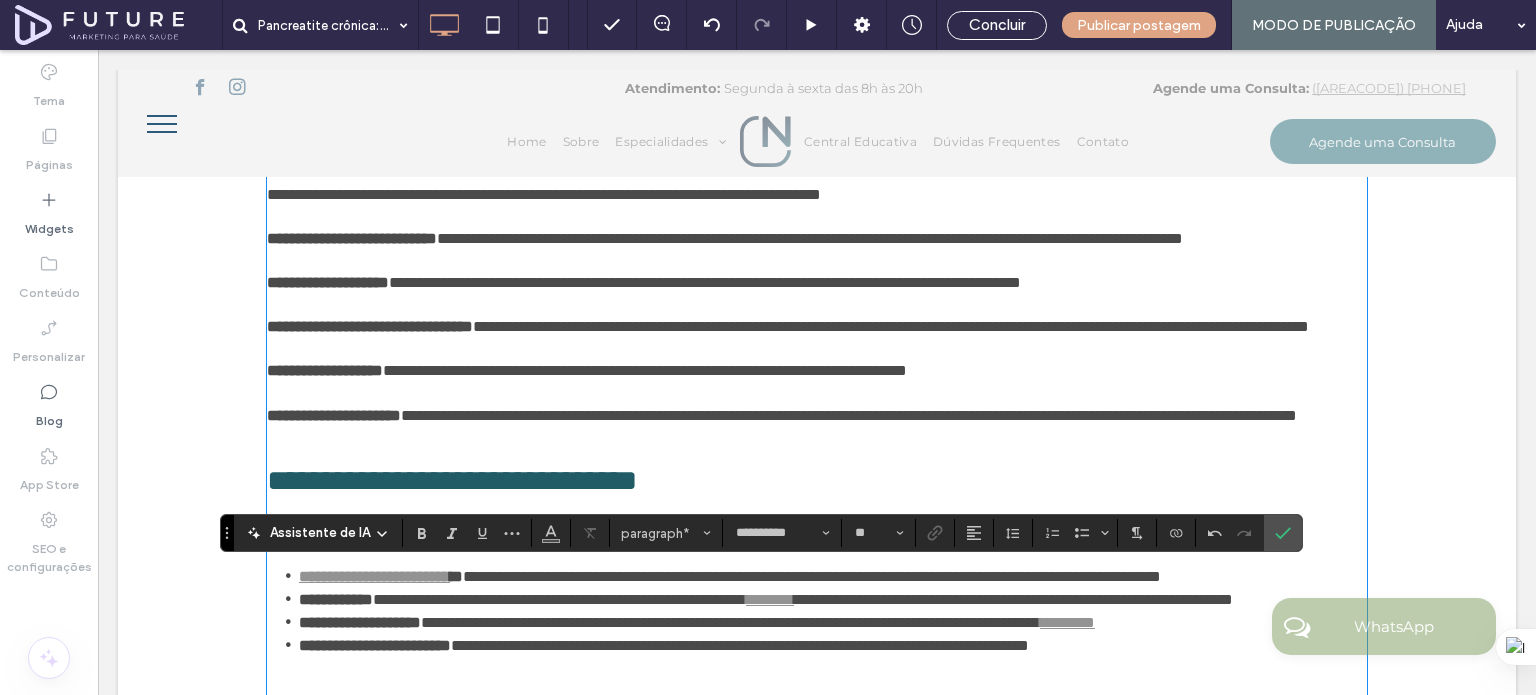 click 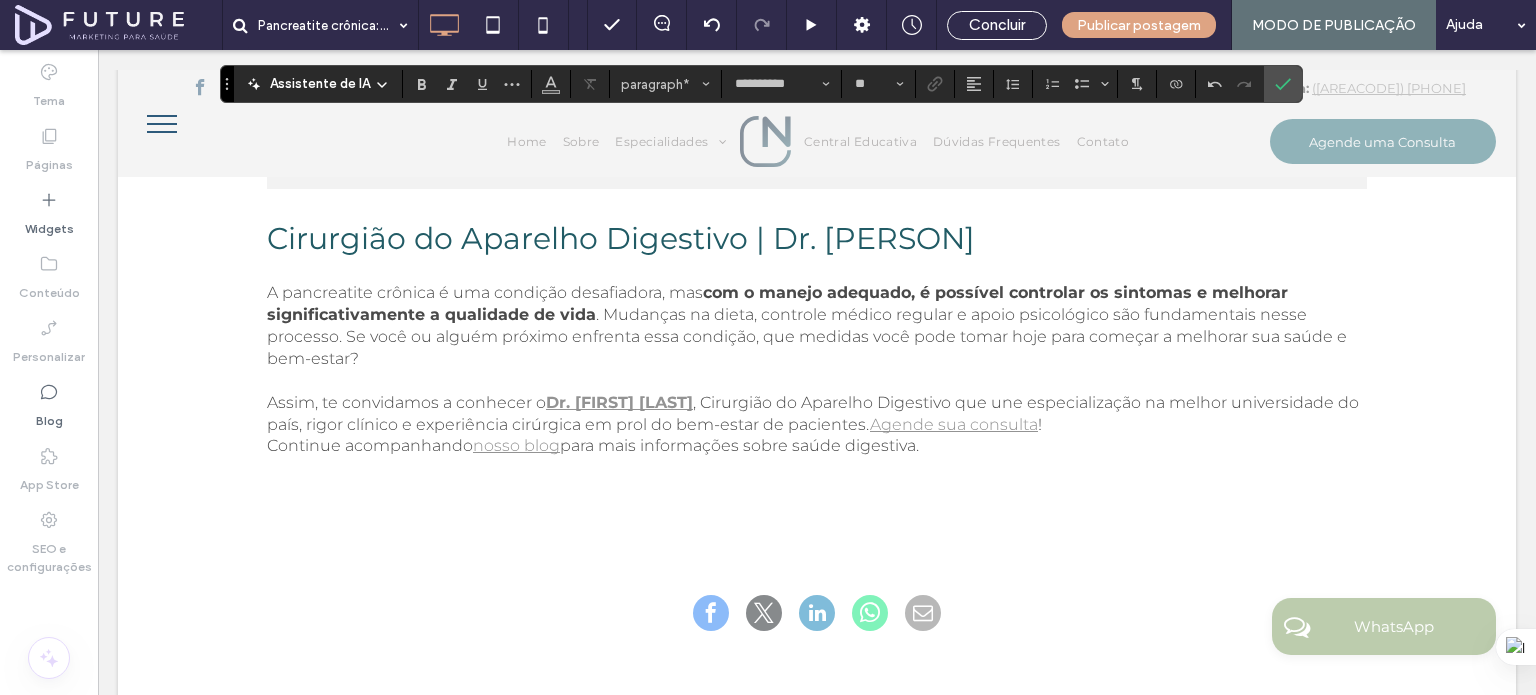 scroll, scrollTop: 2709, scrollLeft: 0, axis: vertical 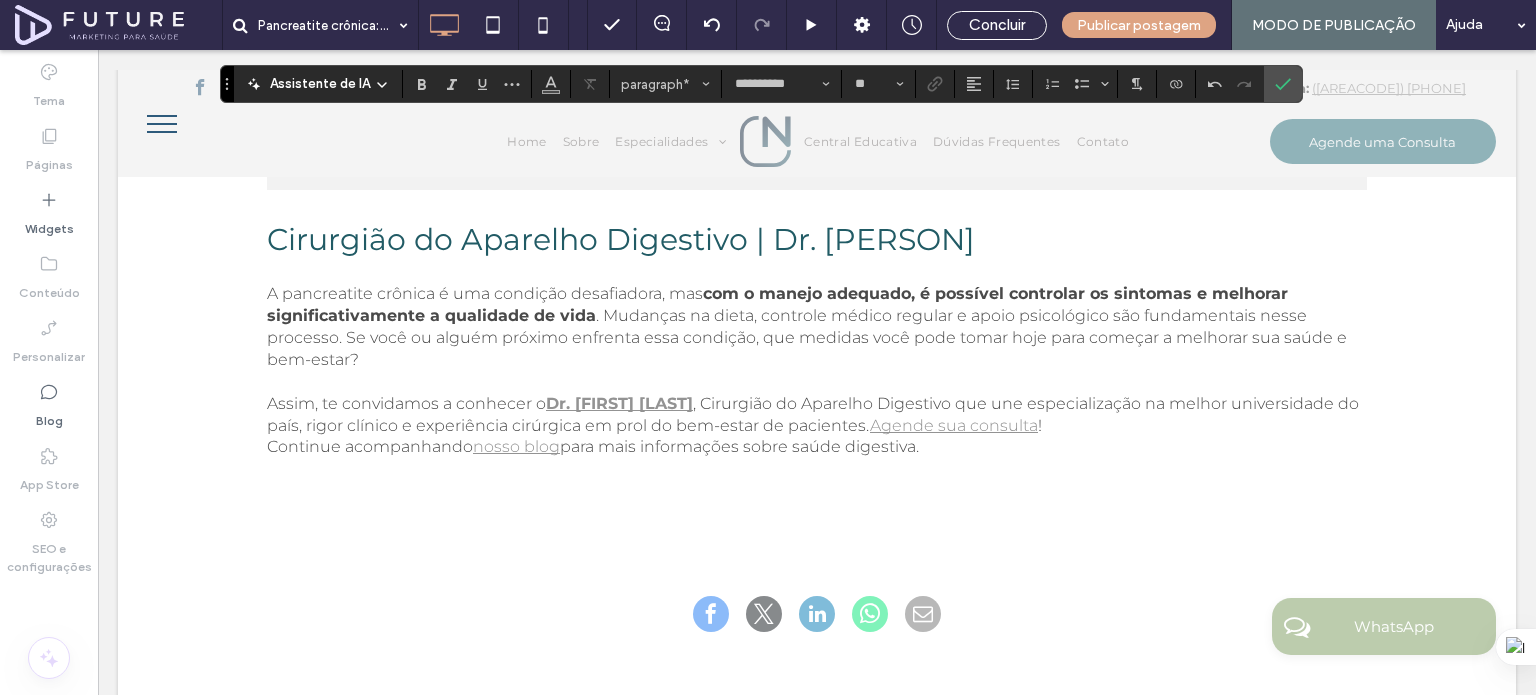 click on "Título ou pergunta" at bounding box center (797, 70) 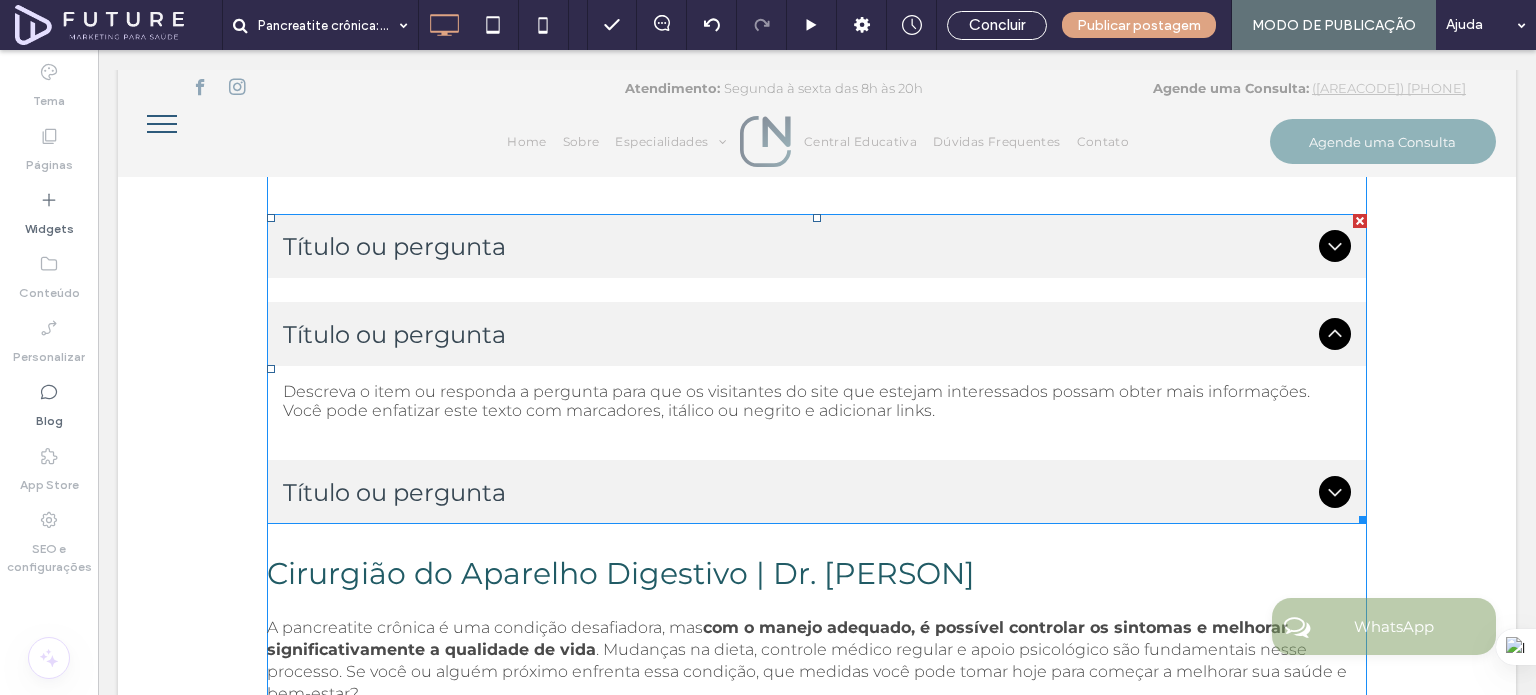 click on "Título ou pergunta" at bounding box center [797, 246] 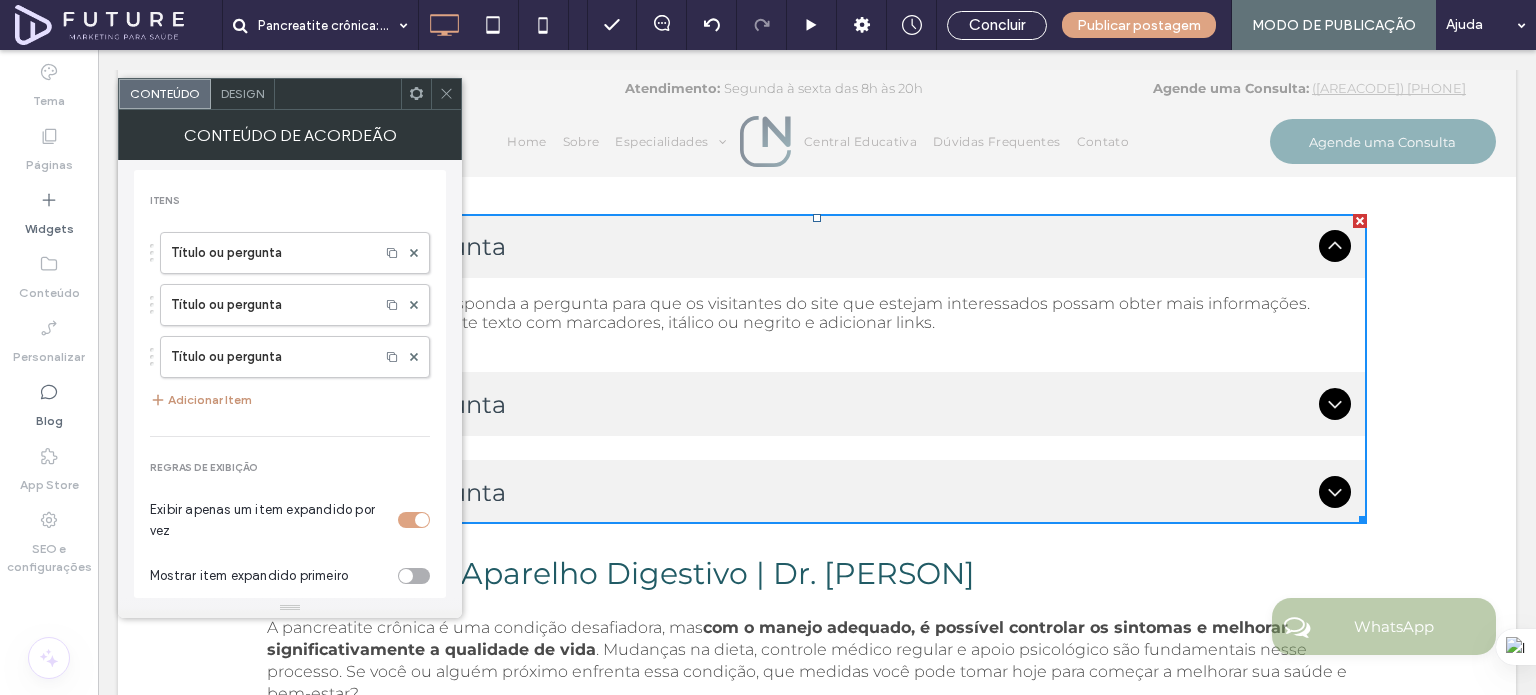 click on "Adicionar Item" at bounding box center (201, 400) 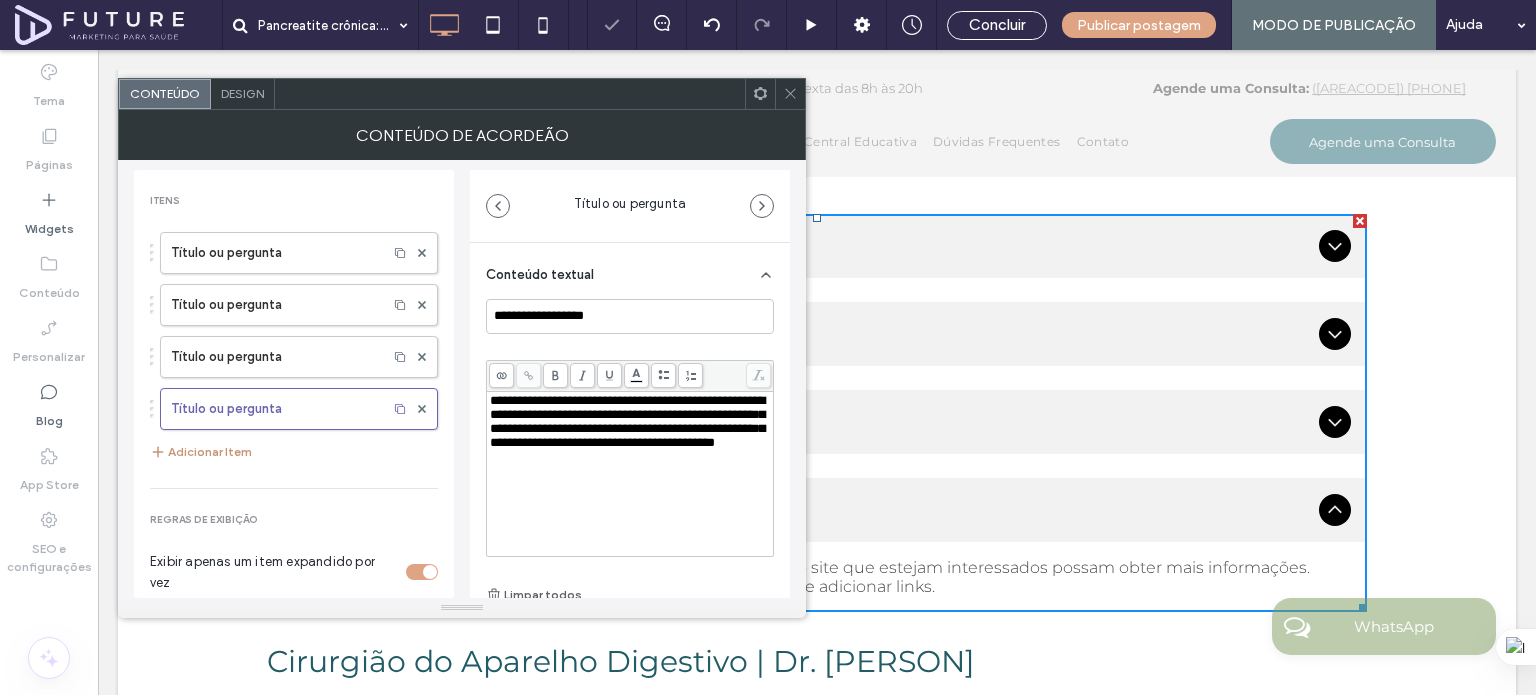click on "Adicionar Item" at bounding box center (201, 452) 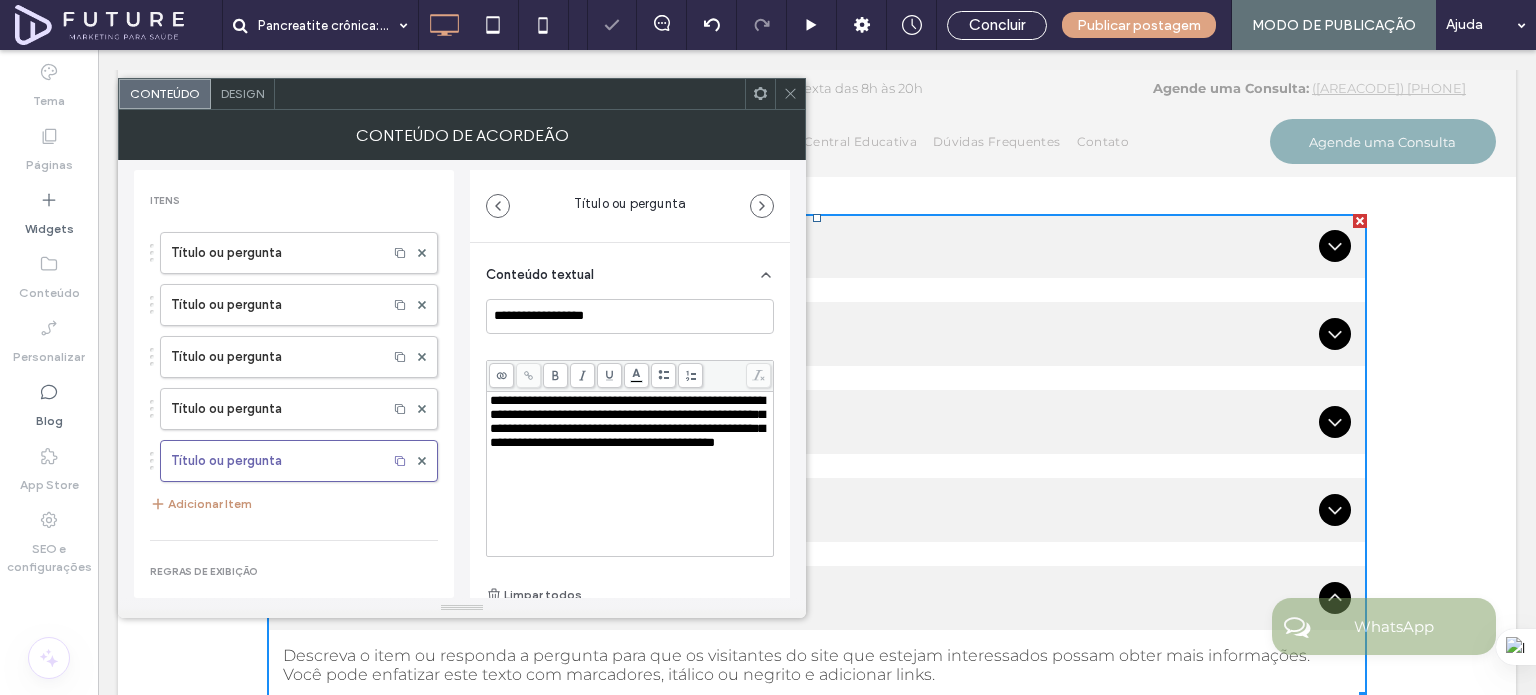 click on "Adicionar Item" at bounding box center [201, 504] 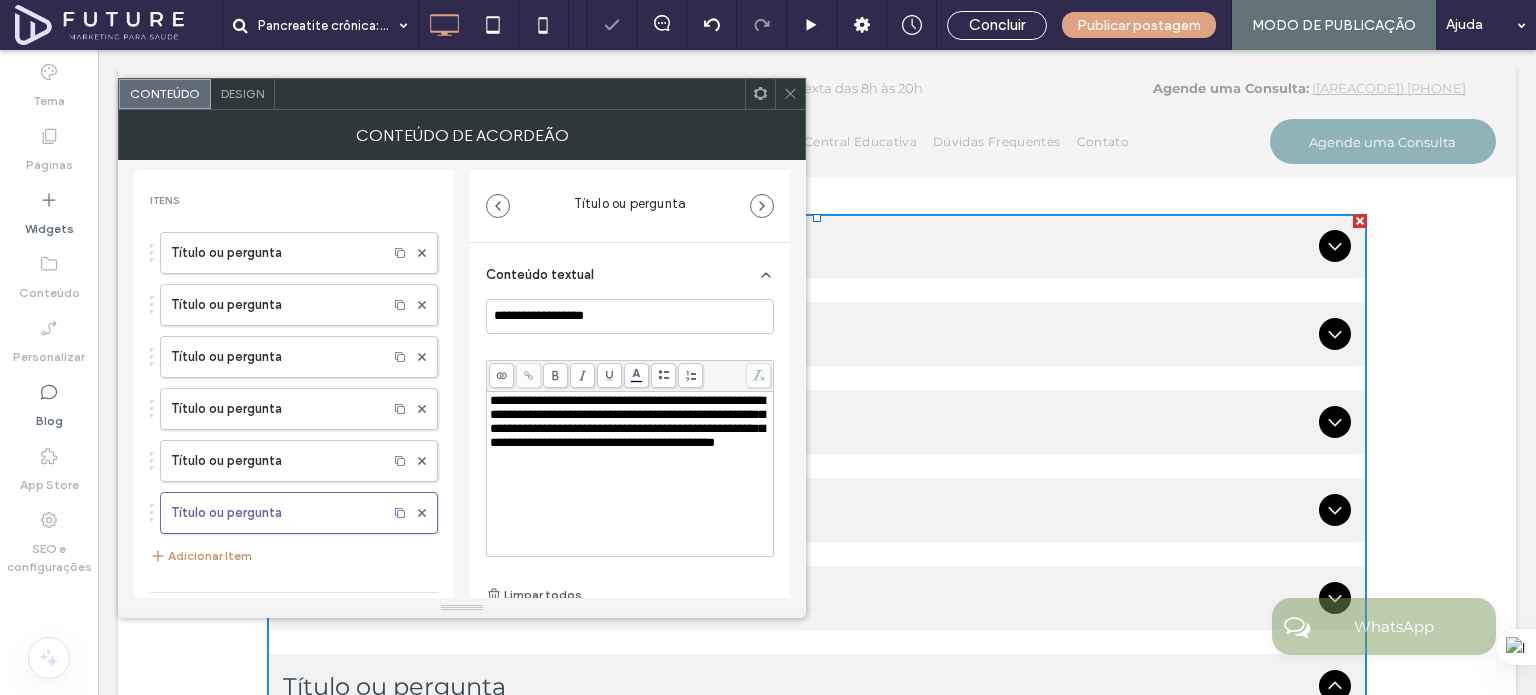 click on "Adicionar Item" at bounding box center (201, 556) 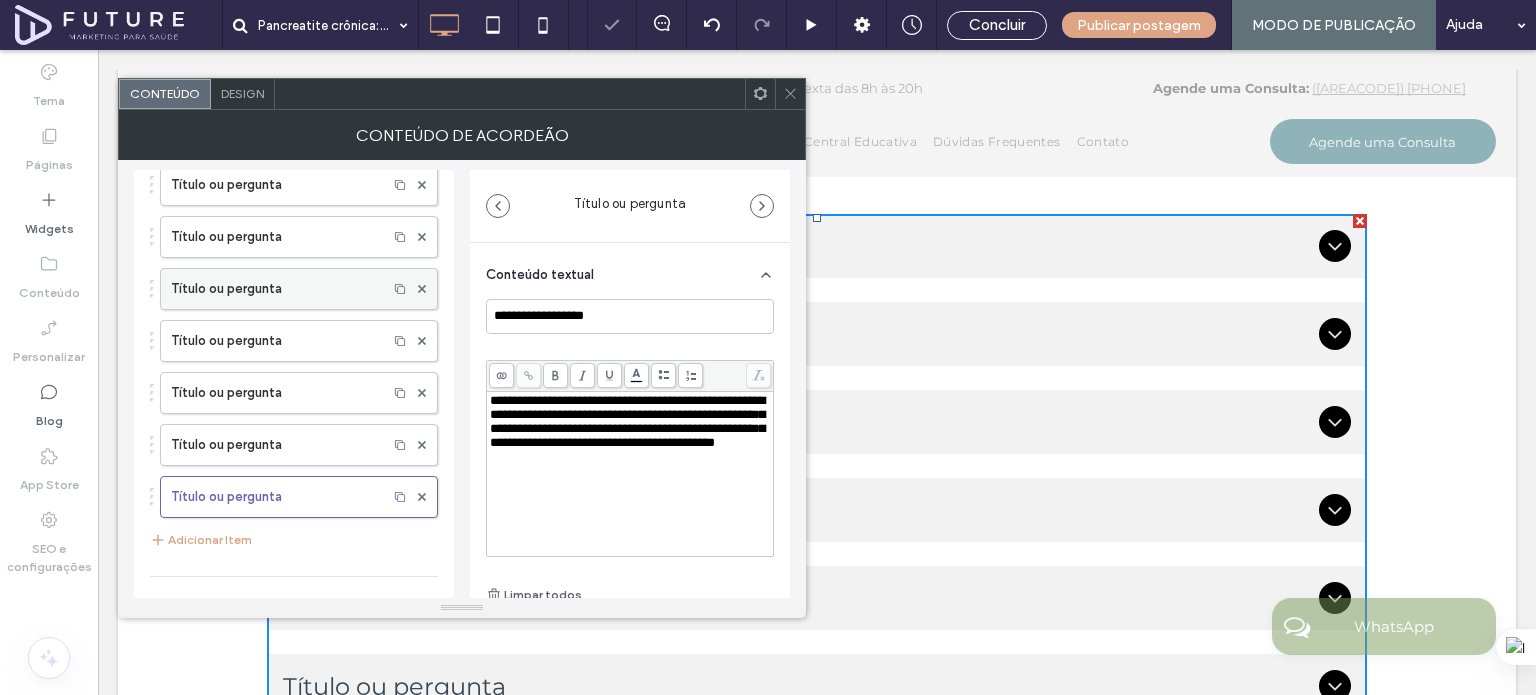 scroll, scrollTop: 100, scrollLeft: 0, axis: vertical 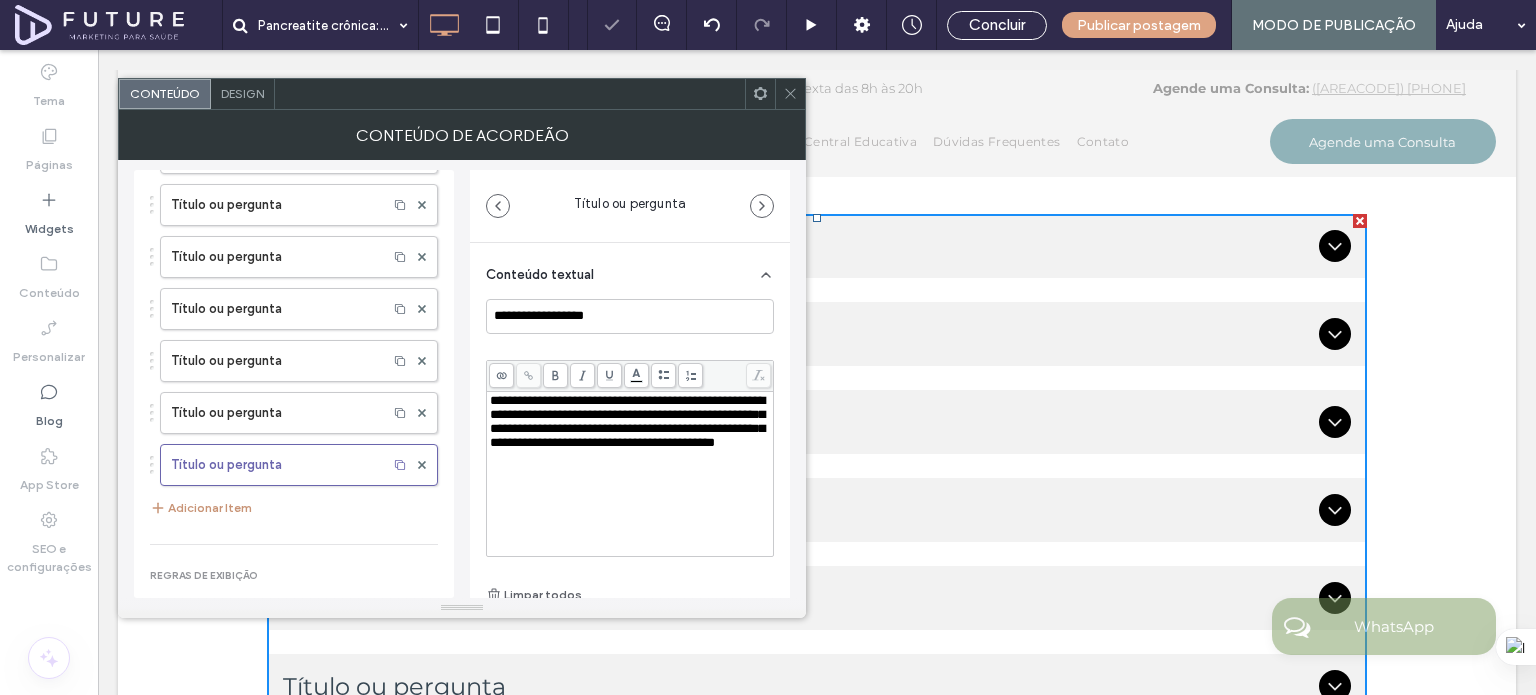 click on "Adicionar Item" at bounding box center (201, 508) 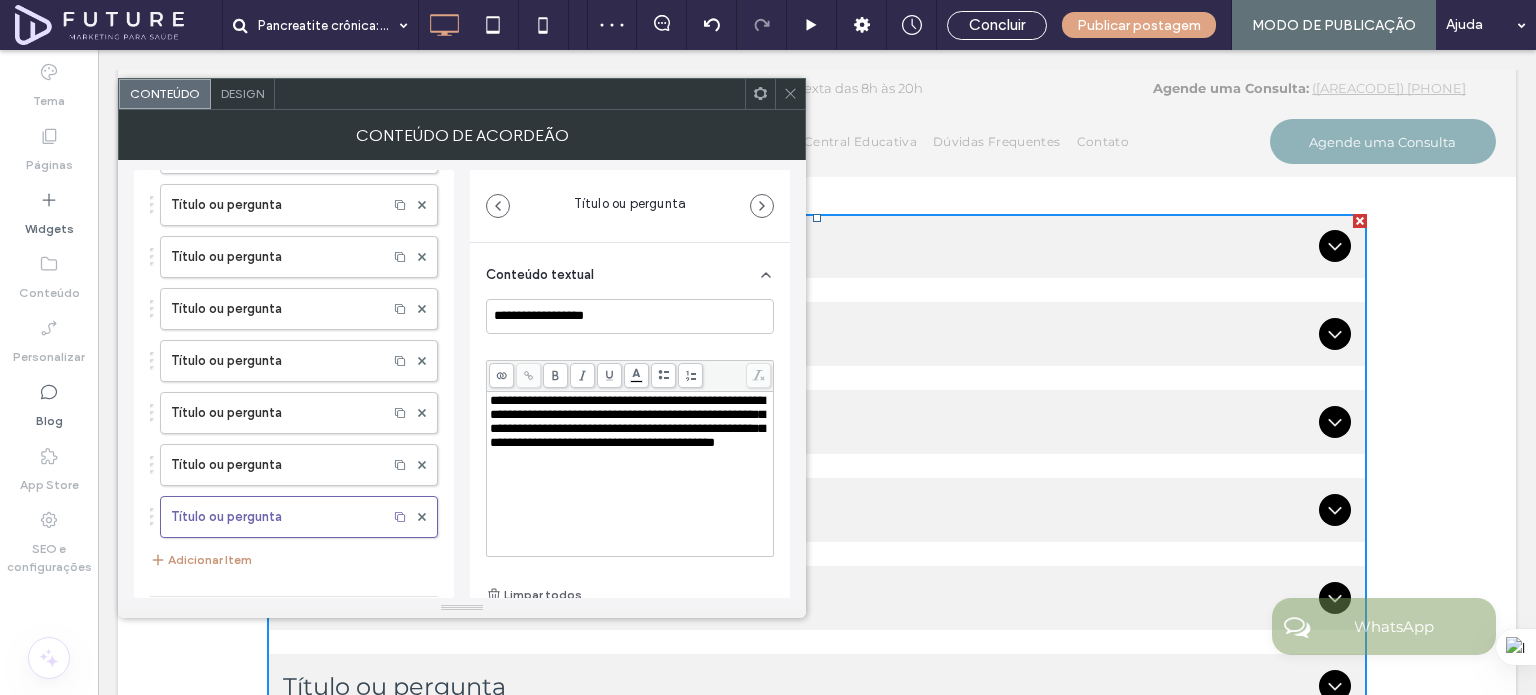 click on "Adicionar Item" at bounding box center [201, 560] 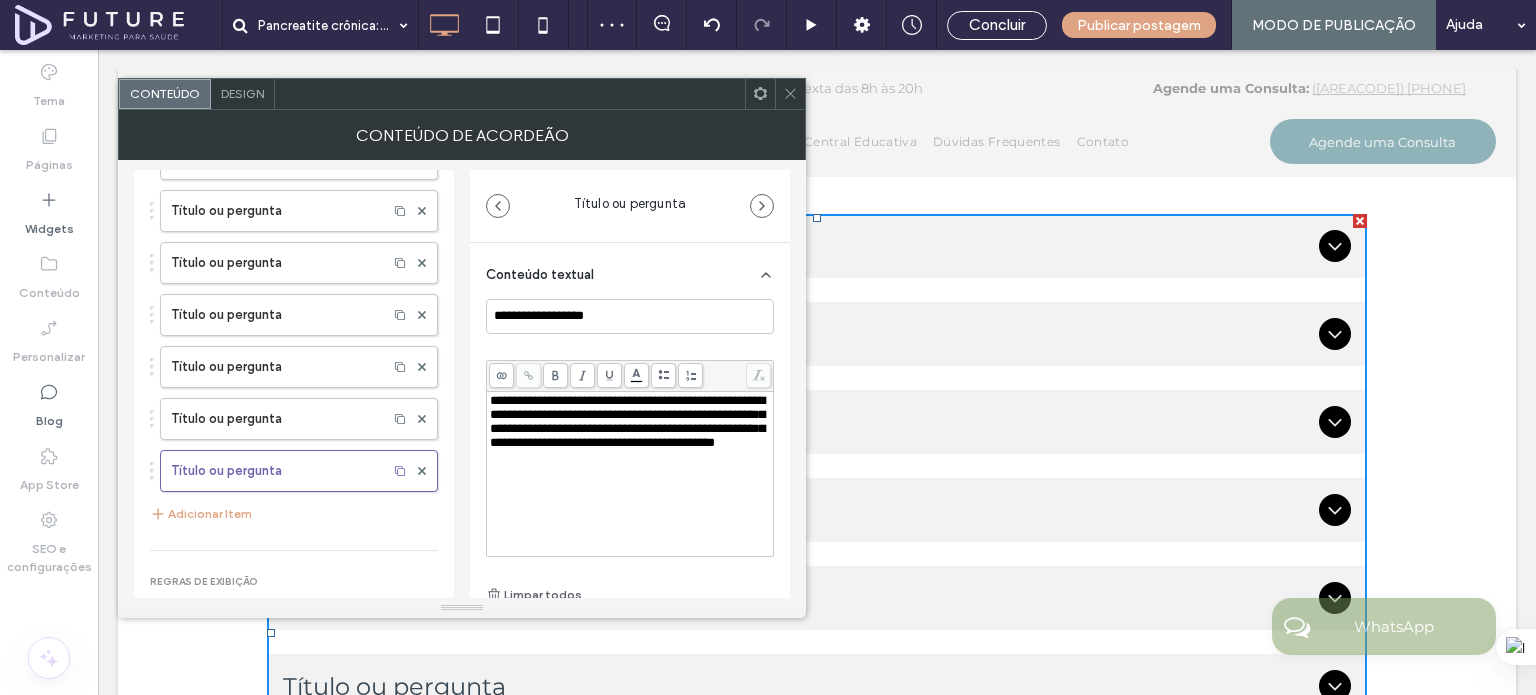 scroll, scrollTop: 300, scrollLeft: 0, axis: vertical 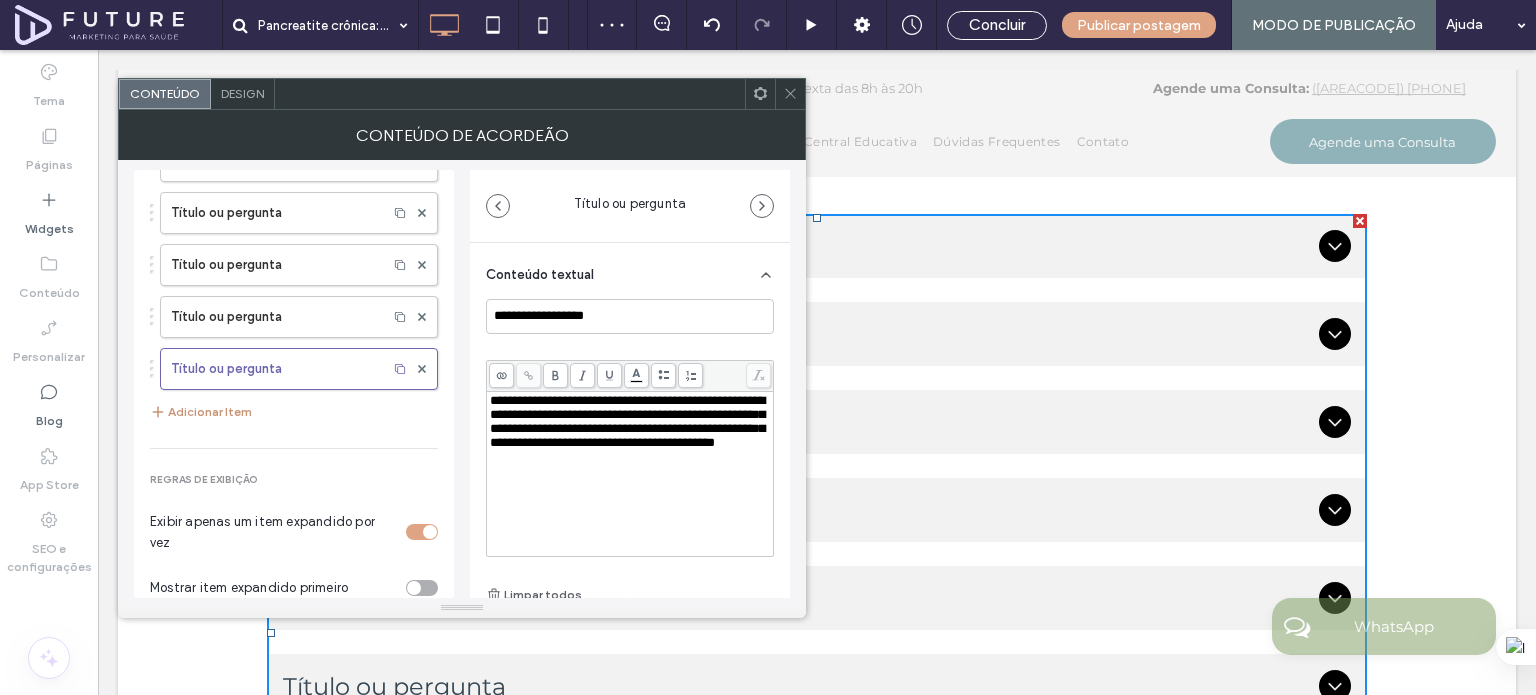 click on "Adicionar Item" at bounding box center (201, 412) 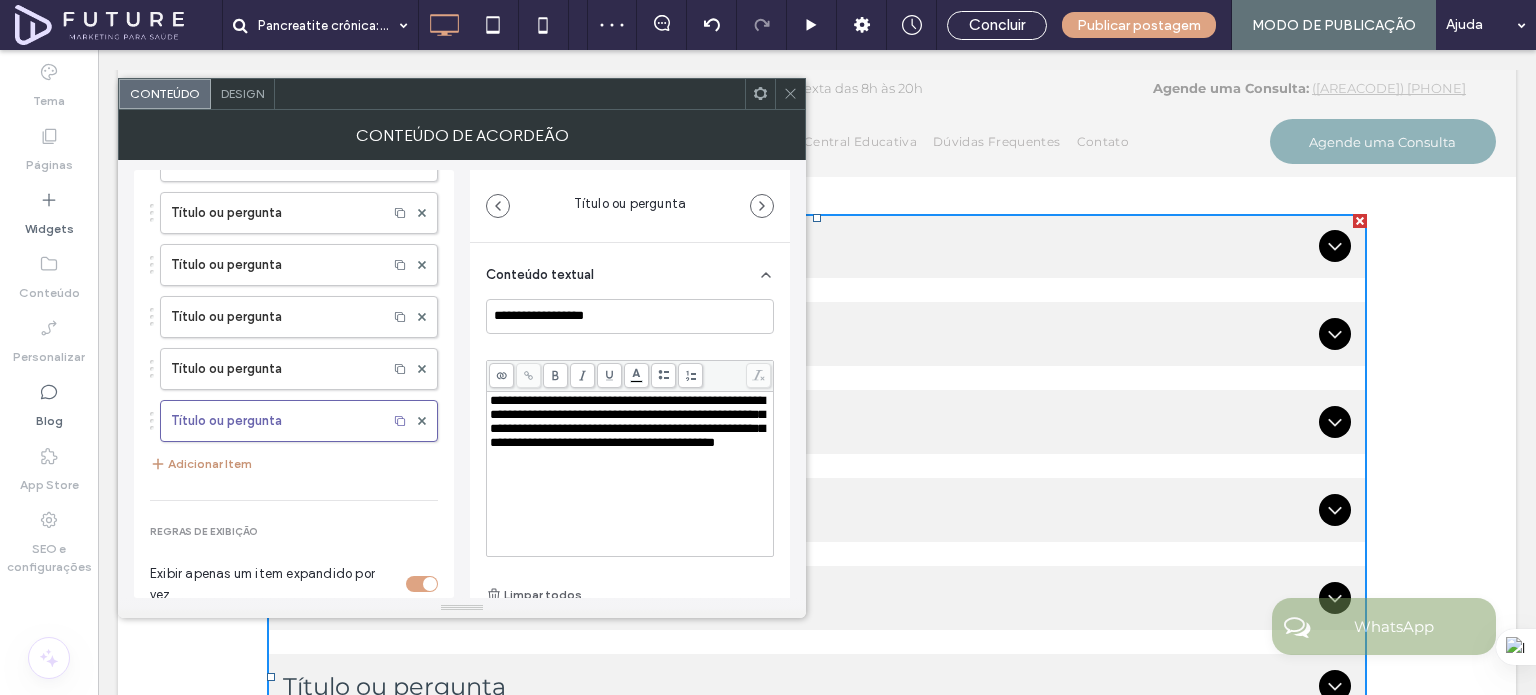 click on "Adicionar Item" at bounding box center (201, 464) 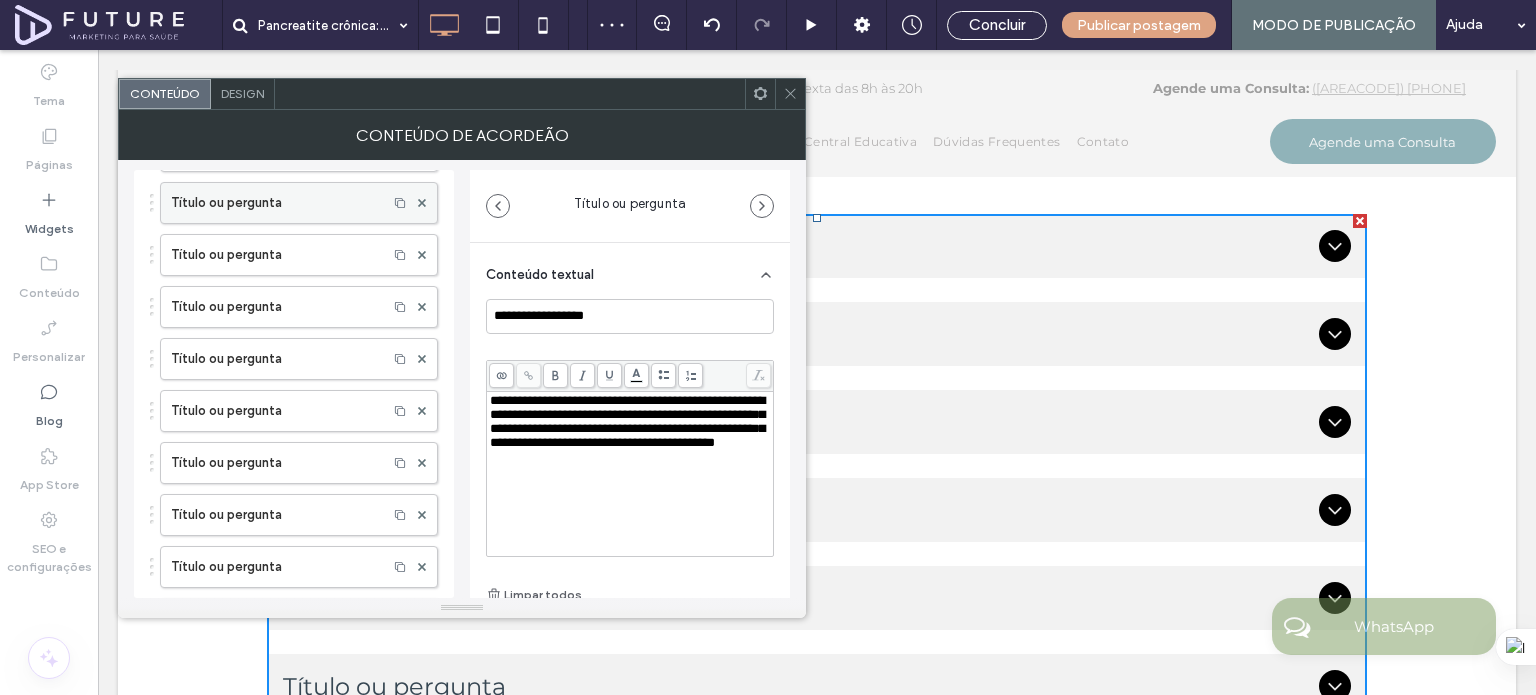 scroll, scrollTop: 0, scrollLeft: 0, axis: both 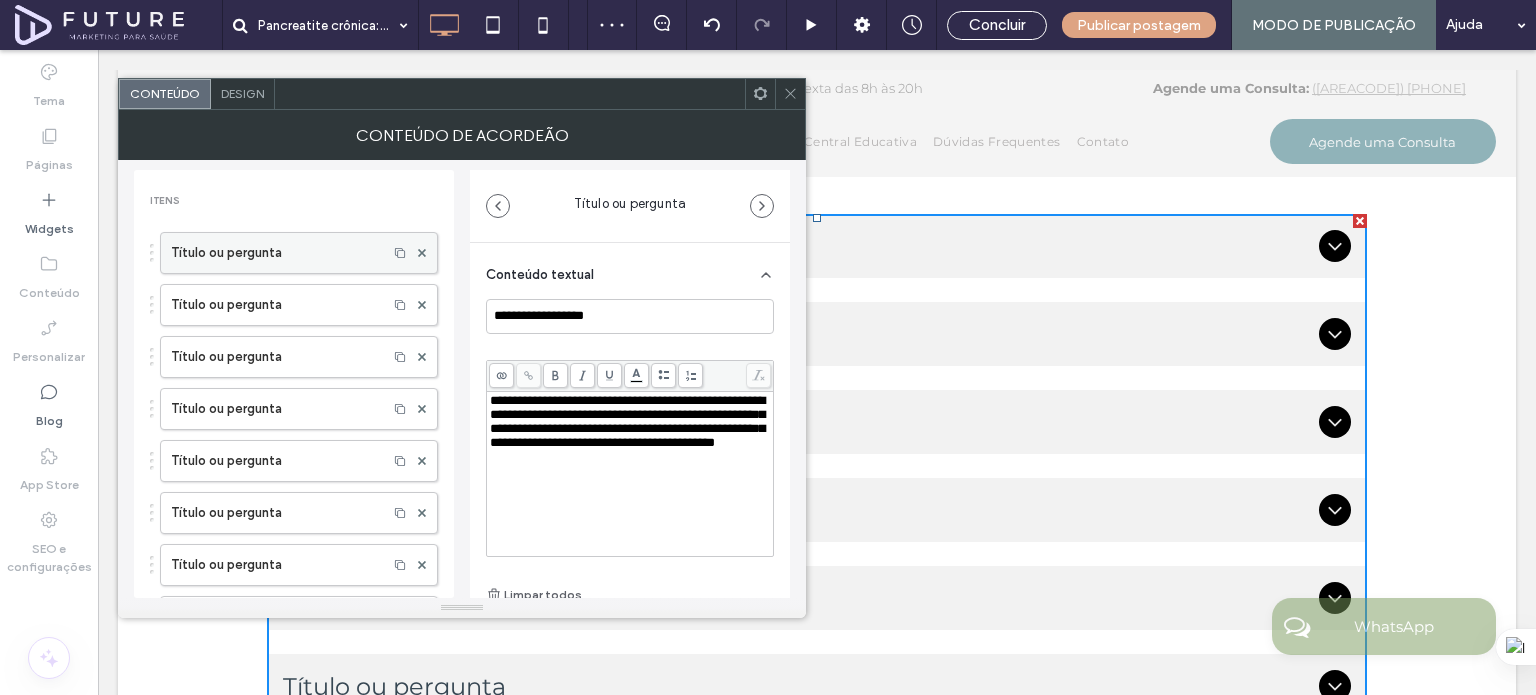 click on "Título ou pergunta" at bounding box center (274, 253) 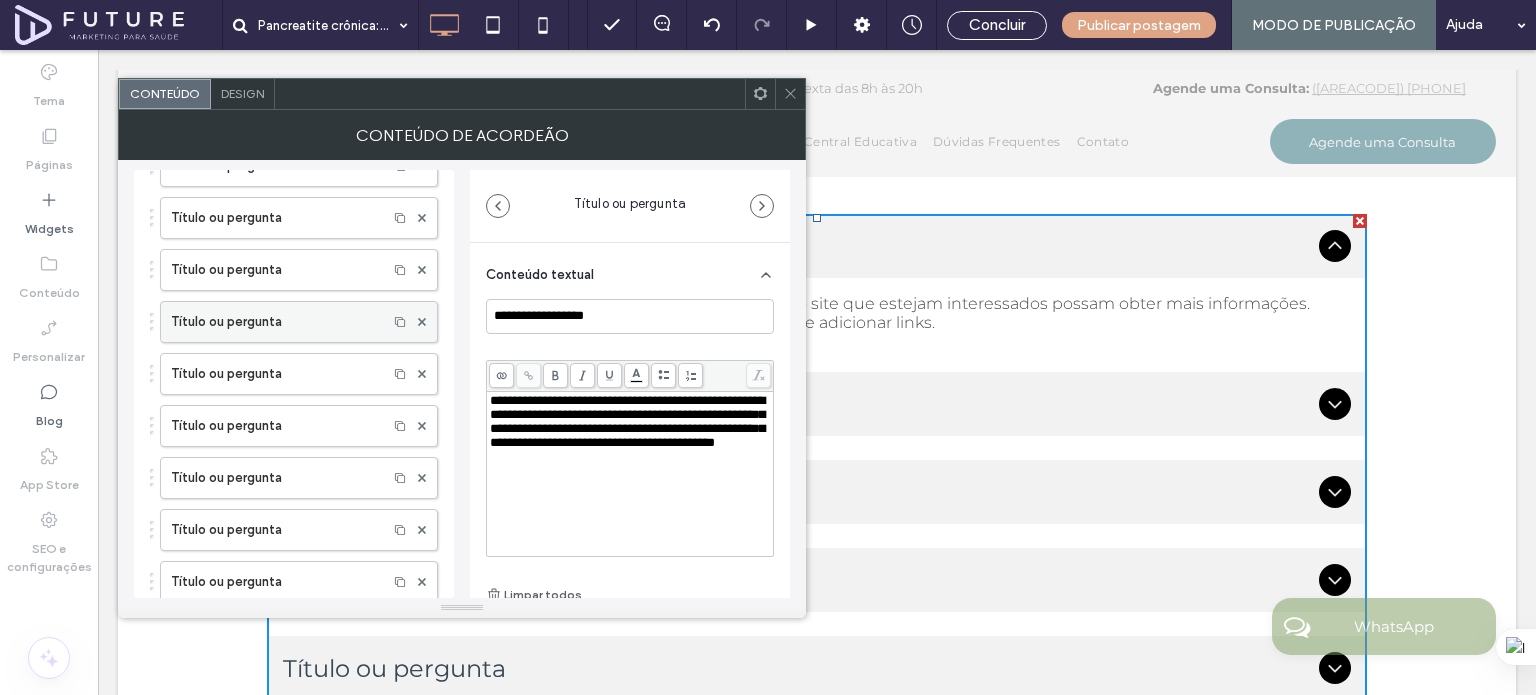 scroll, scrollTop: 300, scrollLeft: 0, axis: vertical 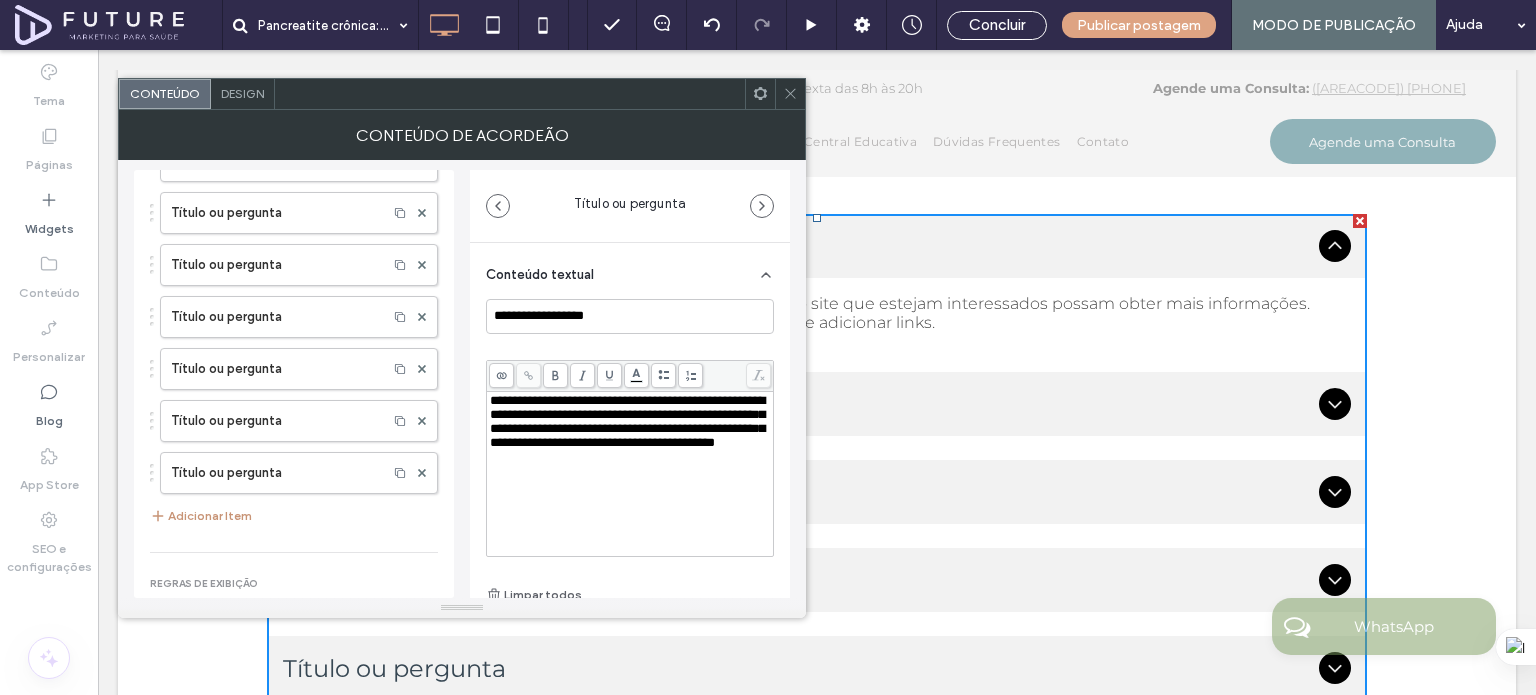 click on "Adicionar Item" at bounding box center [201, 516] 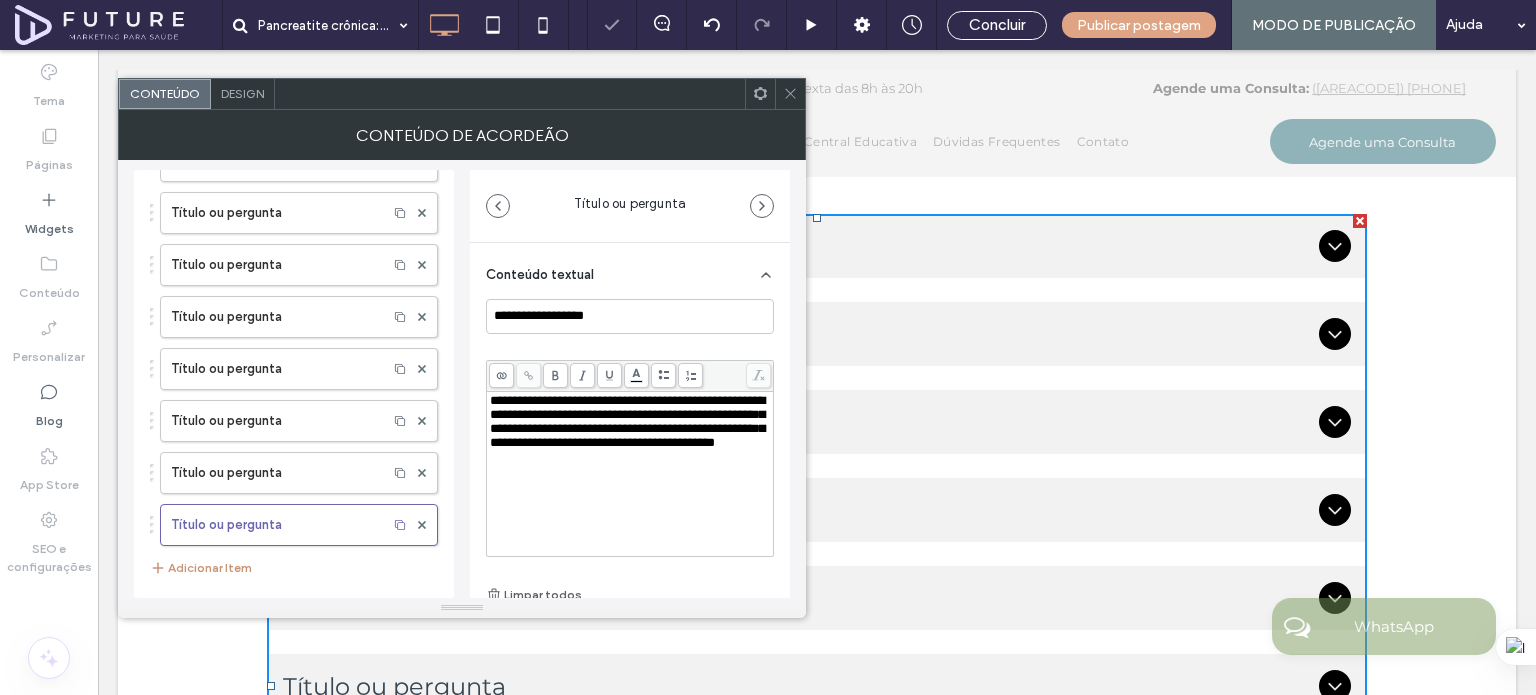 click on "Adicionar Item" at bounding box center (201, 568) 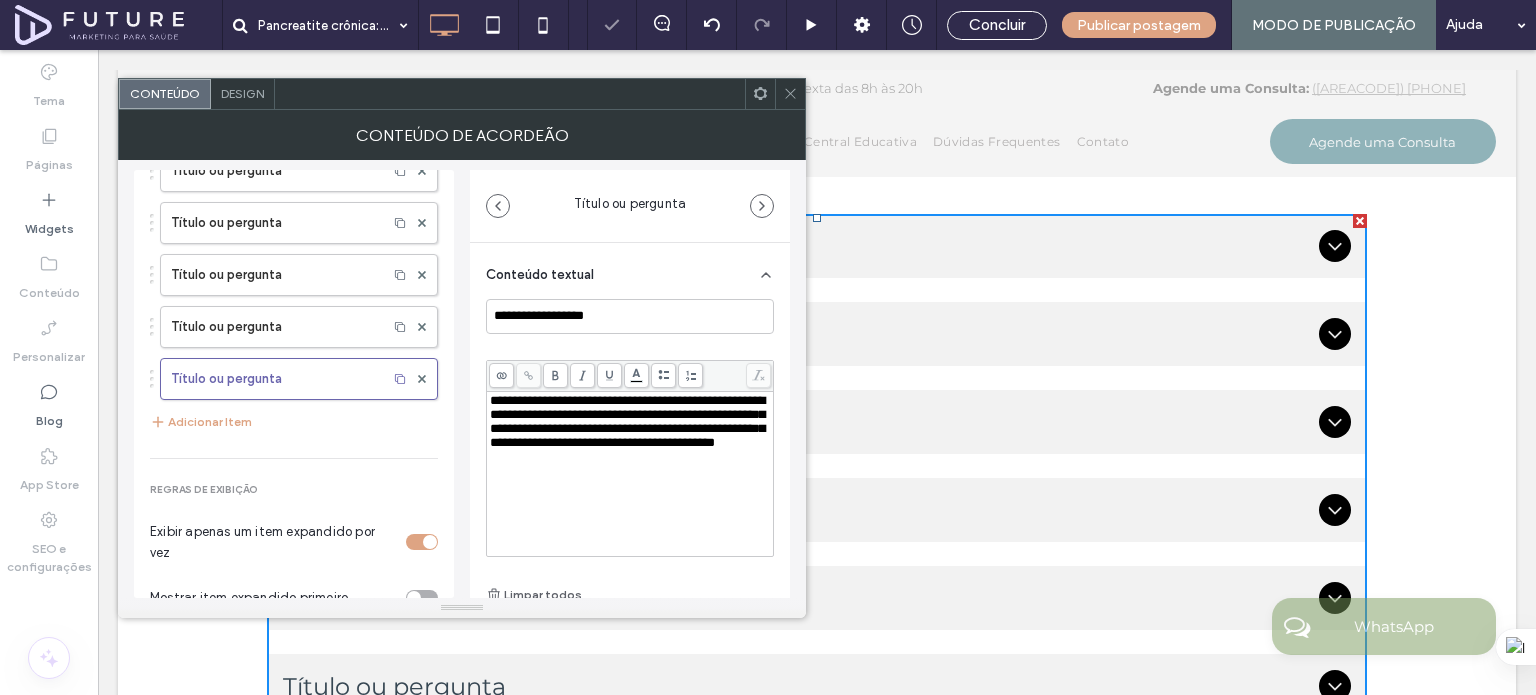 scroll, scrollTop: 500, scrollLeft: 0, axis: vertical 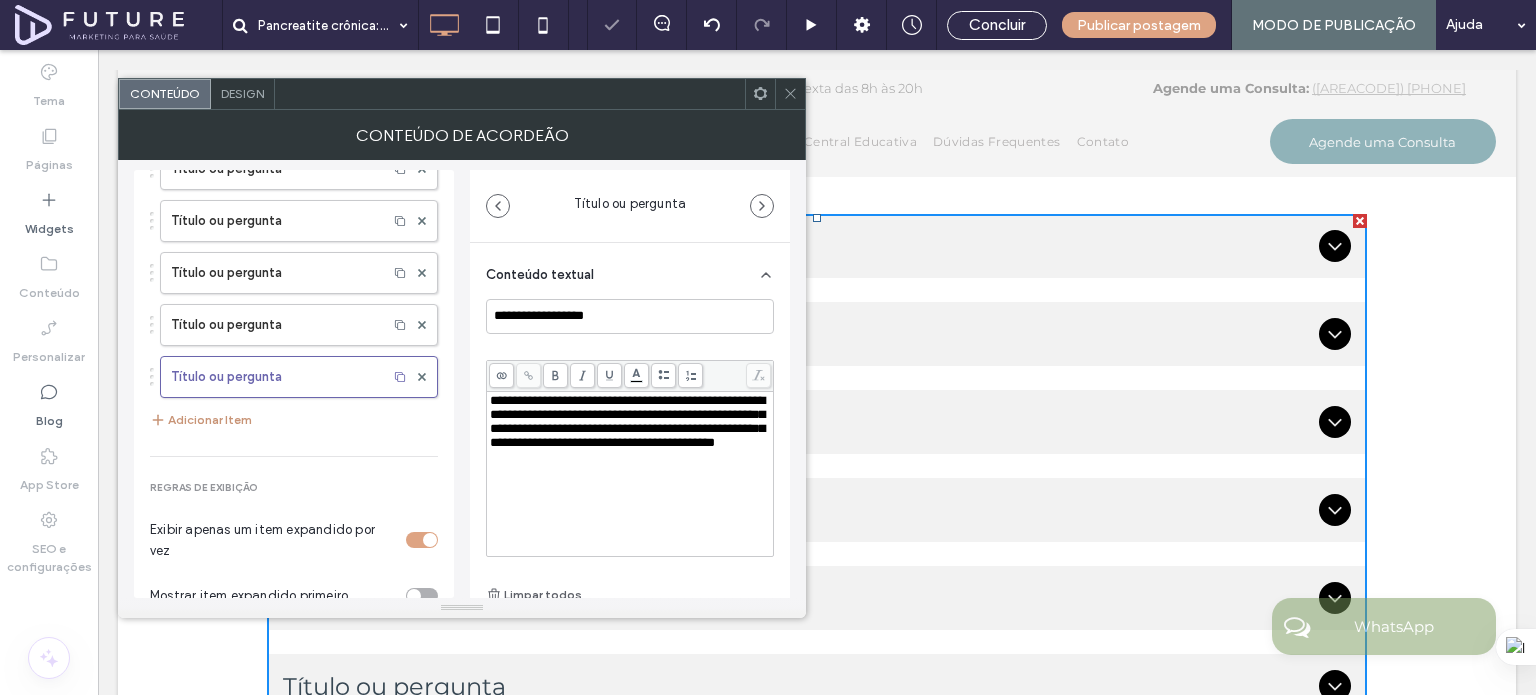 click on "Adicionar Item" at bounding box center (201, 420) 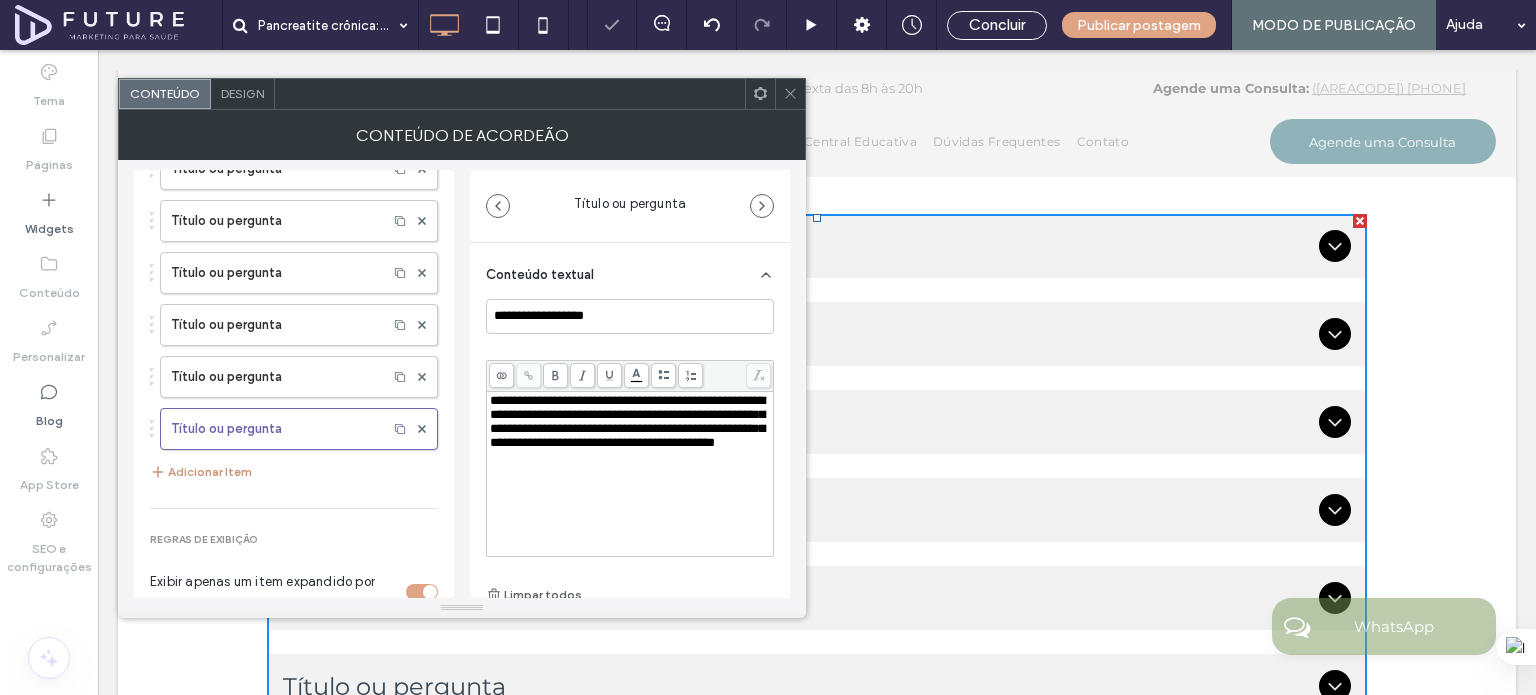 click on "Adicionar Item" at bounding box center [201, 472] 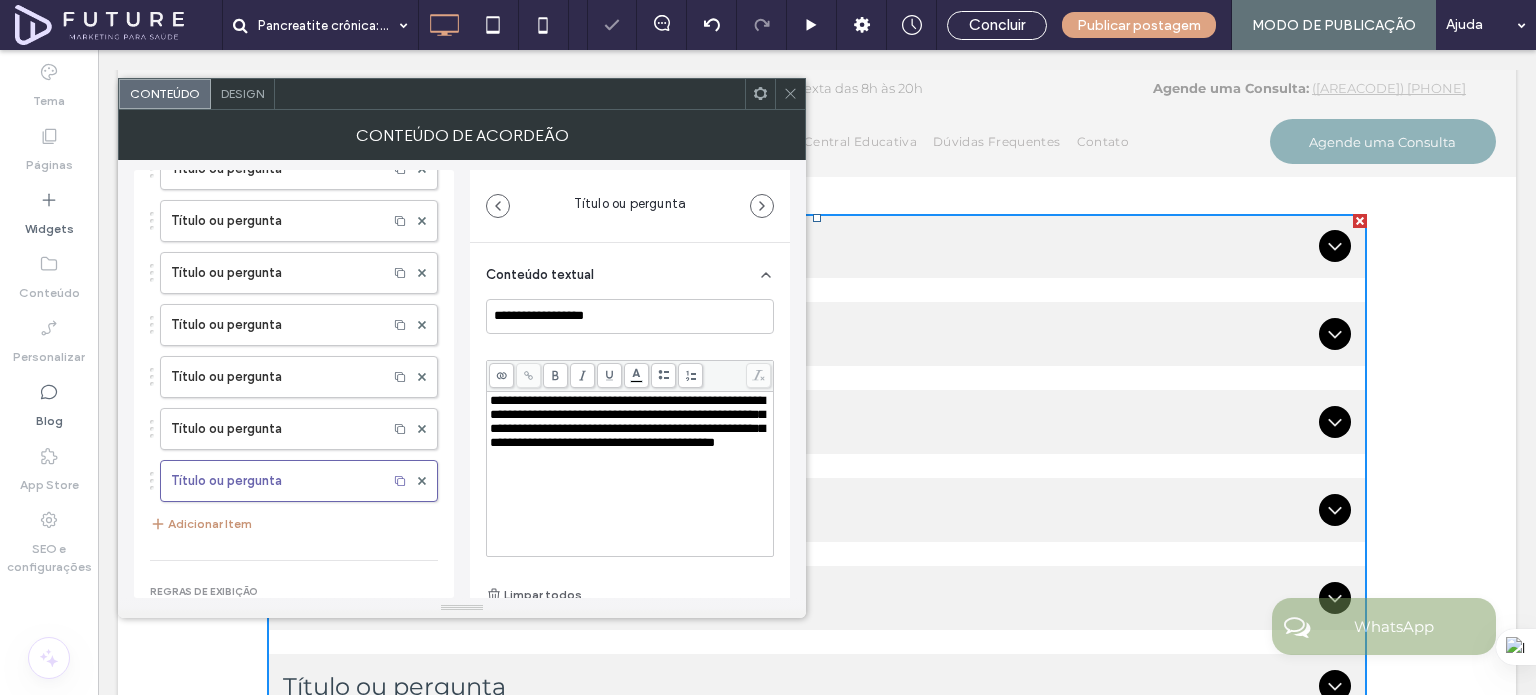 click on "Adicionar Item" at bounding box center (201, 524) 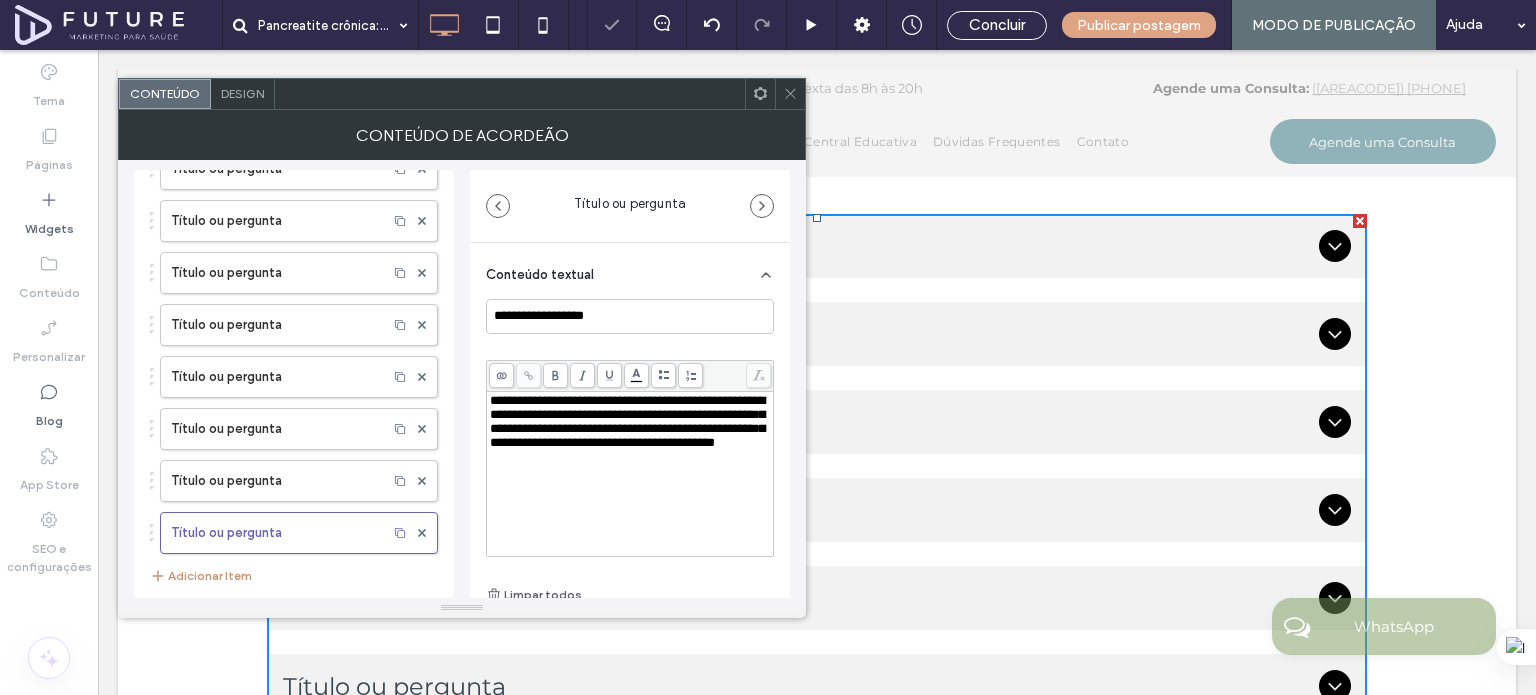 click on "Adicionar Item" at bounding box center (201, 576) 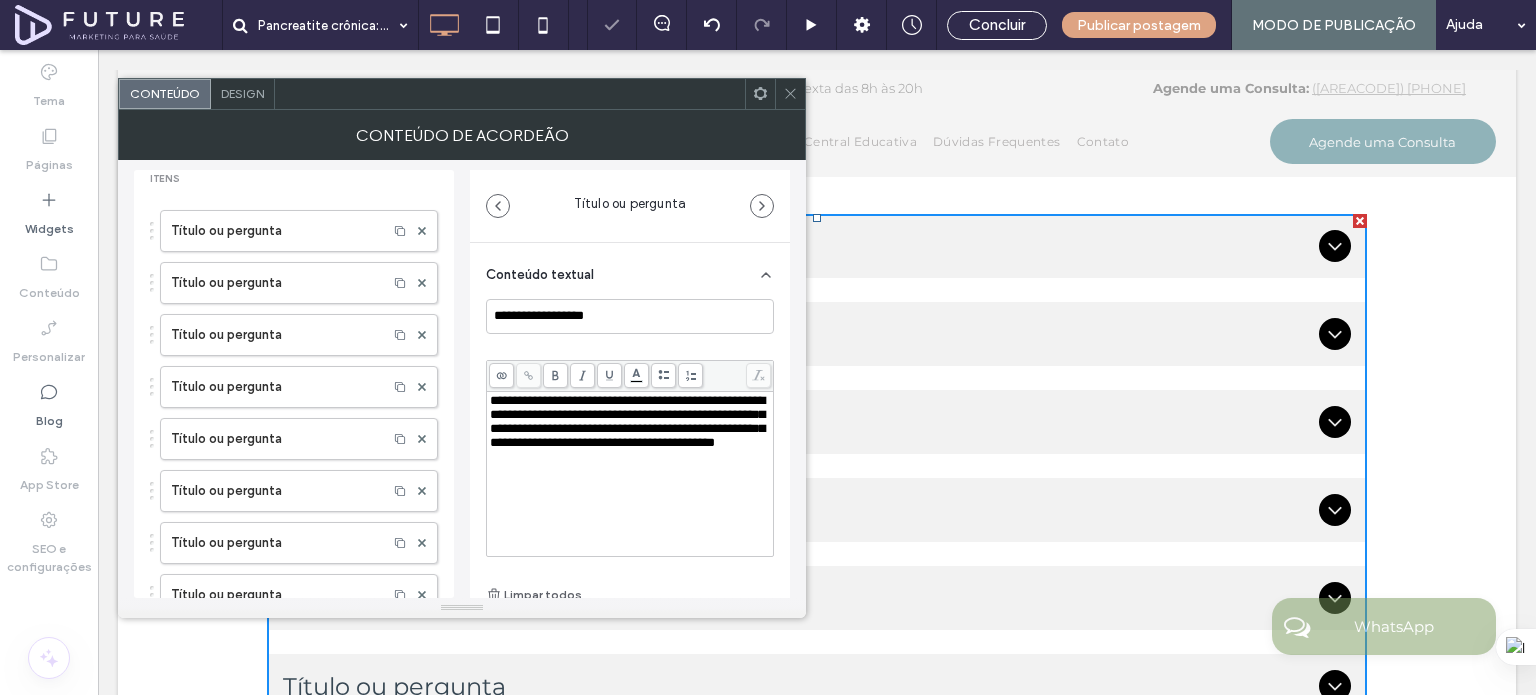 scroll, scrollTop: 0, scrollLeft: 0, axis: both 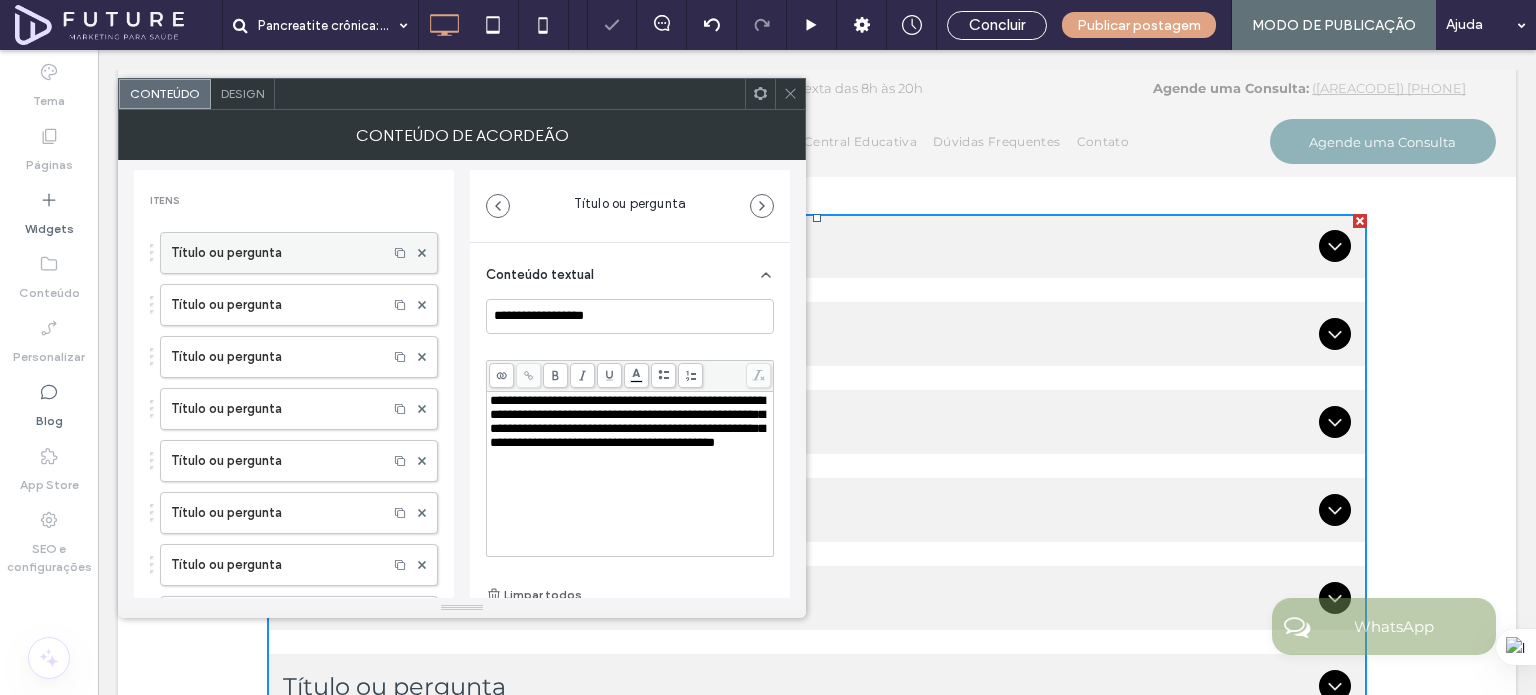 click on "Título ou pergunta" at bounding box center (274, 253) 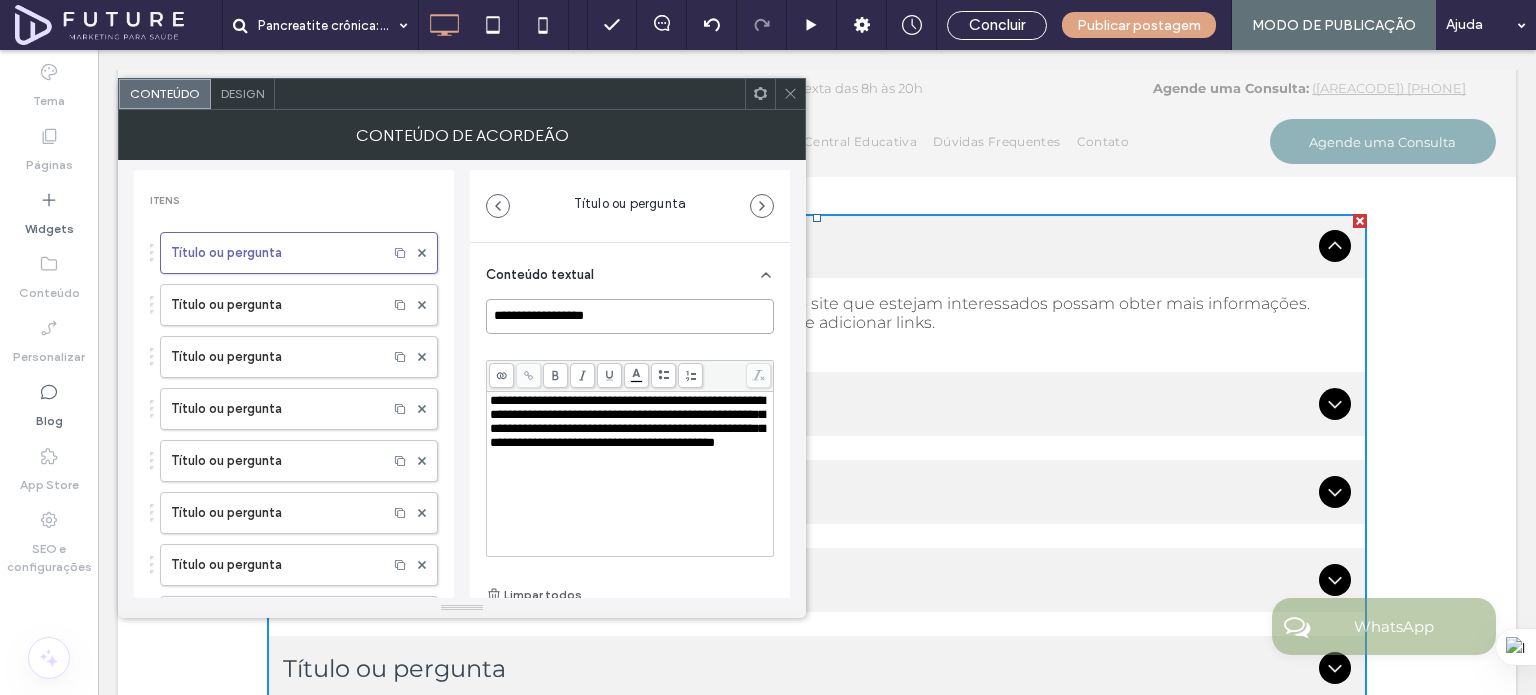 click on "**********" at bounding box center [630, 316] 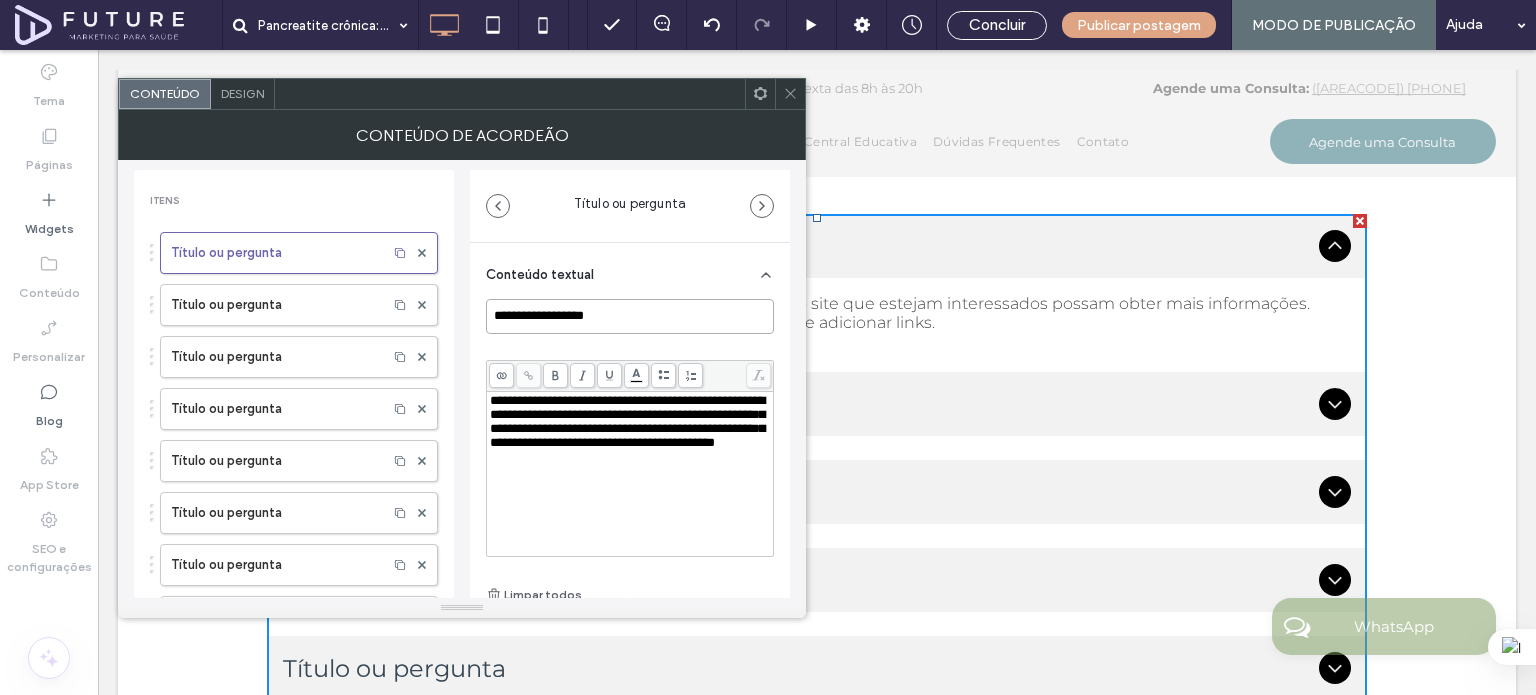 paste on "**********" 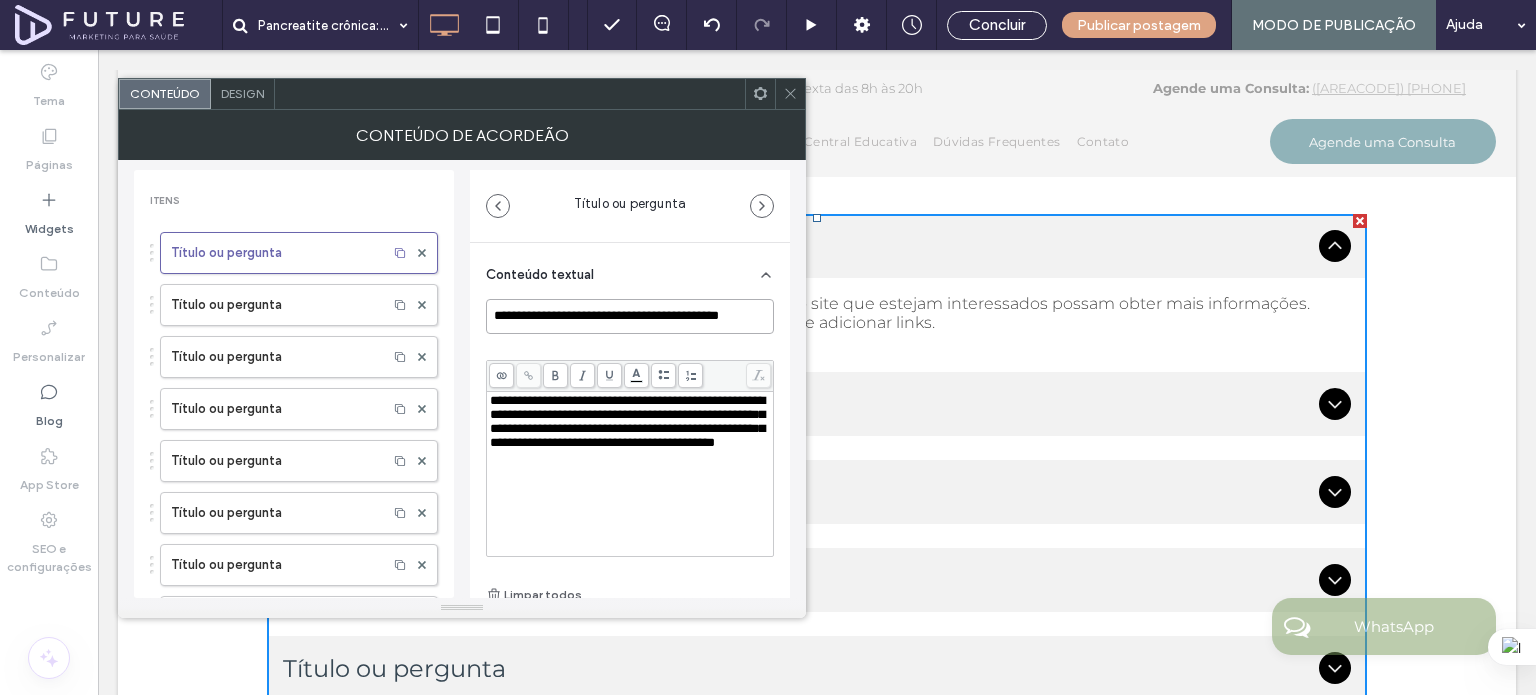 scroll, scrollTop: 0, scrollLeft: 15, axis: horizontal 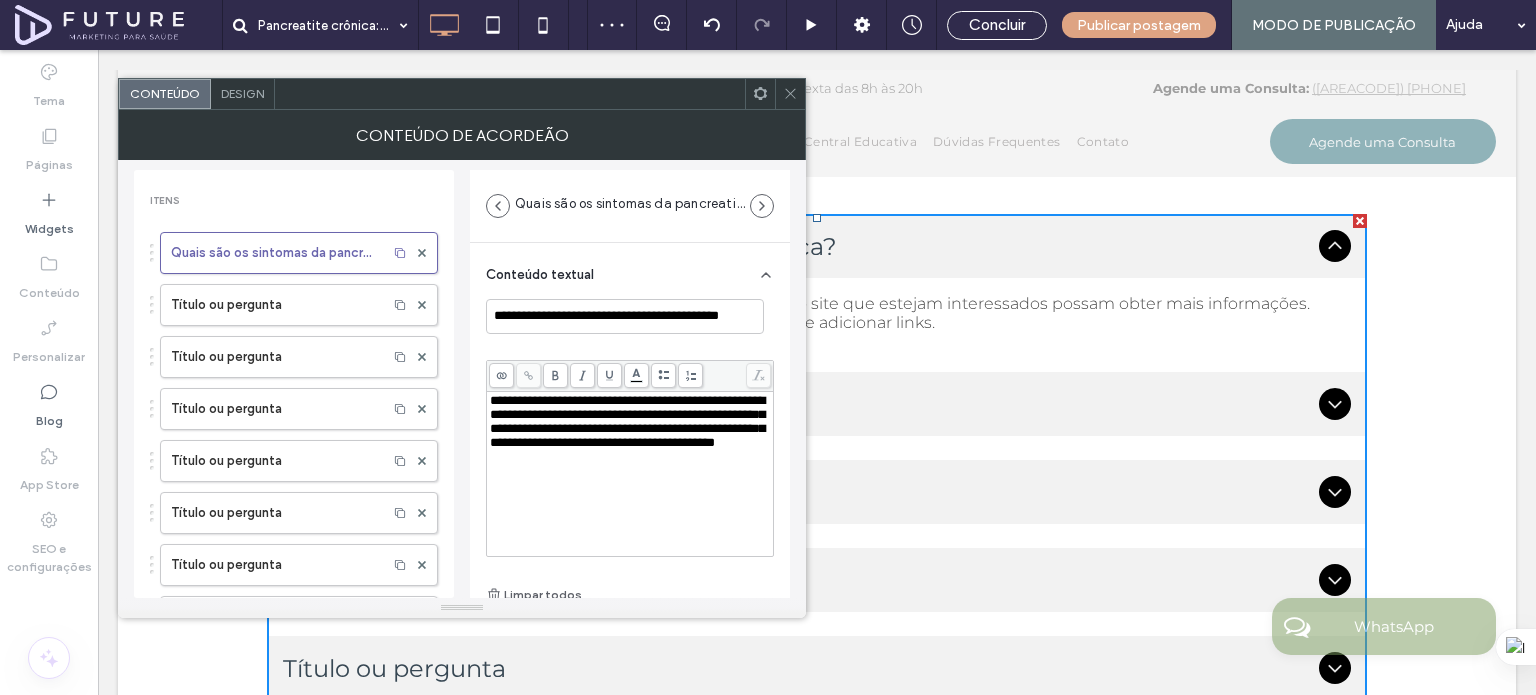 click on "**********" at bounding box center (630, 474) 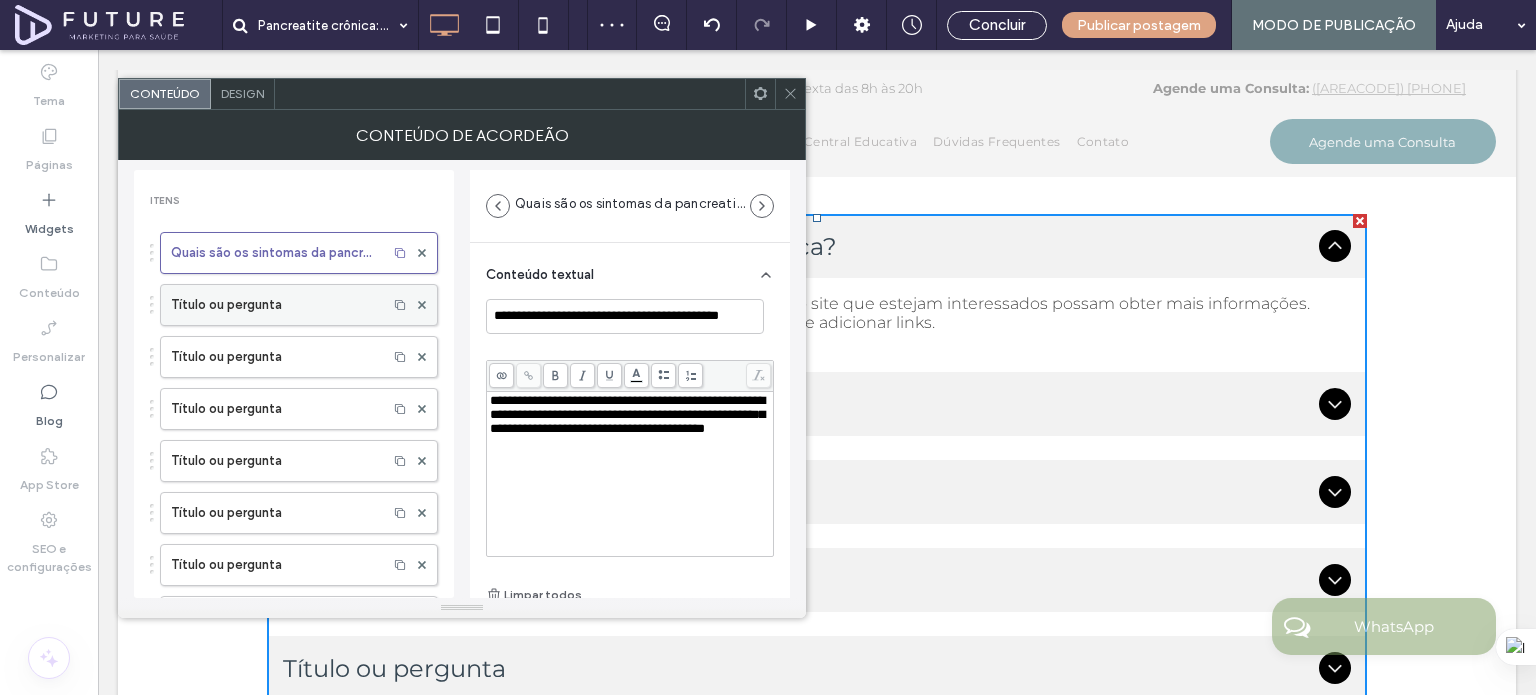 click on "Título ou pergunta" at bounding box center [274, 305] 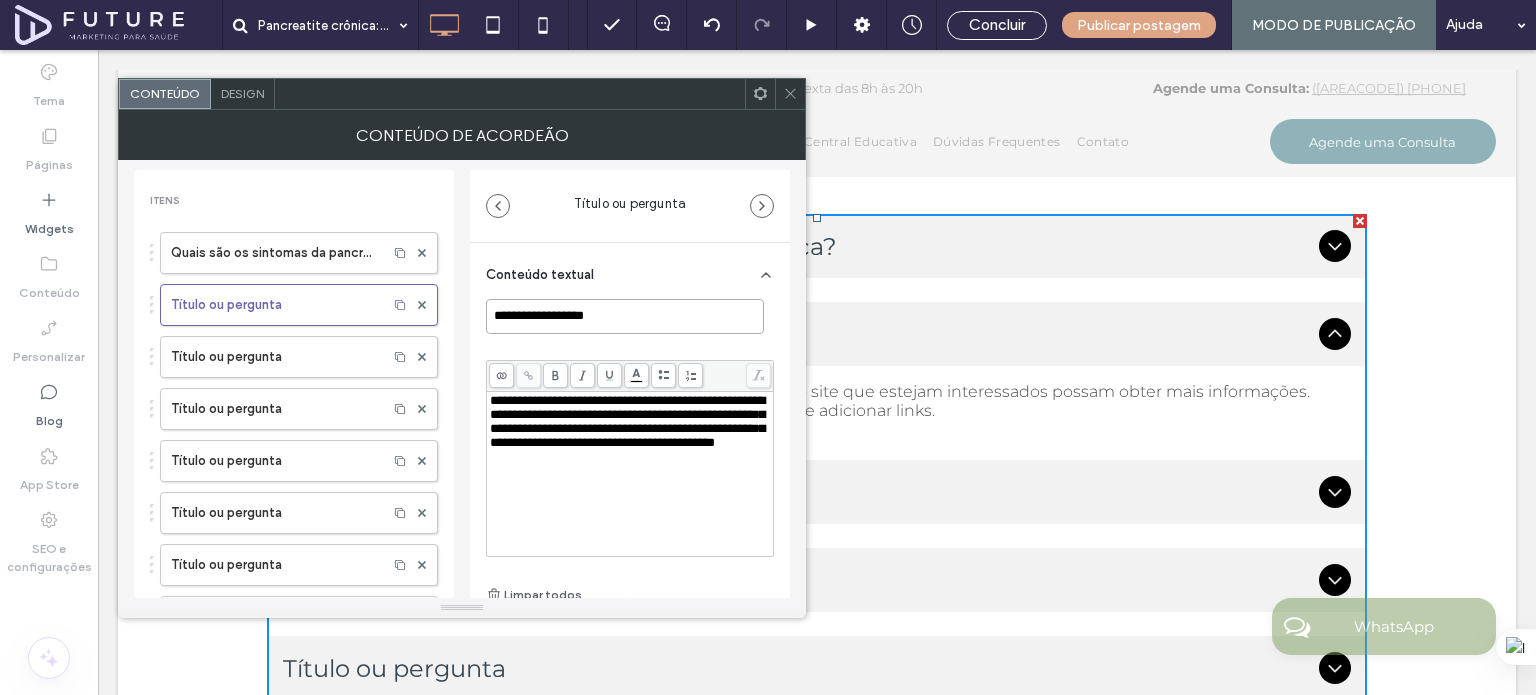 click on "**********" at bounding box center (625, 316) 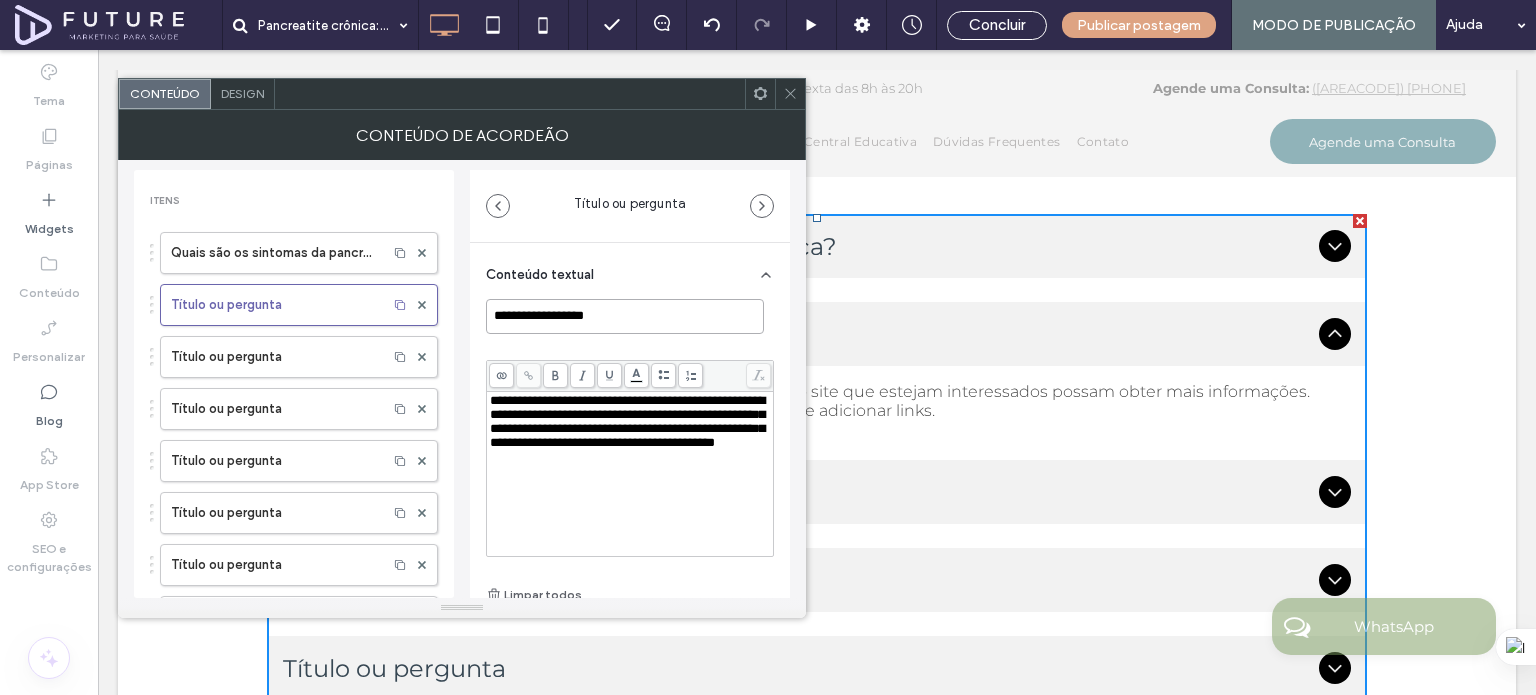 paste on "**********" 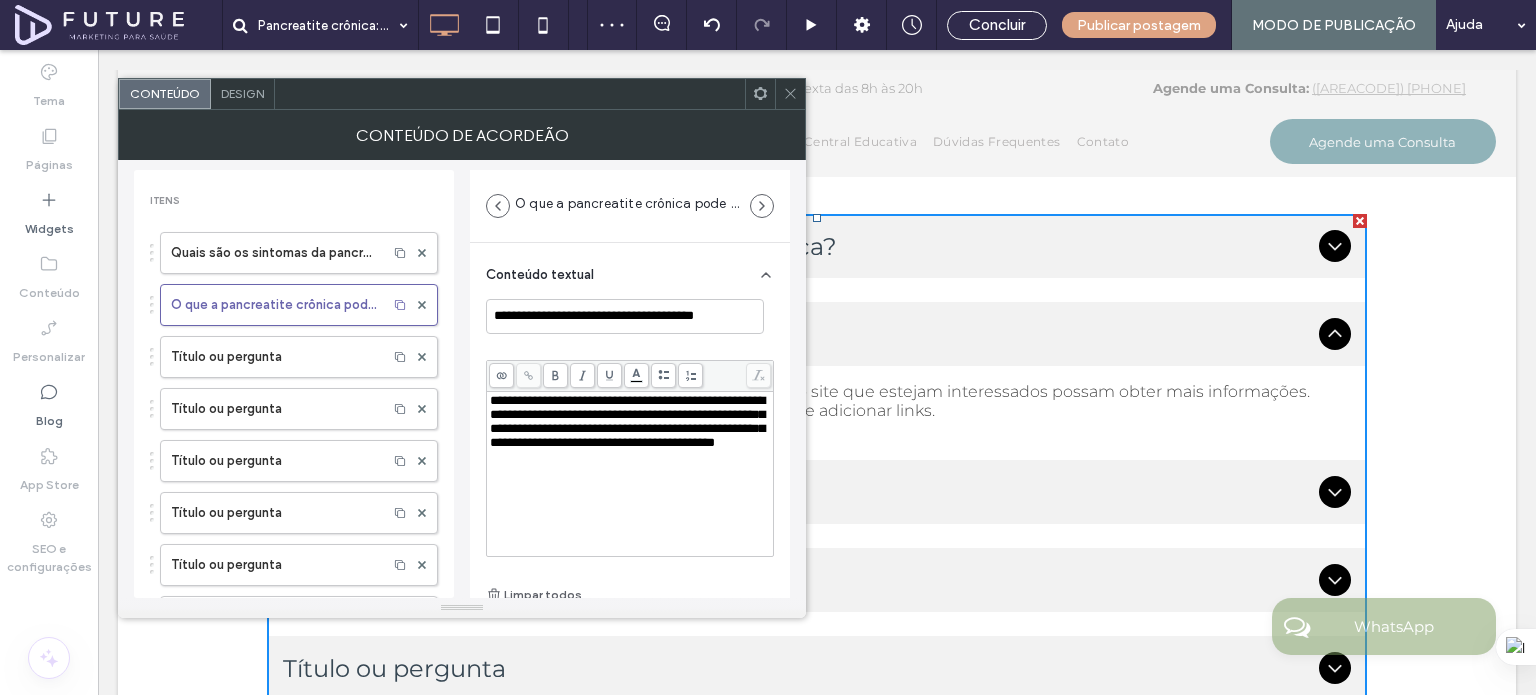 click on "**********" at bounding box center (627, 421) 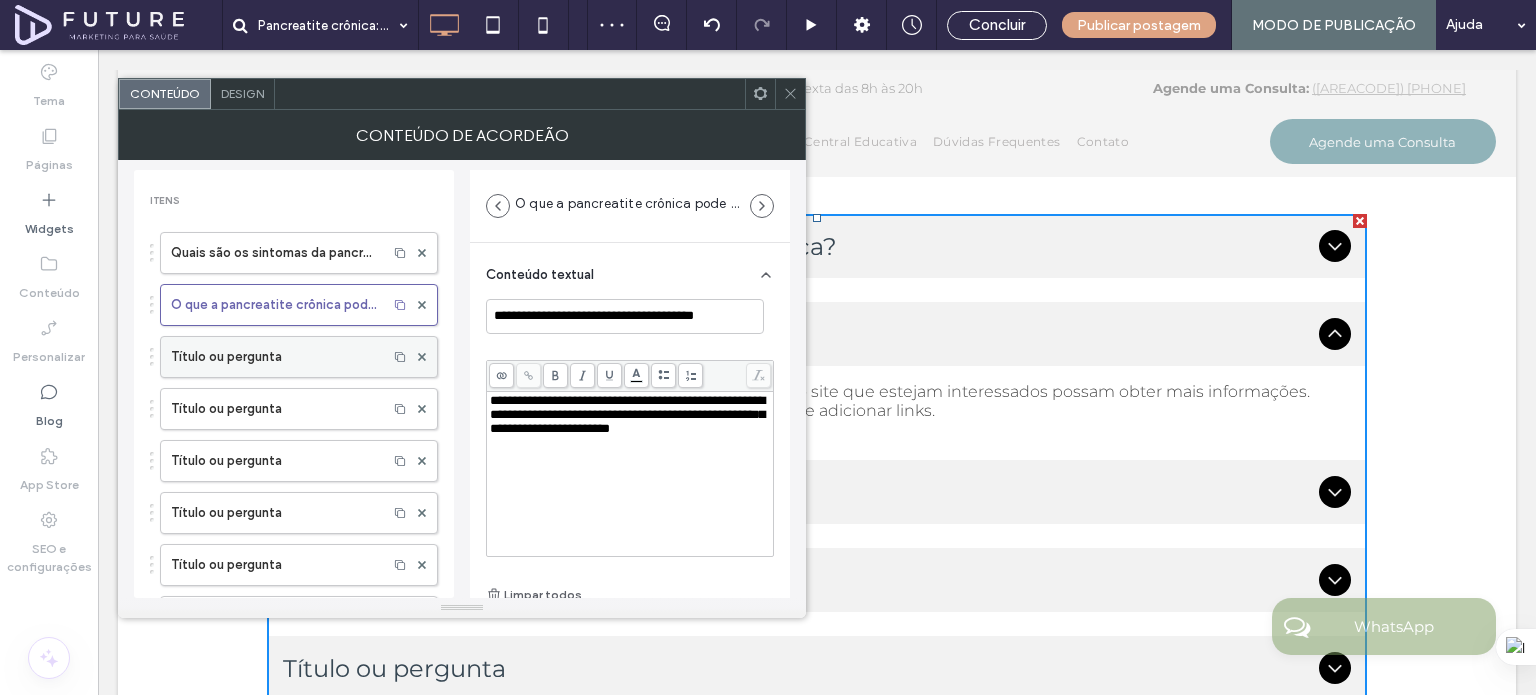 click on "Título ou pergunta" at bounding box center (274, 357) 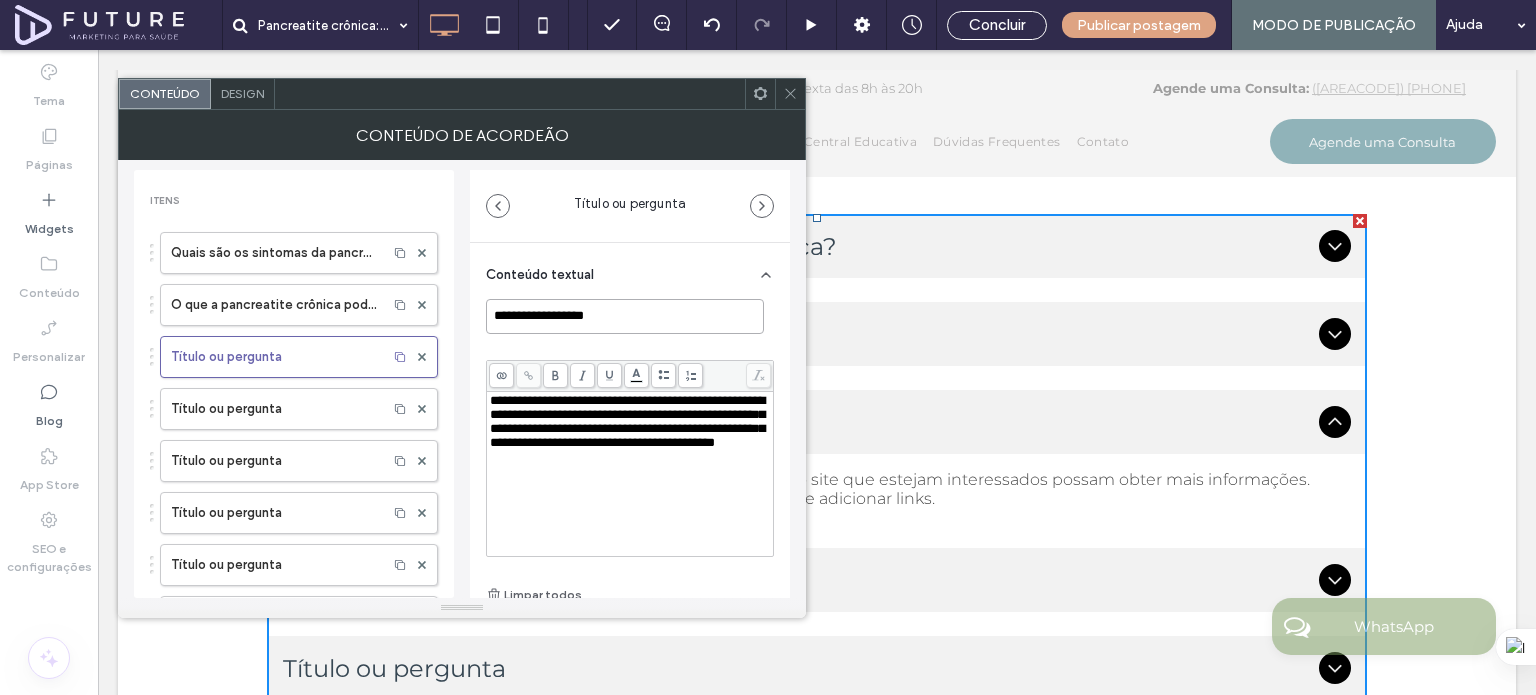 click on "**********" at bounding box center [625, 316] 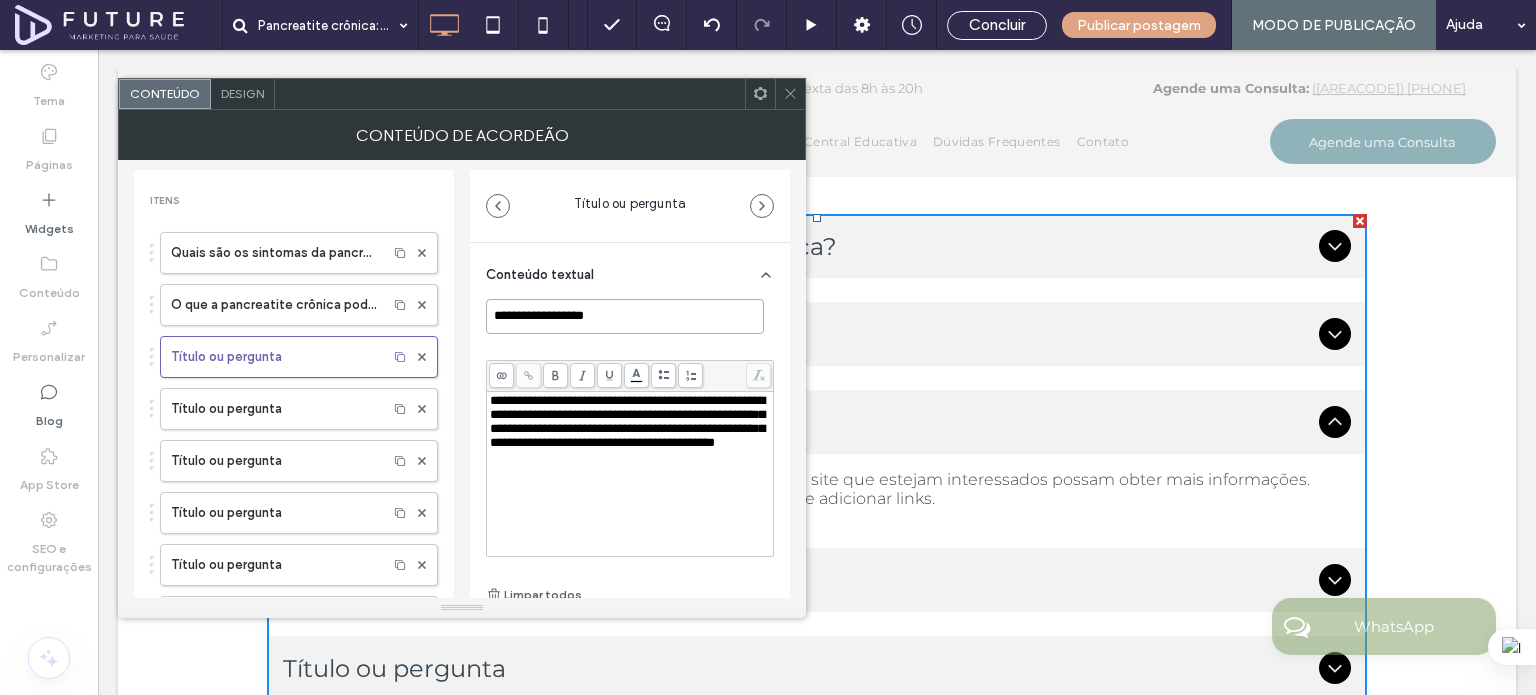 paste on "**********" 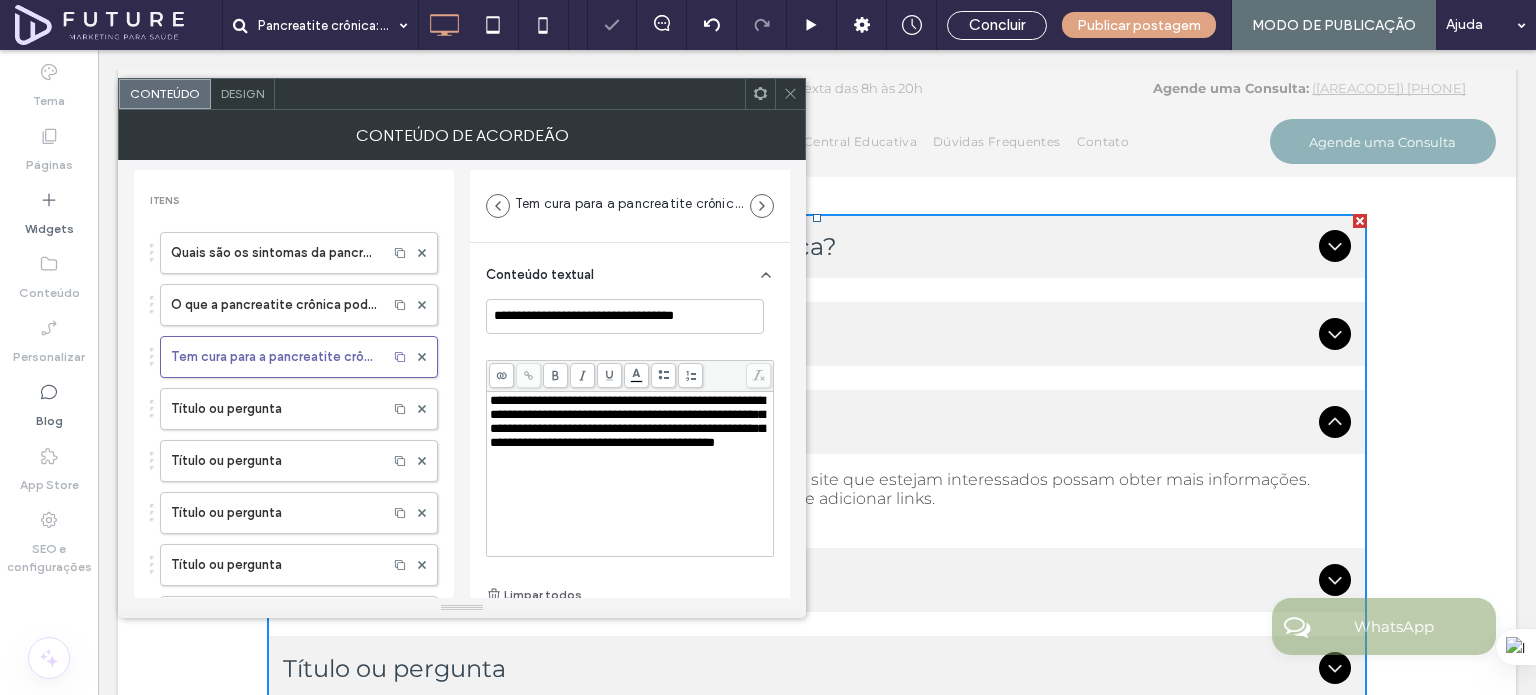 click on "**********" at bounding box center [627, 421] 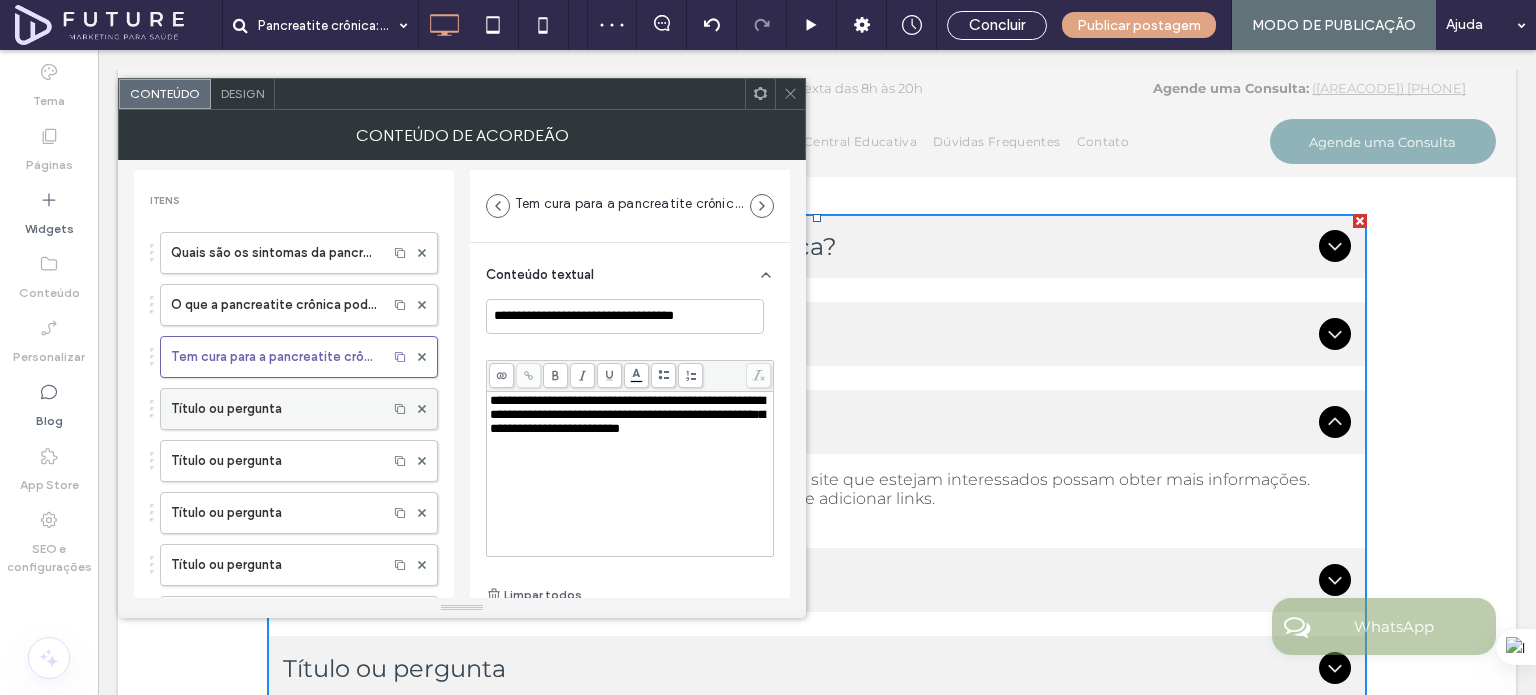 click on "Título ou pergunta" at bounding box center (274, 409) 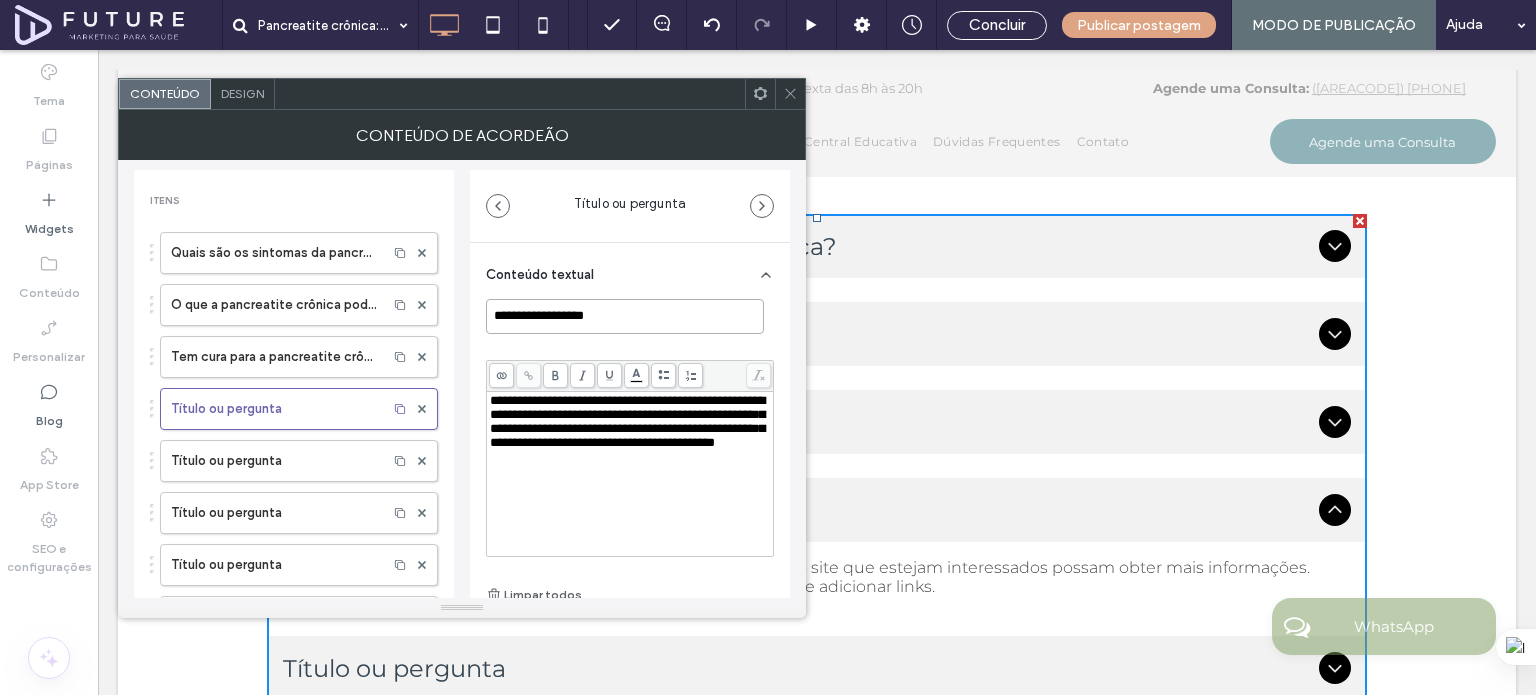 click on "**********" at bounding box center [625, 316] 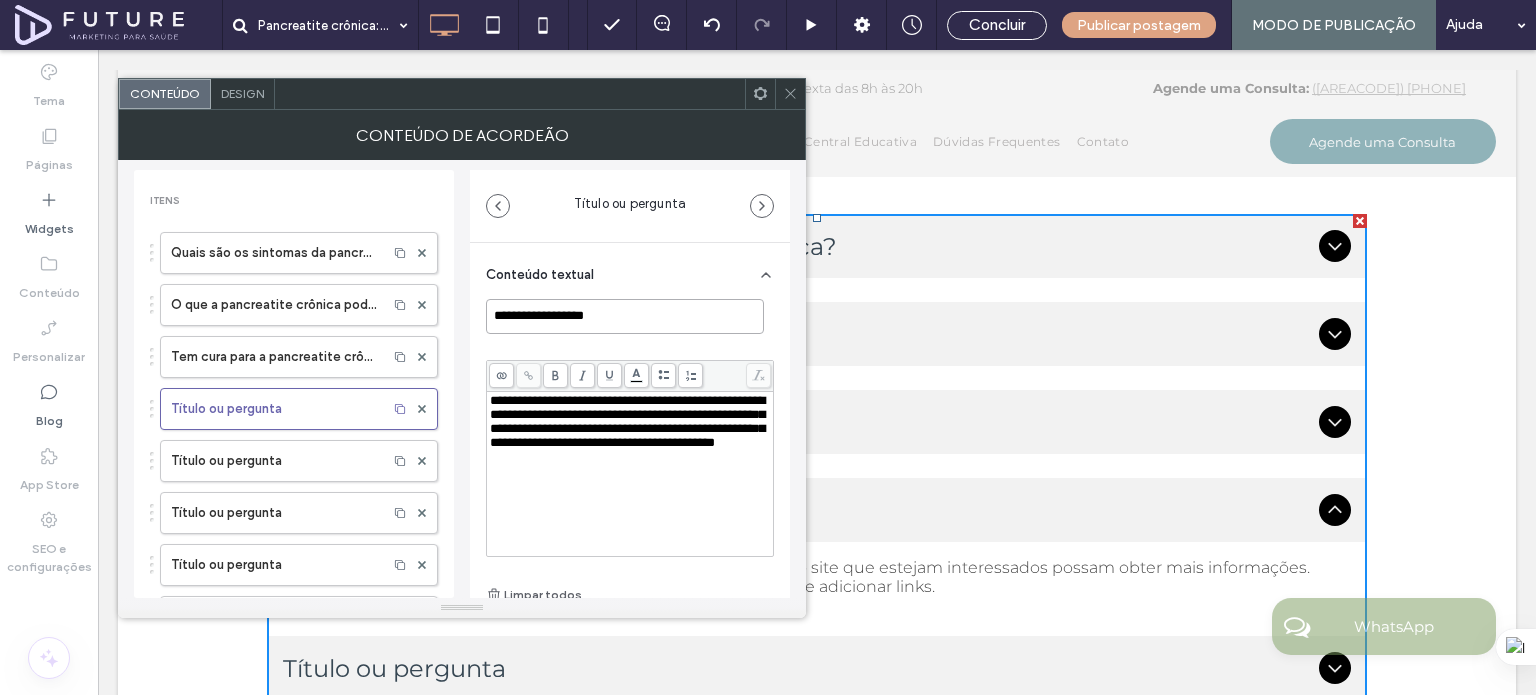 paste on "**********" 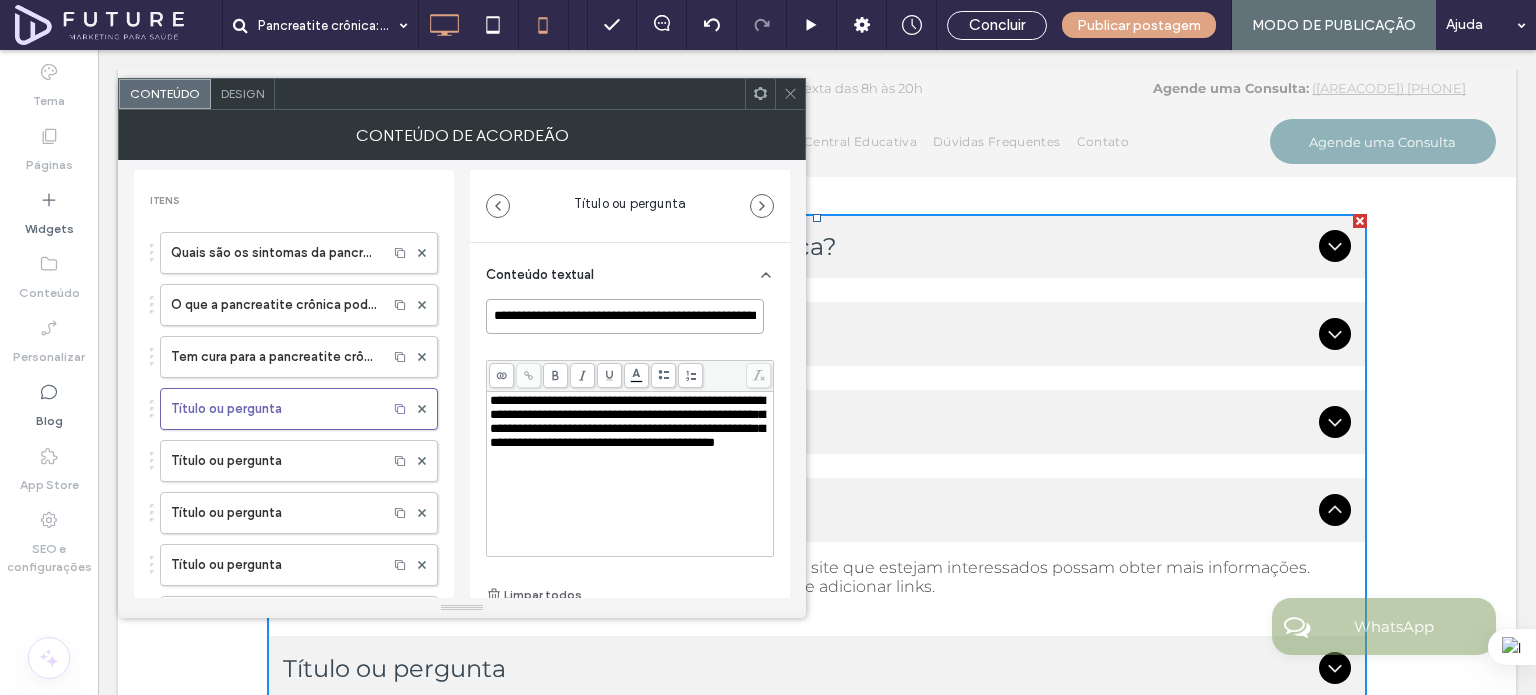 scroll, scrollTop: 0, scrollLeft: 80, axis: horizontal 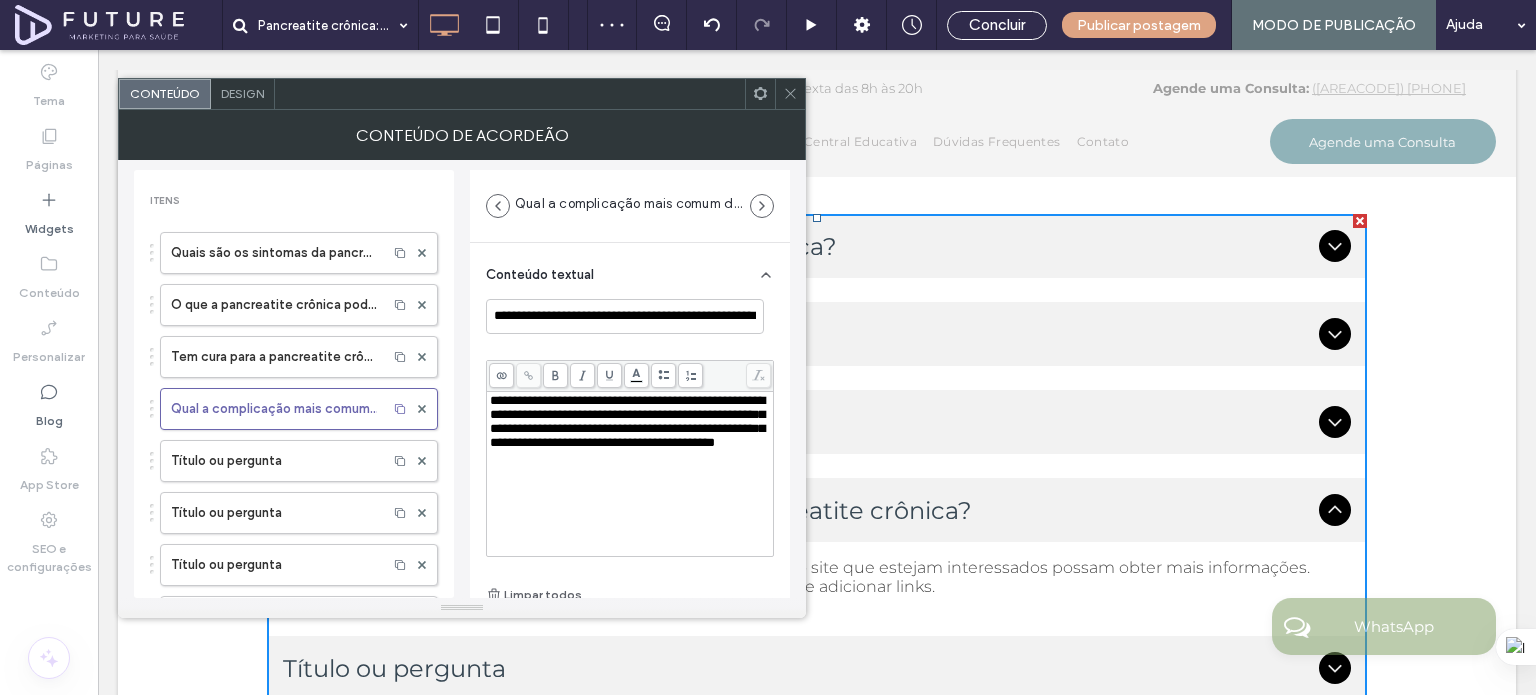 click on "**********" at bounding box center (627, 421) 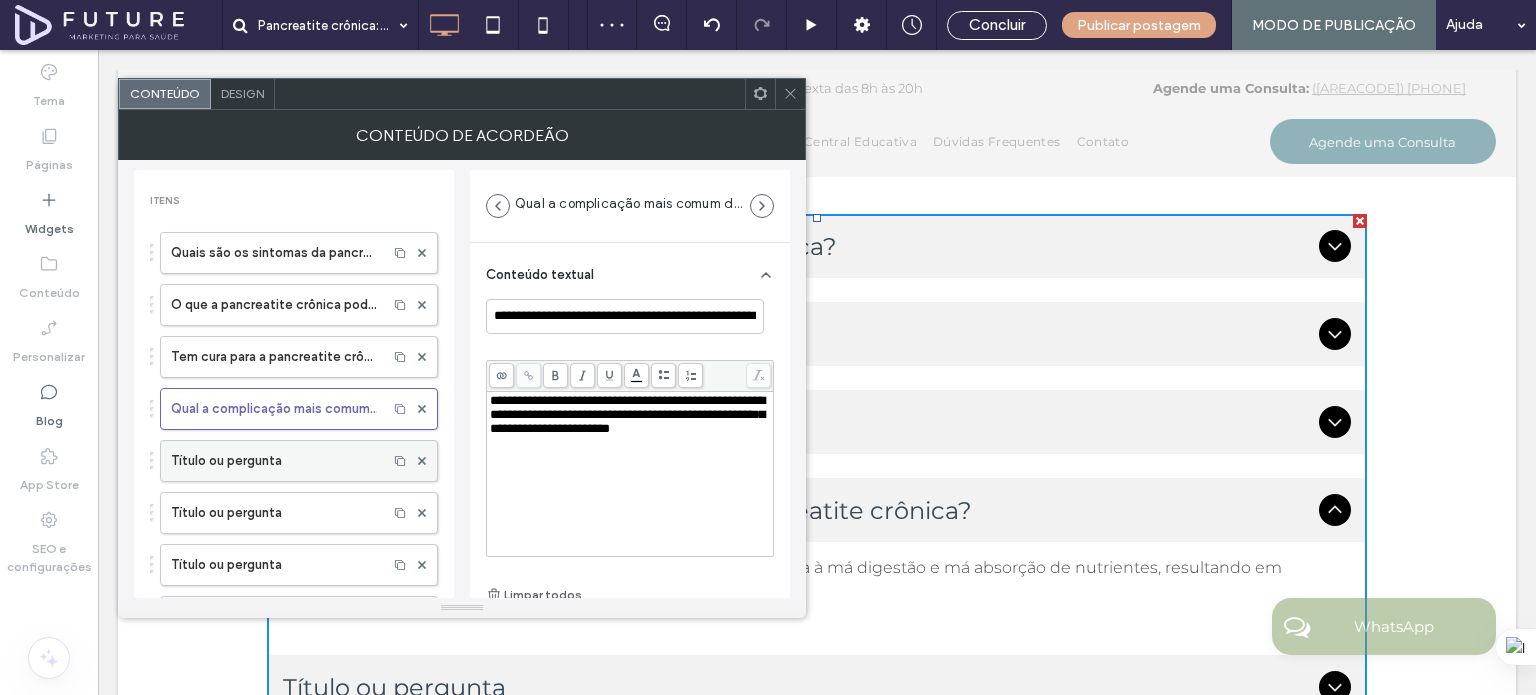 click on "Título ou pergunta" at bounding box center (274, 461) 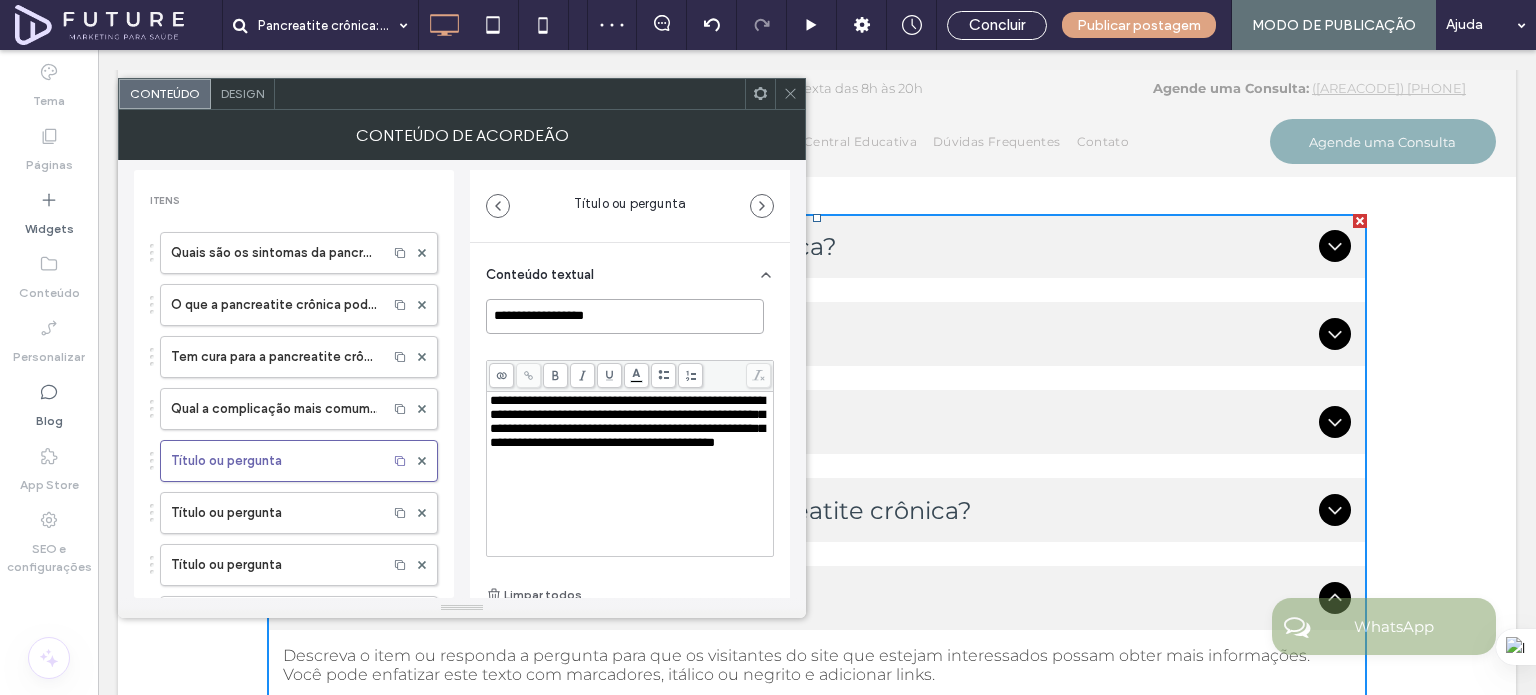 click on "**********" at bounding box center (625, 316) 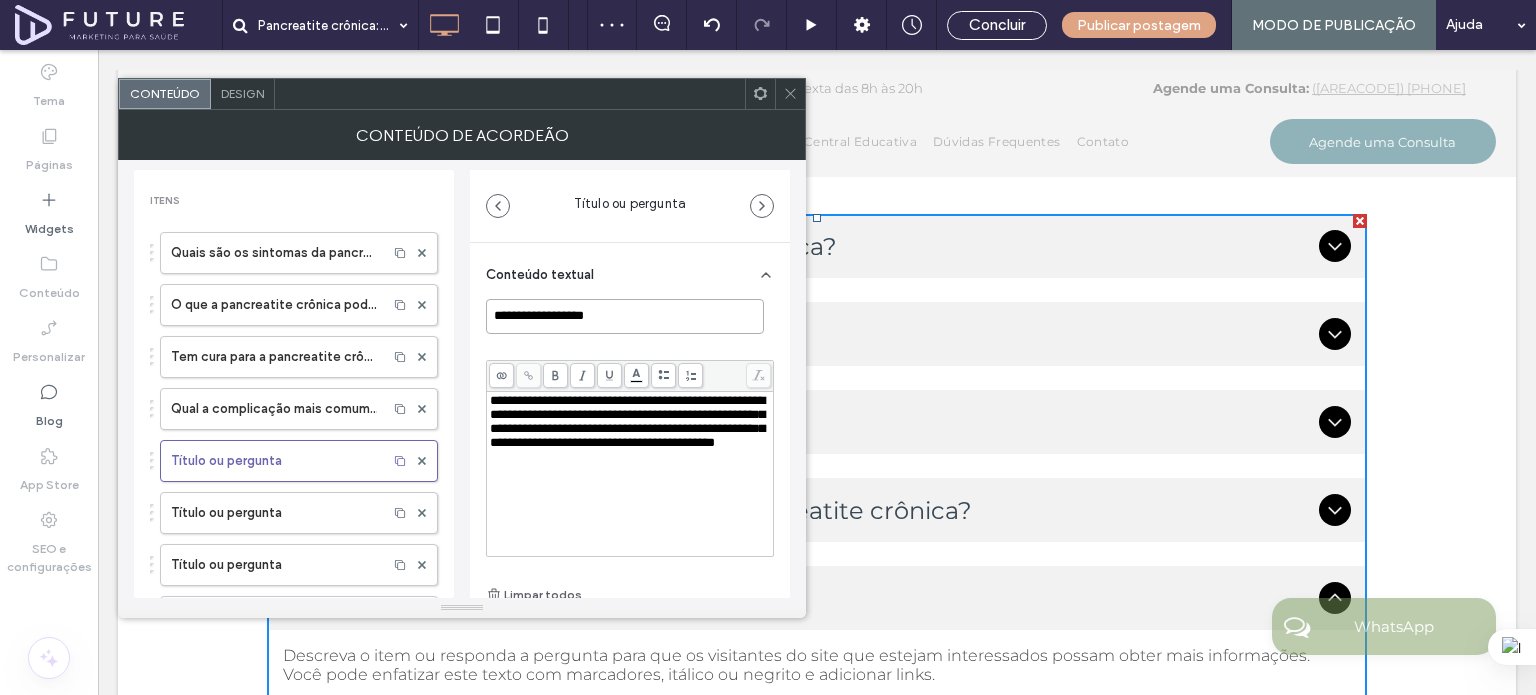 paste on "**********" 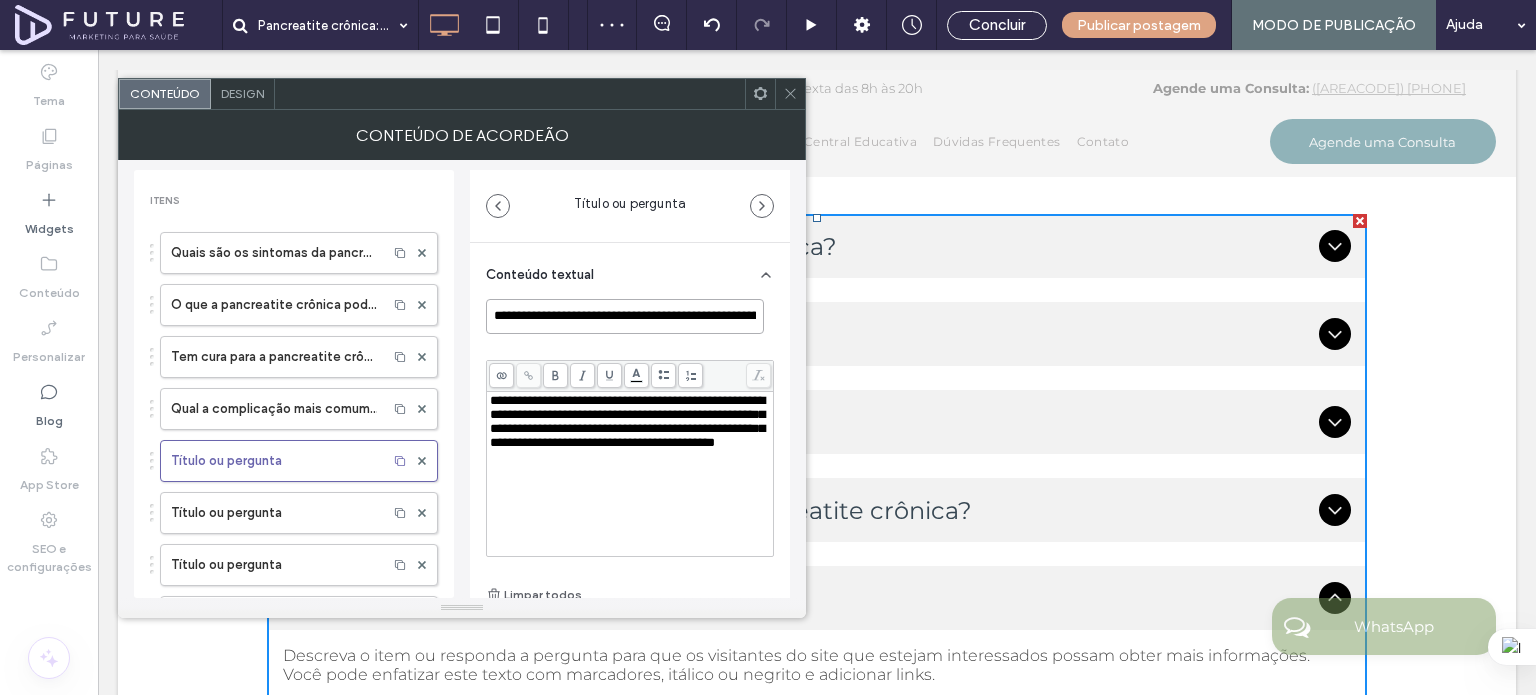 scroll, scrollTop: 0, scrollLeft: 81, axis: horizontal 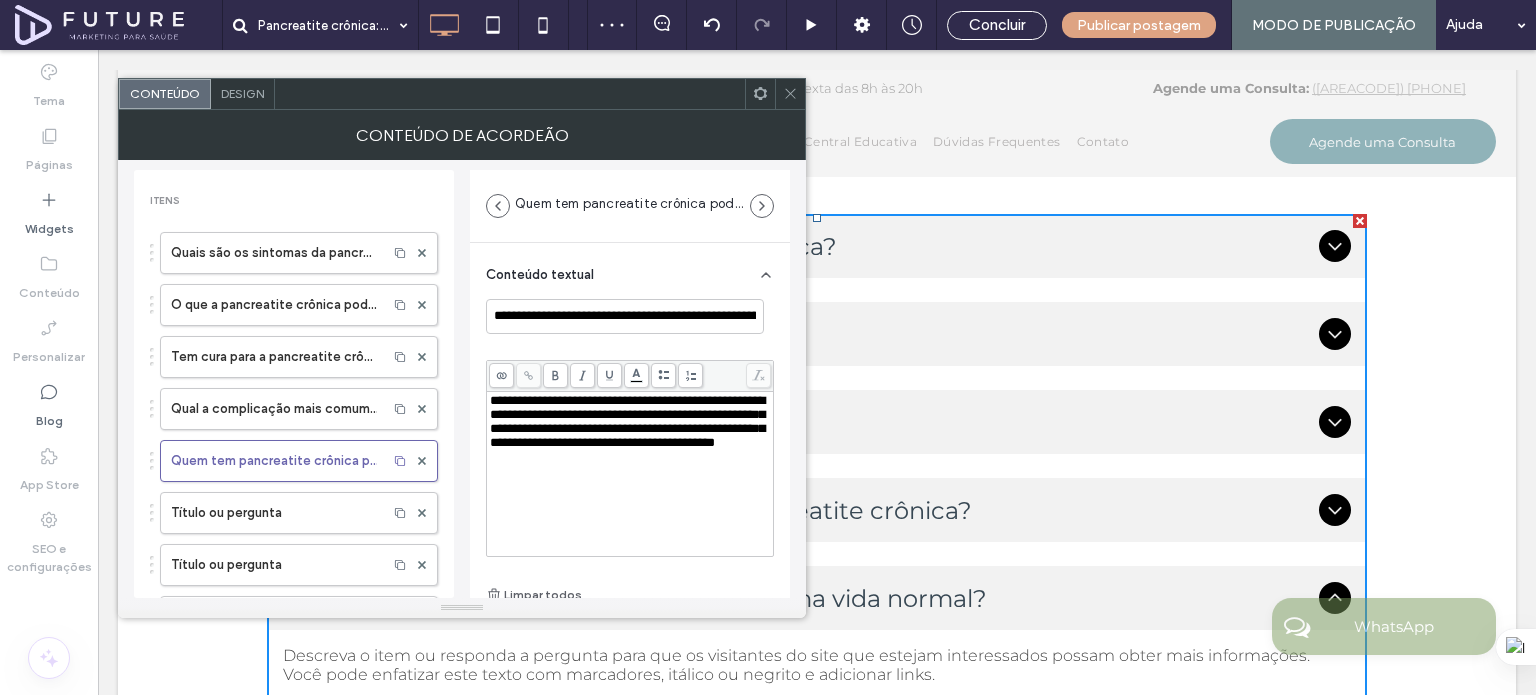 click on "**********" at bounding box center (627, 421) 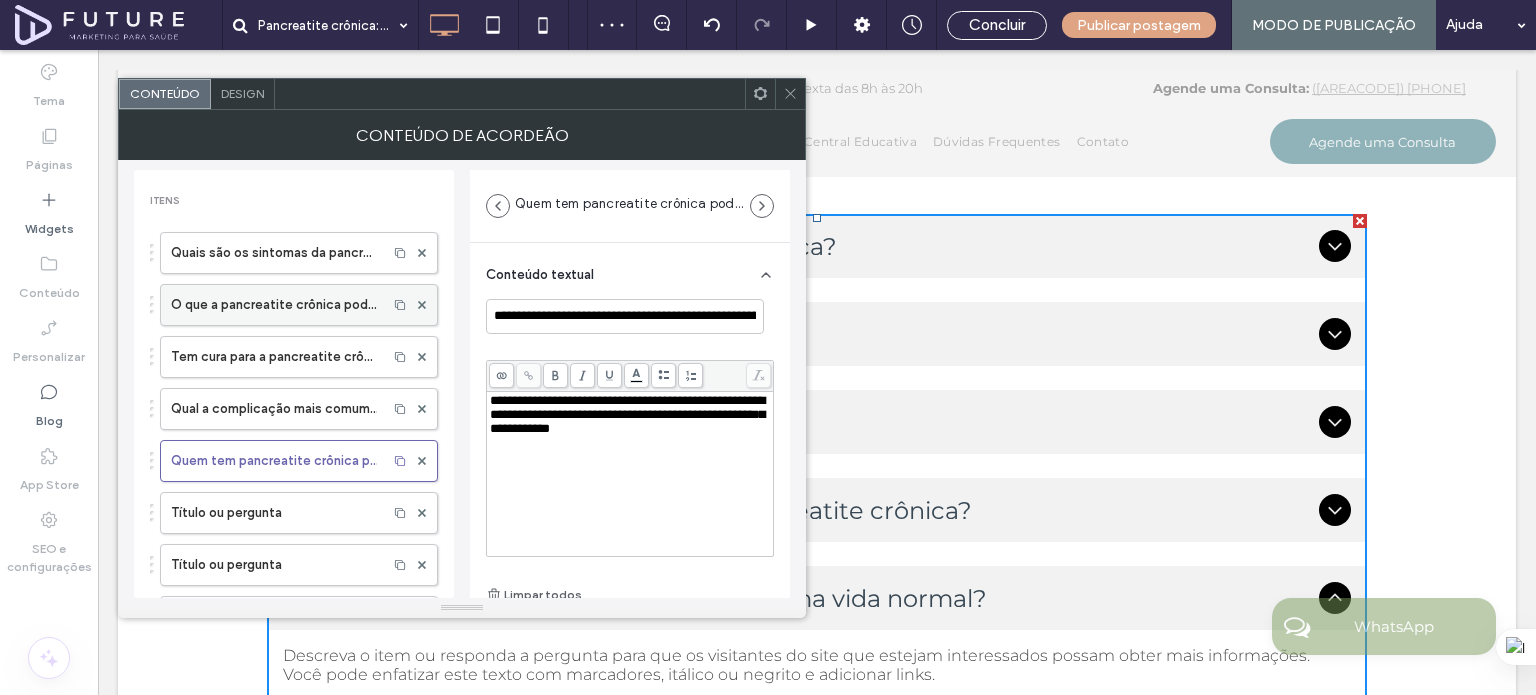scroll, scrollTop: 200, scrollLeft: 0, axis: vertical 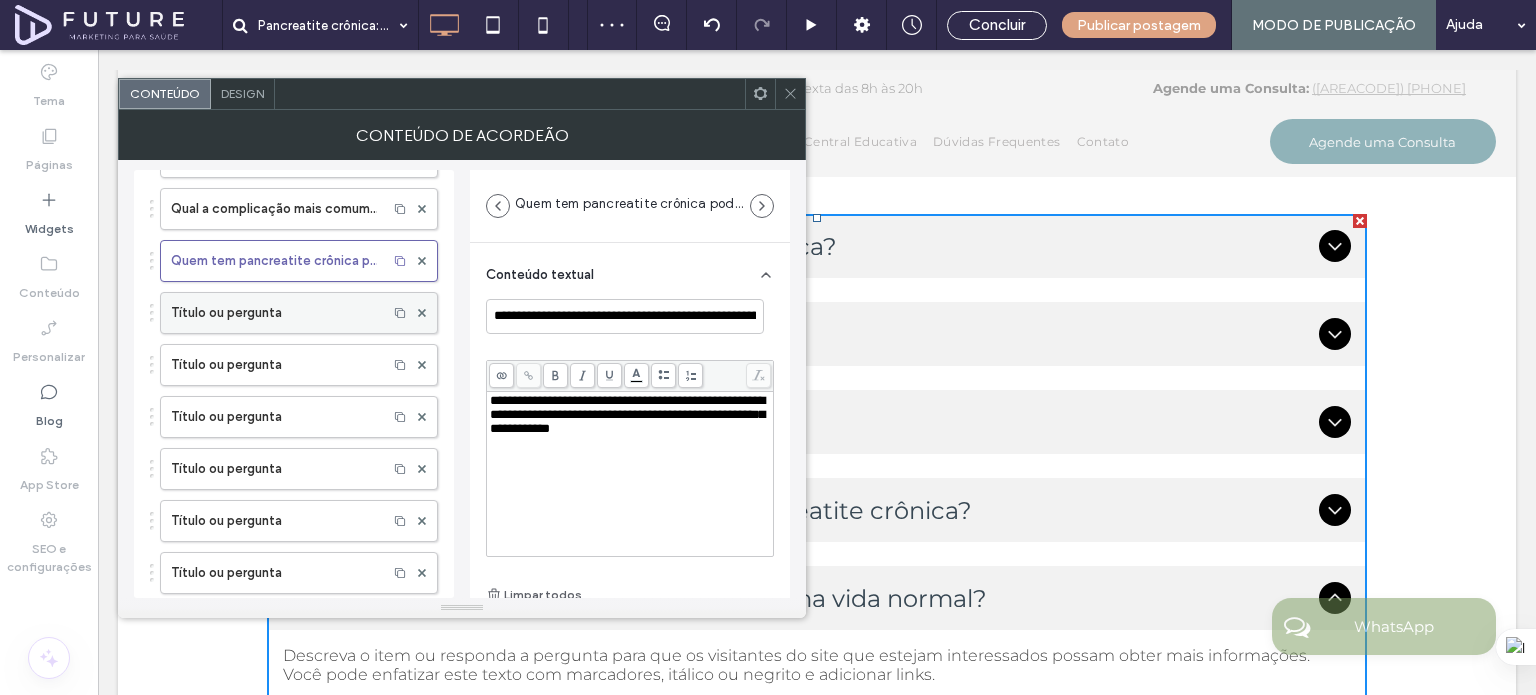 click on "Título ou pergunta" at bounding box center (274, 313) 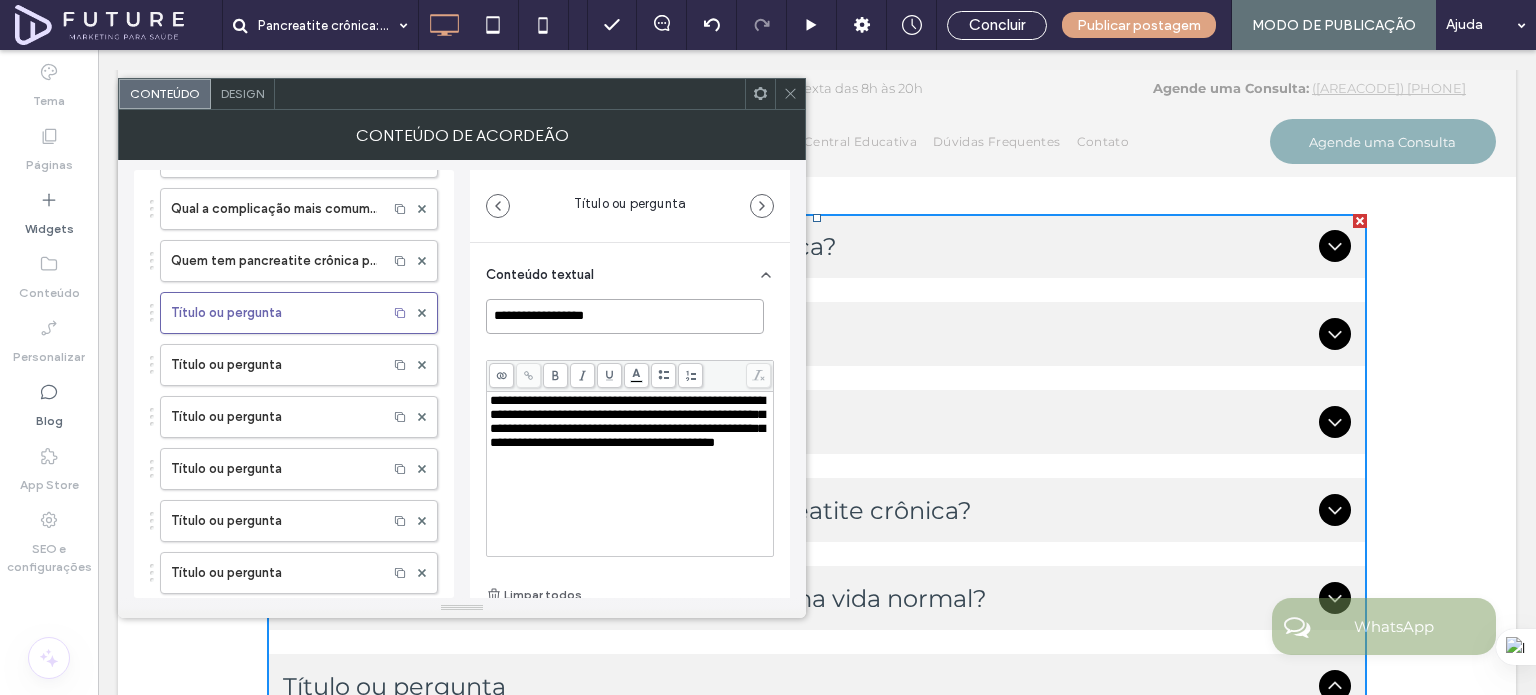 click on "**********" at bounding box center (625, 316) 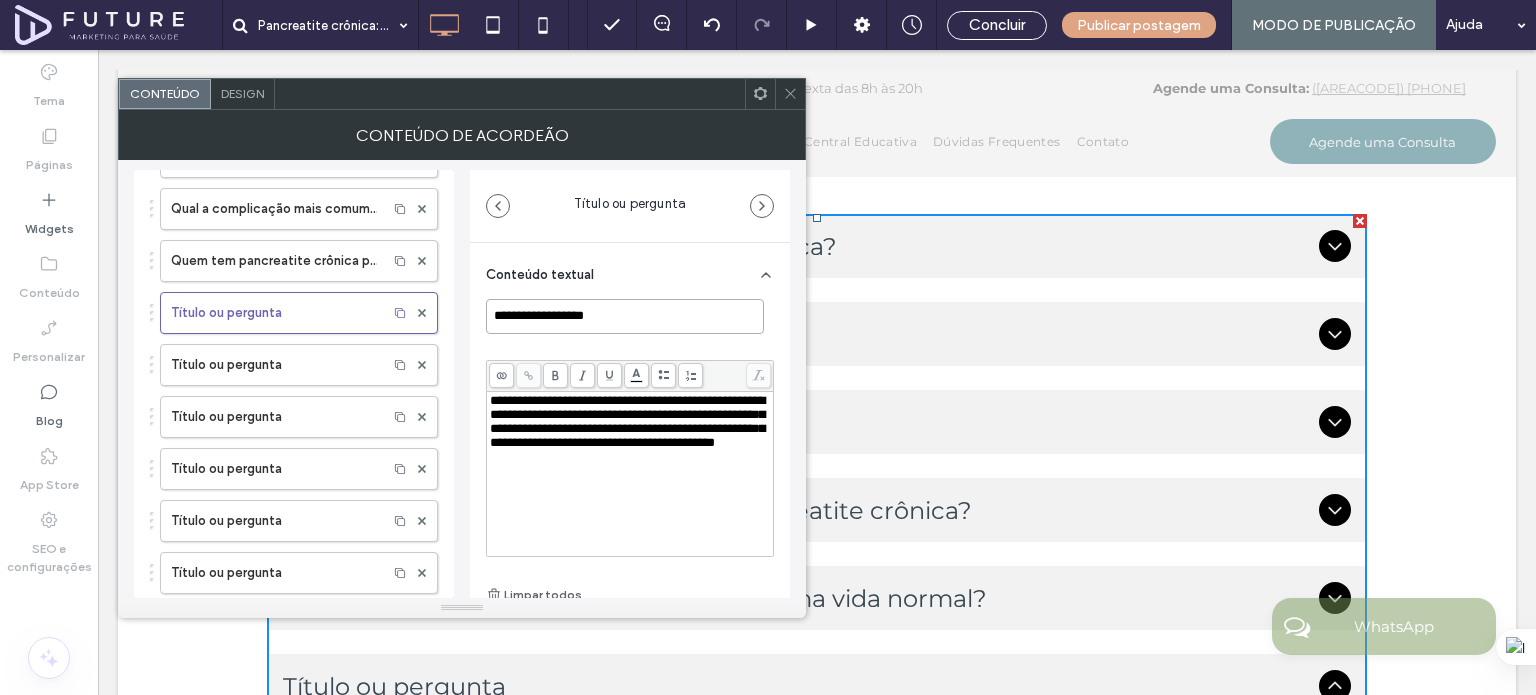 paste on "**********" 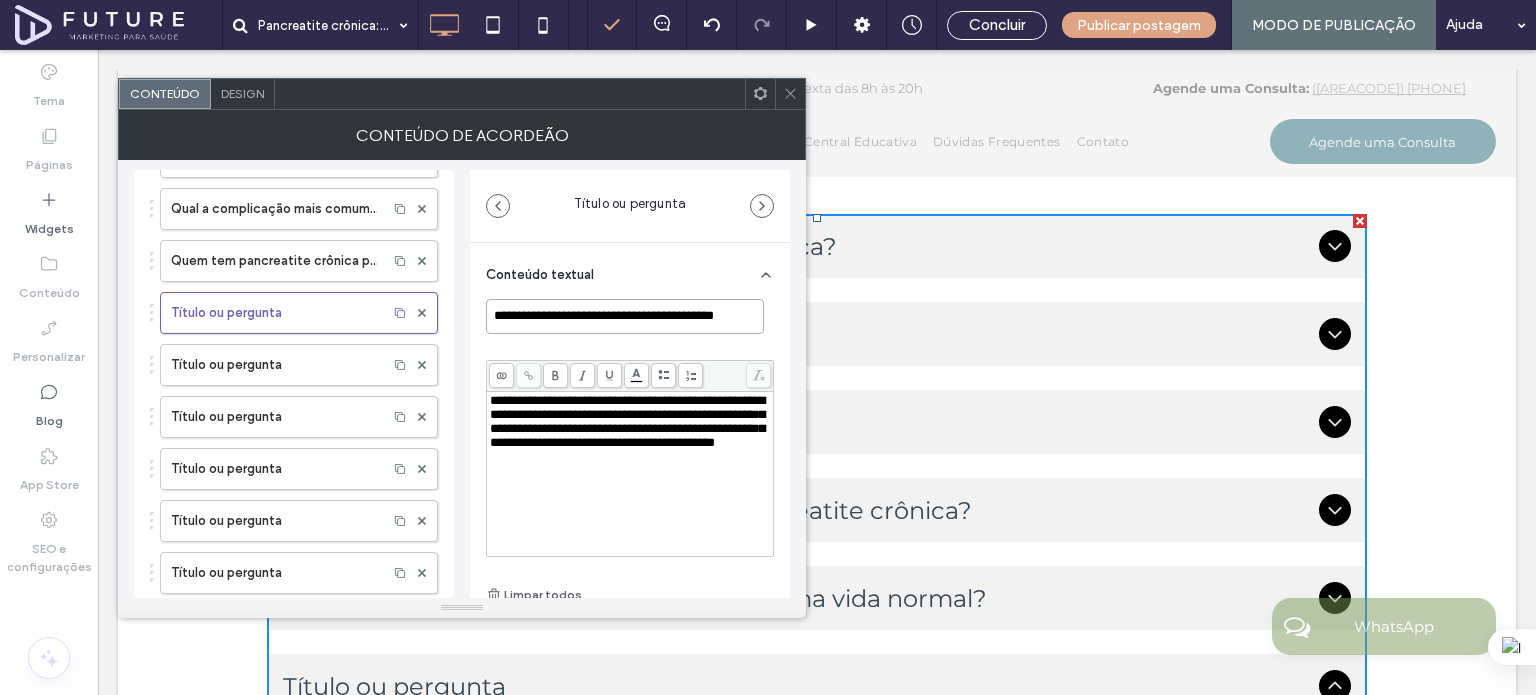 scroll, scrollTop: 0, scrollLeft: 15, axis: horizontal 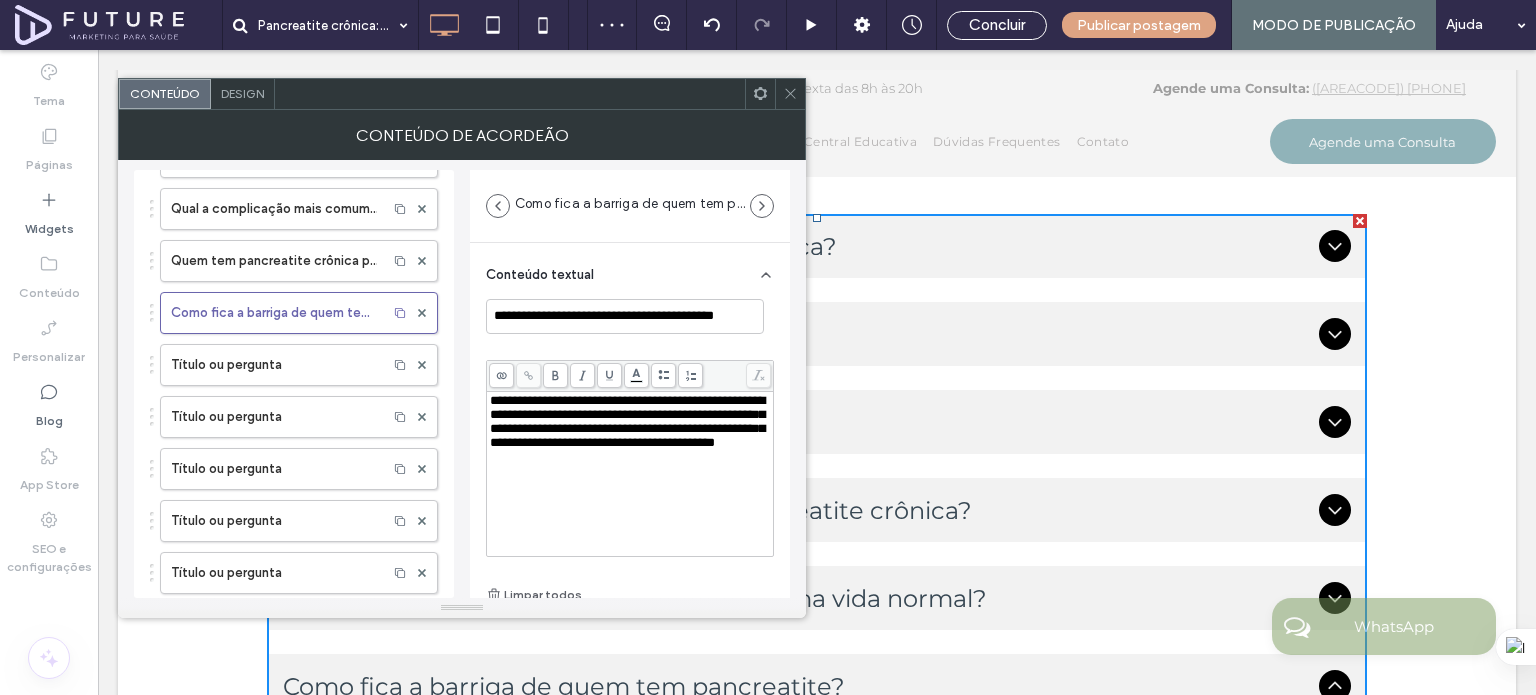 click on "**********" at bounding box center [627, 421] 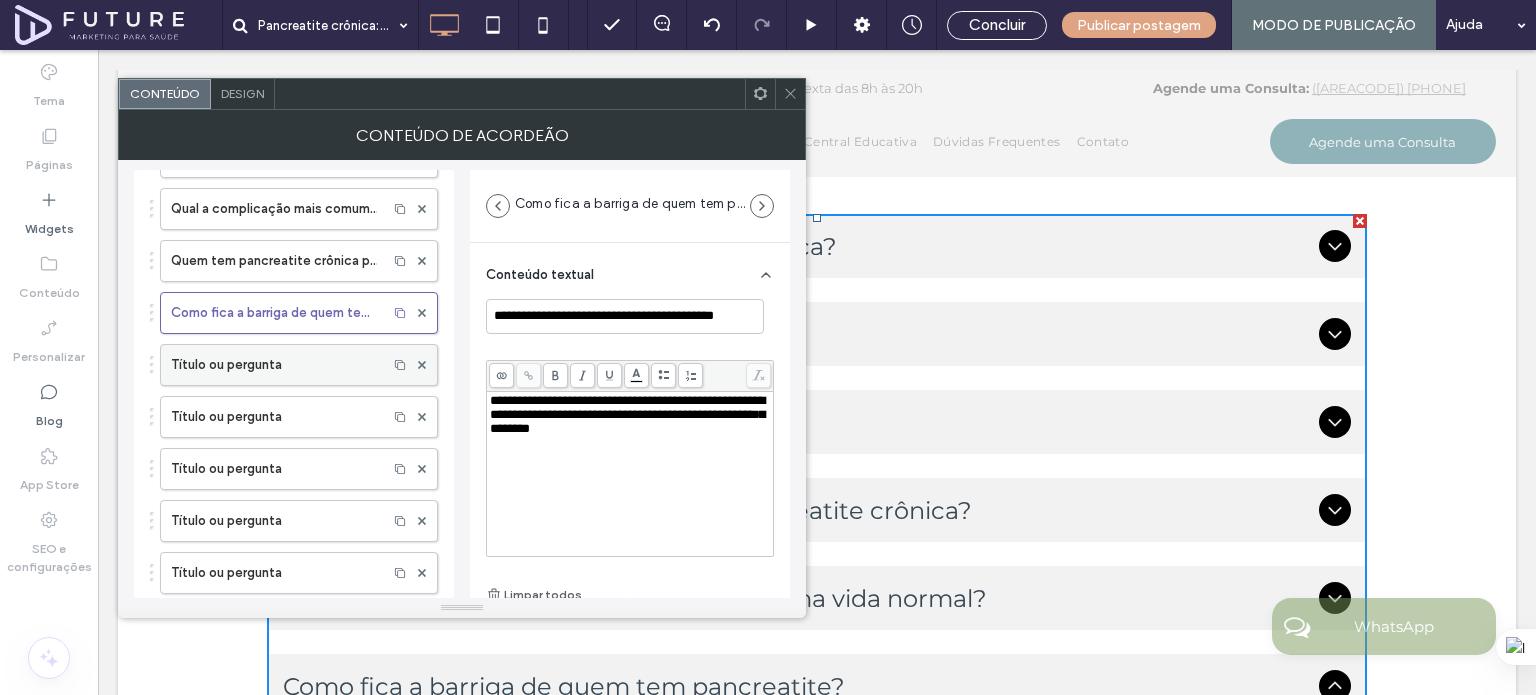 click on "Título ou pergunta" at bounding box center [274, 365] 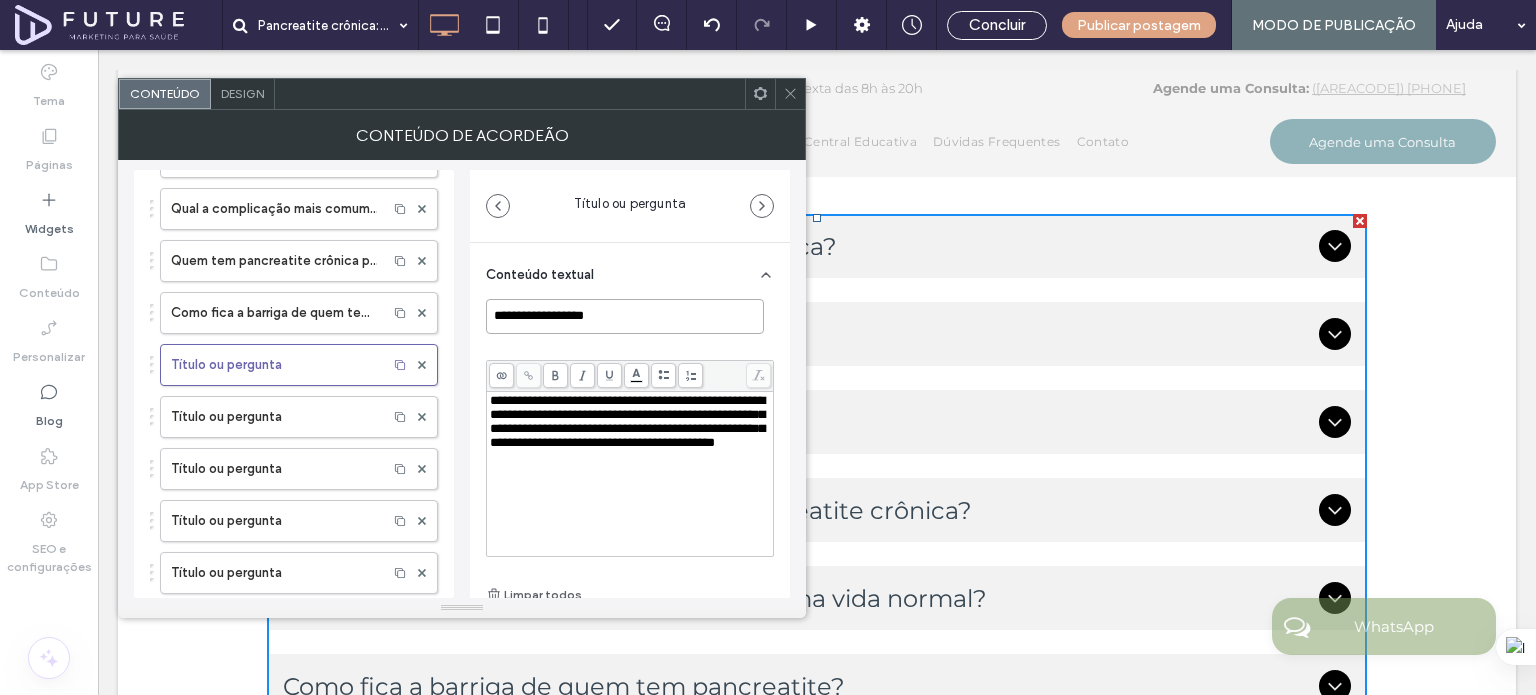 click on "**********" at bounding box center (625, 316) 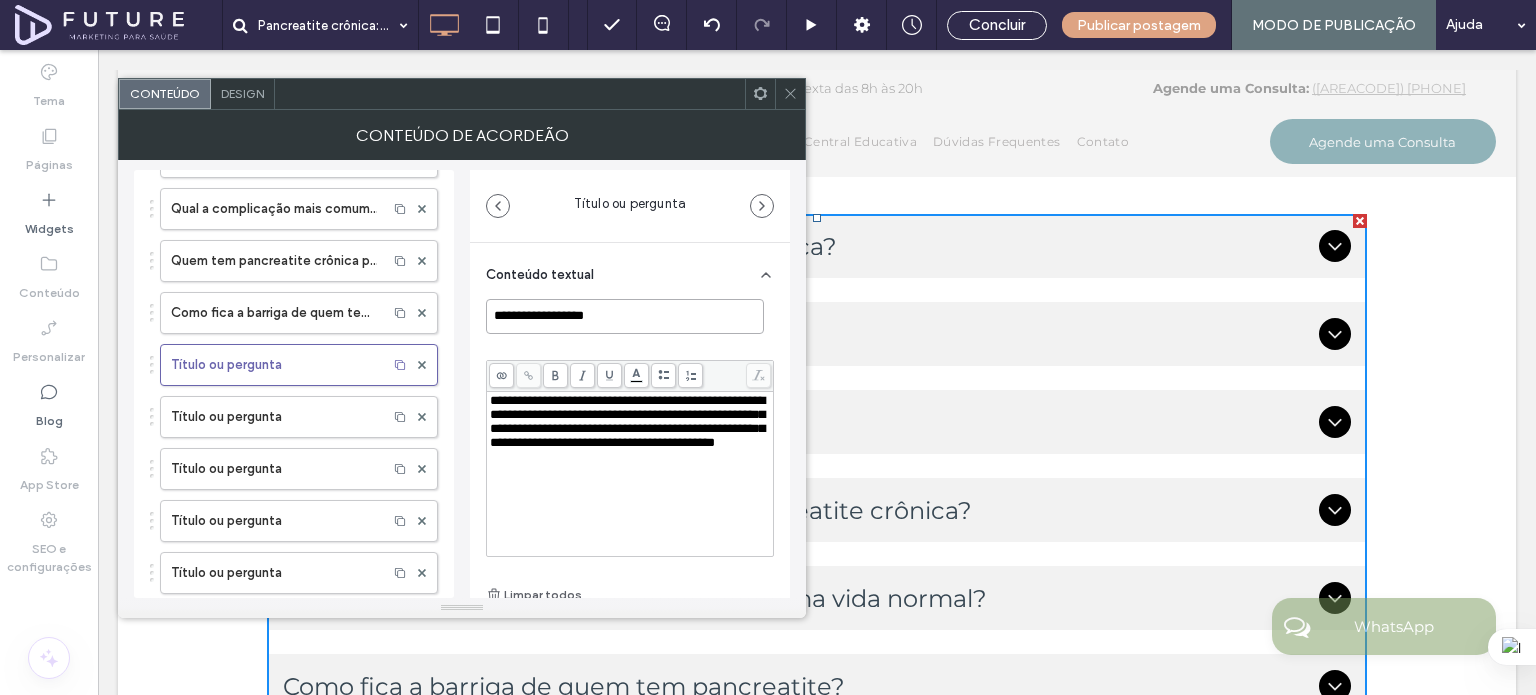 paste on "**********" 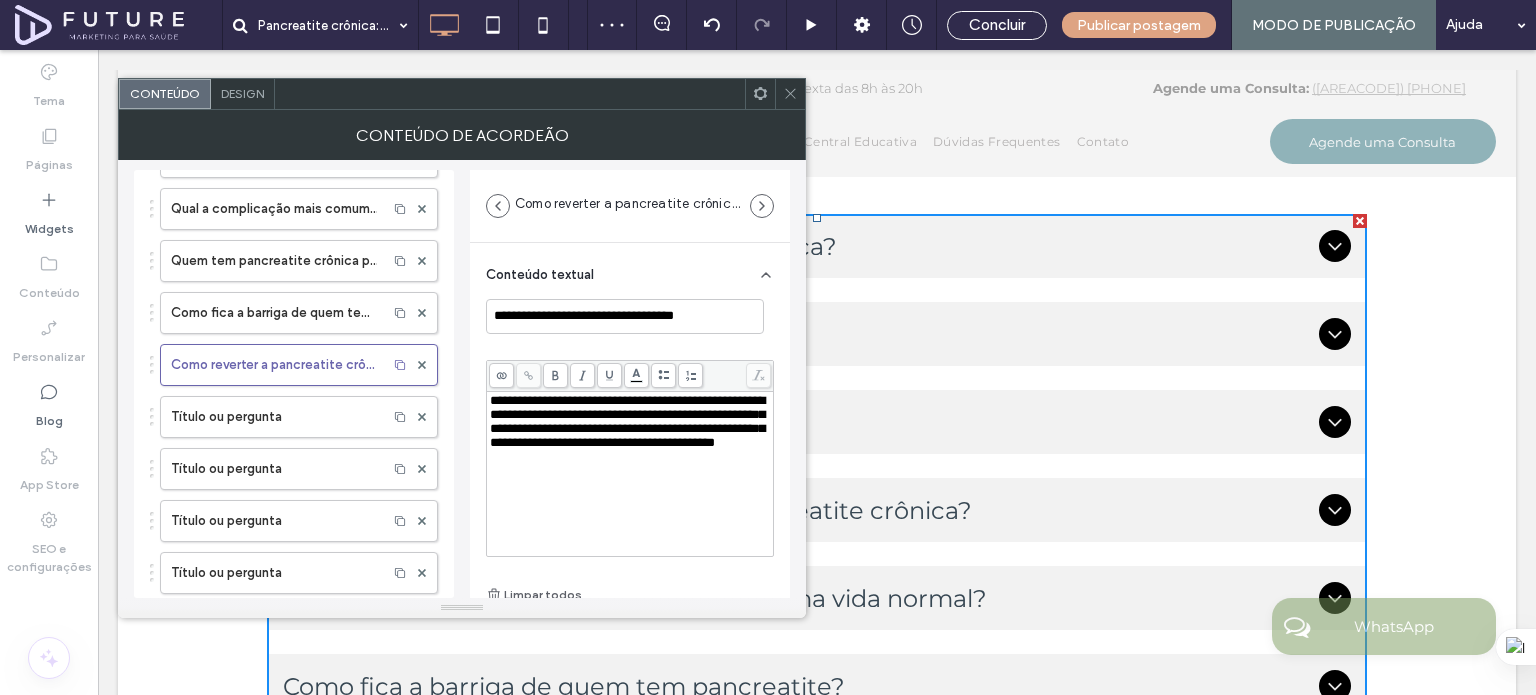 click on "**********" at bounding box center [627, 421] 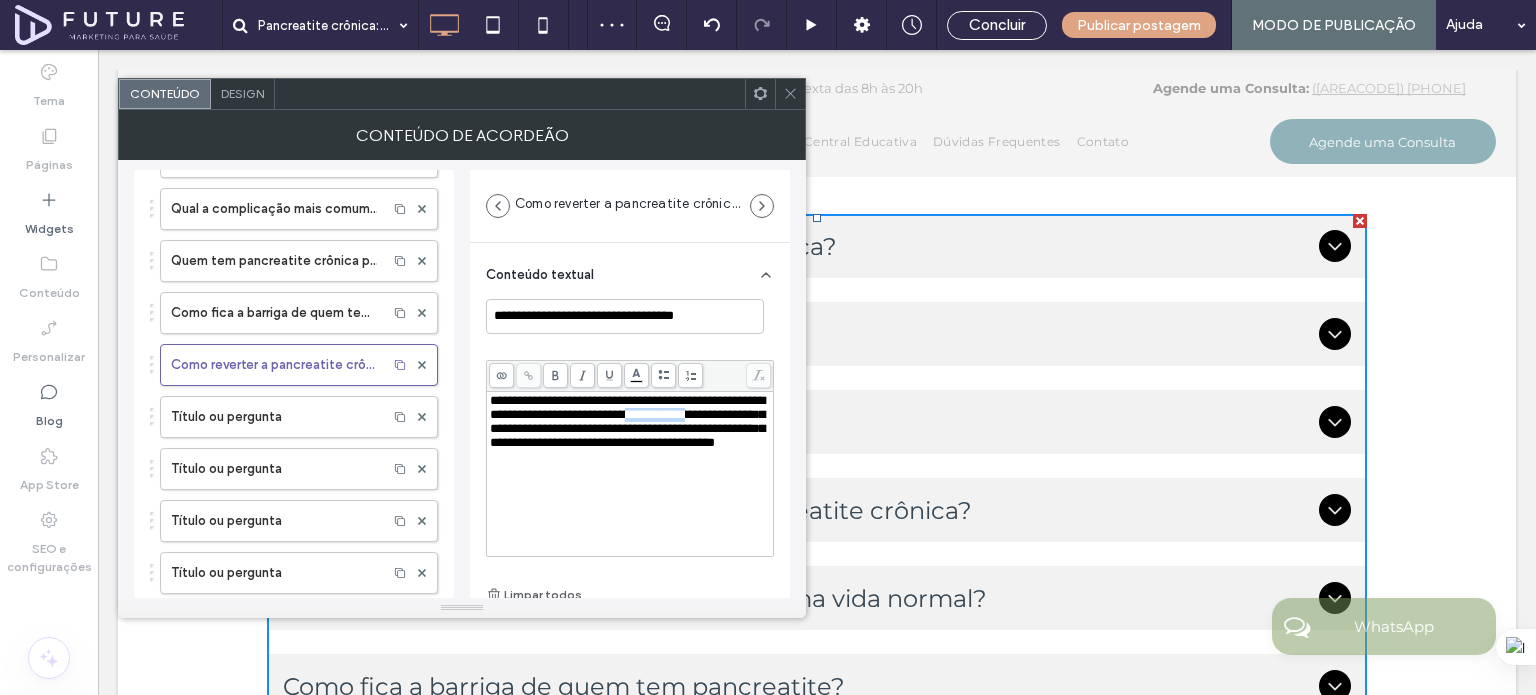click on "**********" at bounding box center (627, 421) 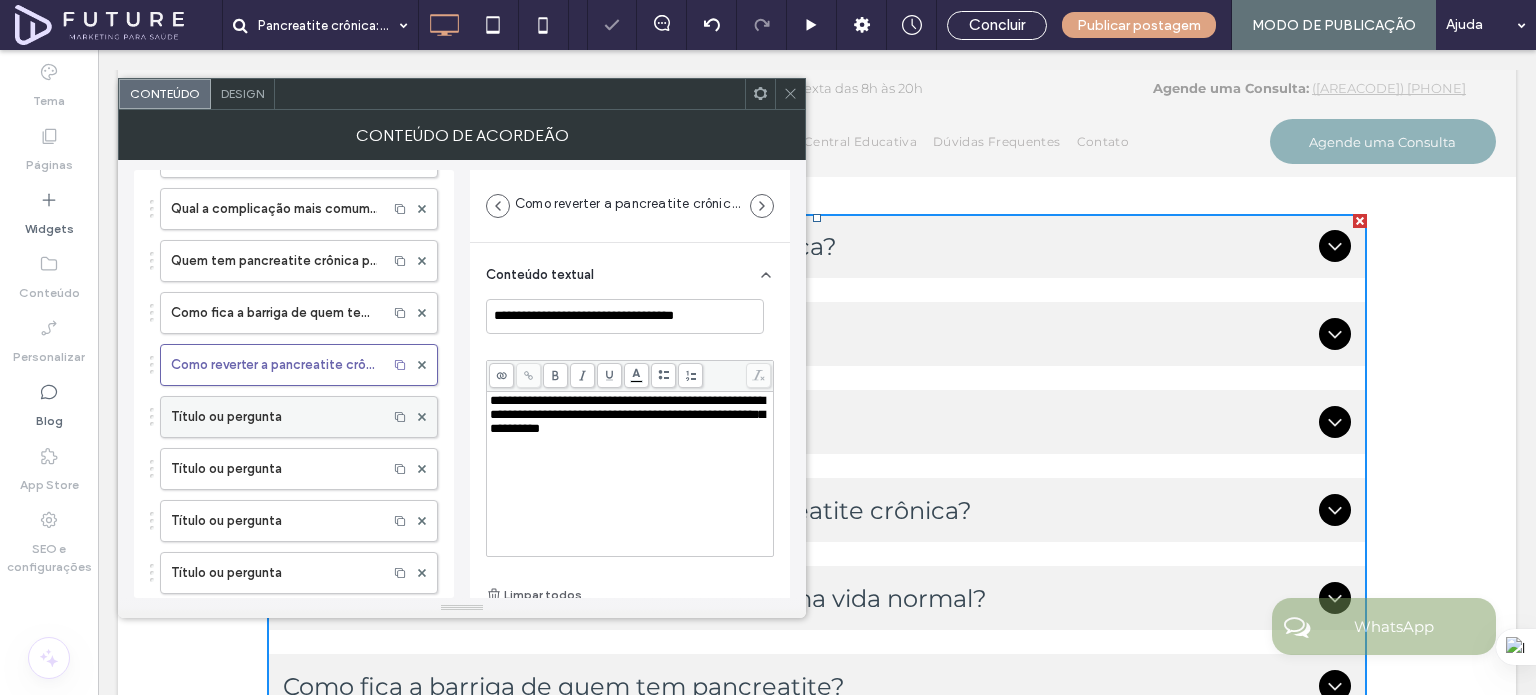 click on "Título ou pergunta" at bounding box center (274, 417) 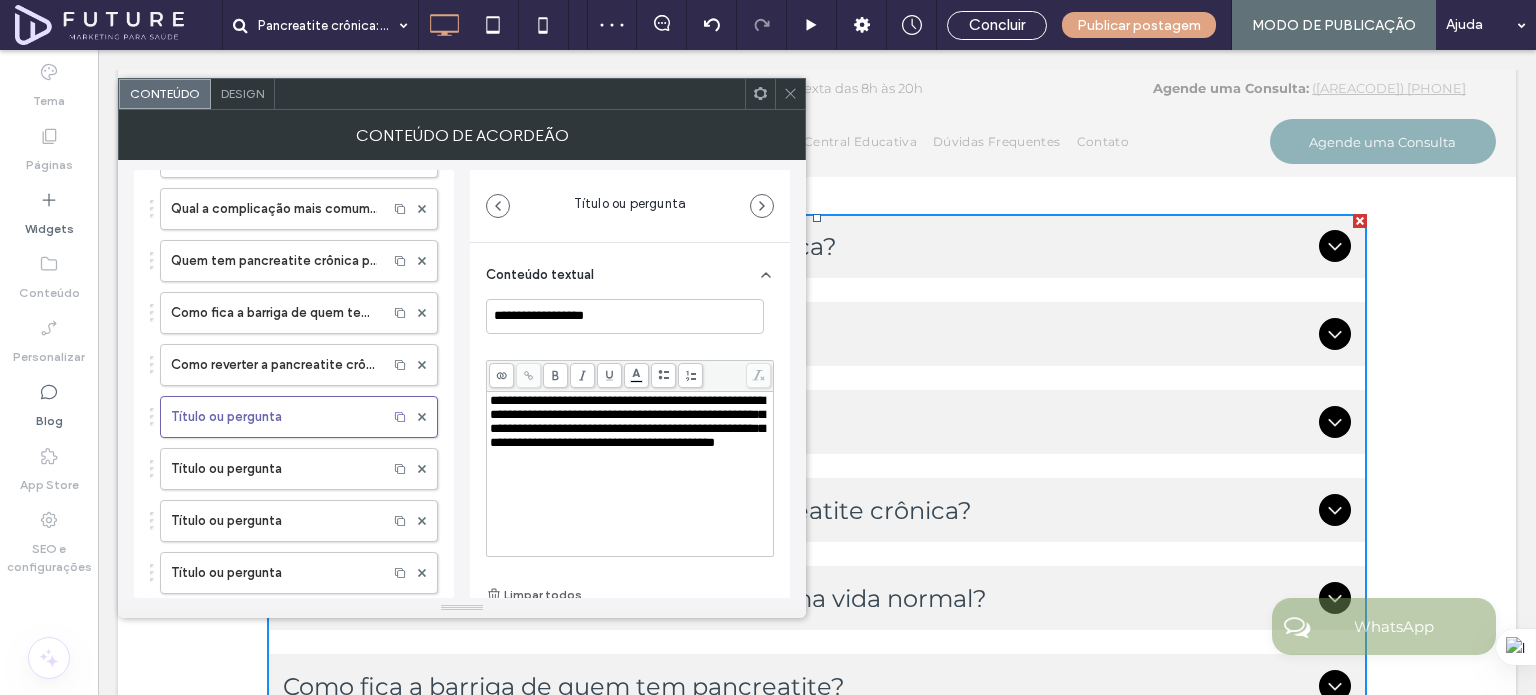click on "**********" at bounding box center [630, 453] 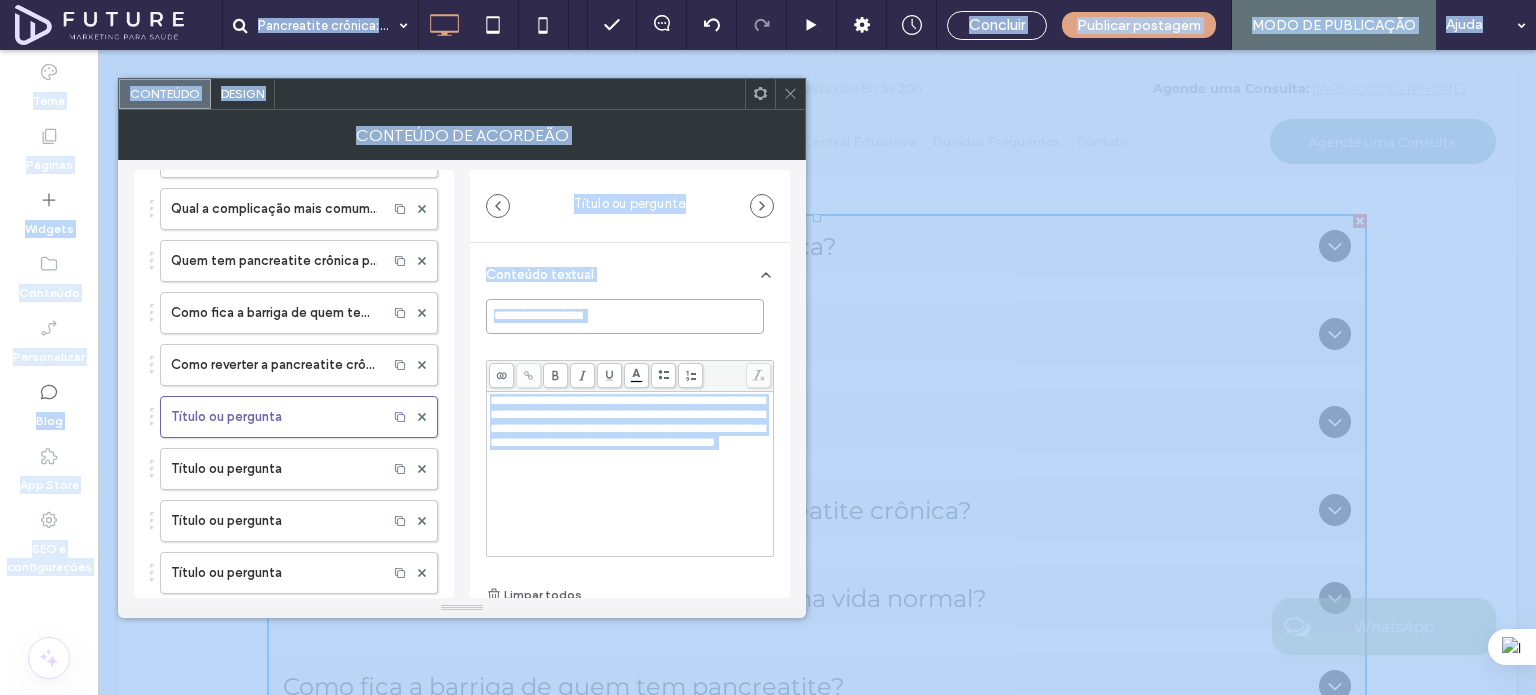 click on "**********" at bounding box center (625, 316) 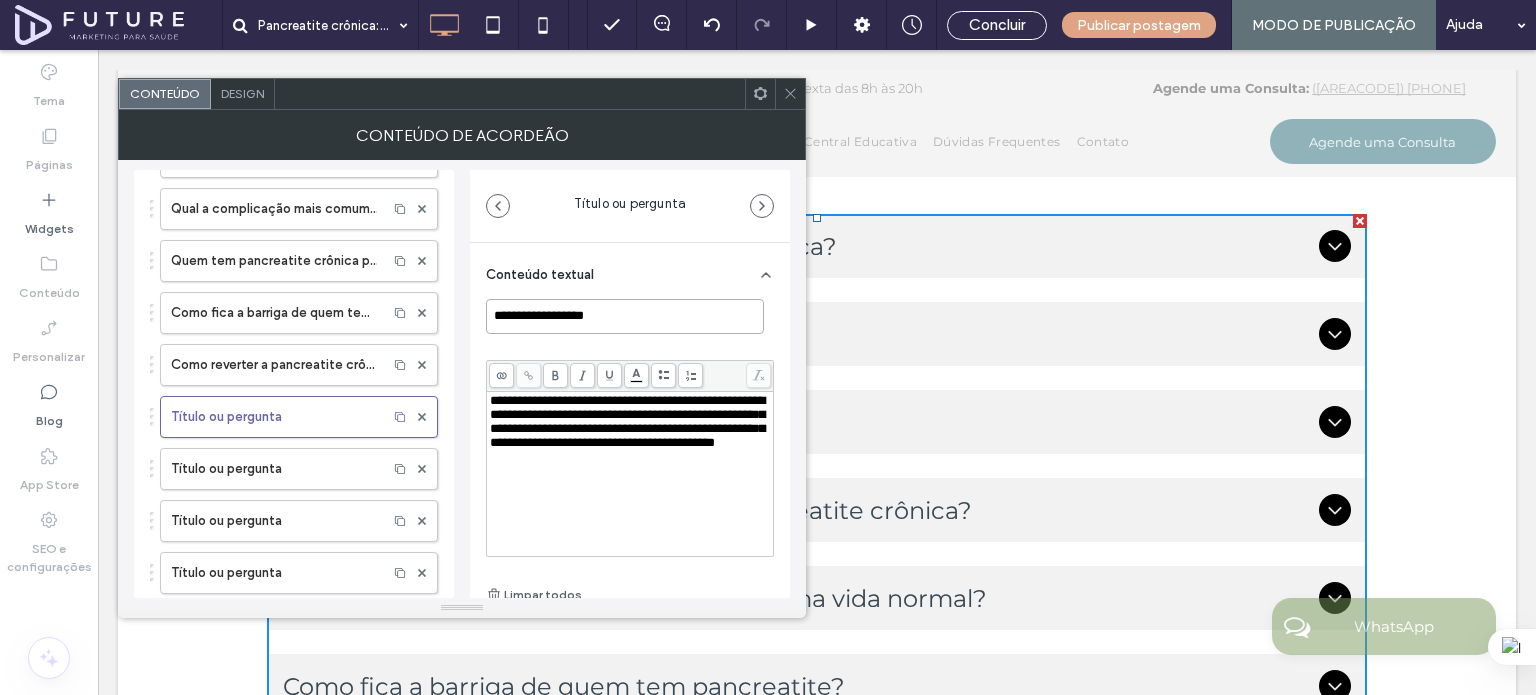 click on "**********" at bounding box center (625, 316) 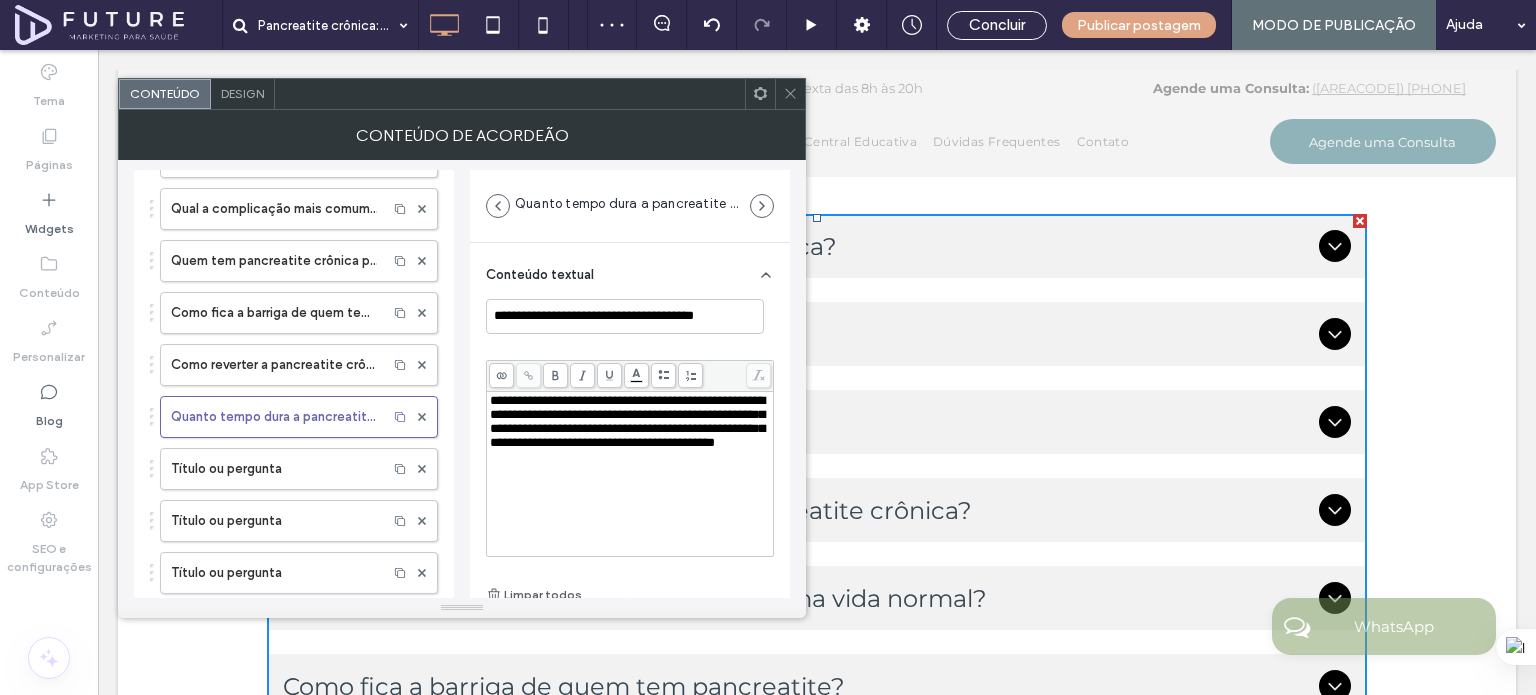 click on "**********" at bounding box center [627, 421] 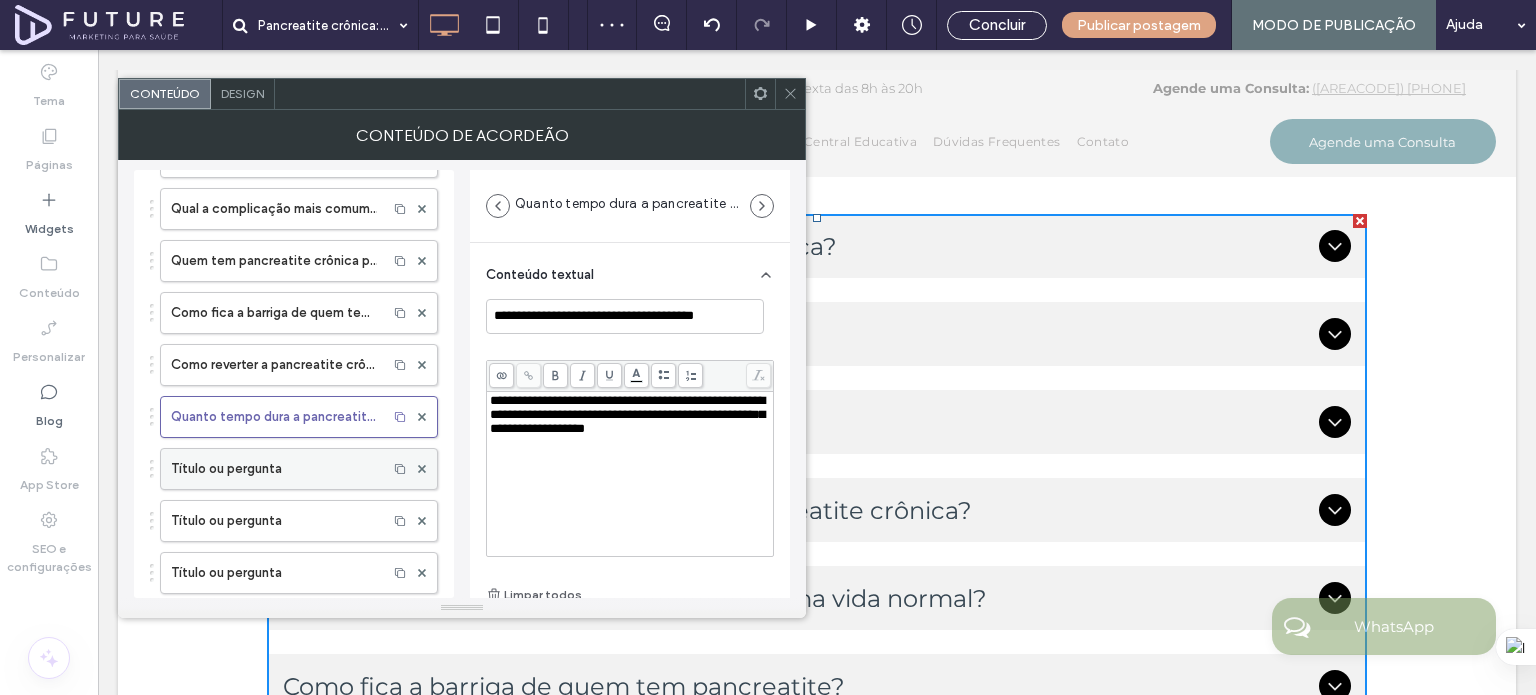 click on "Título ou pergunta" at bounding box center (274, 469) 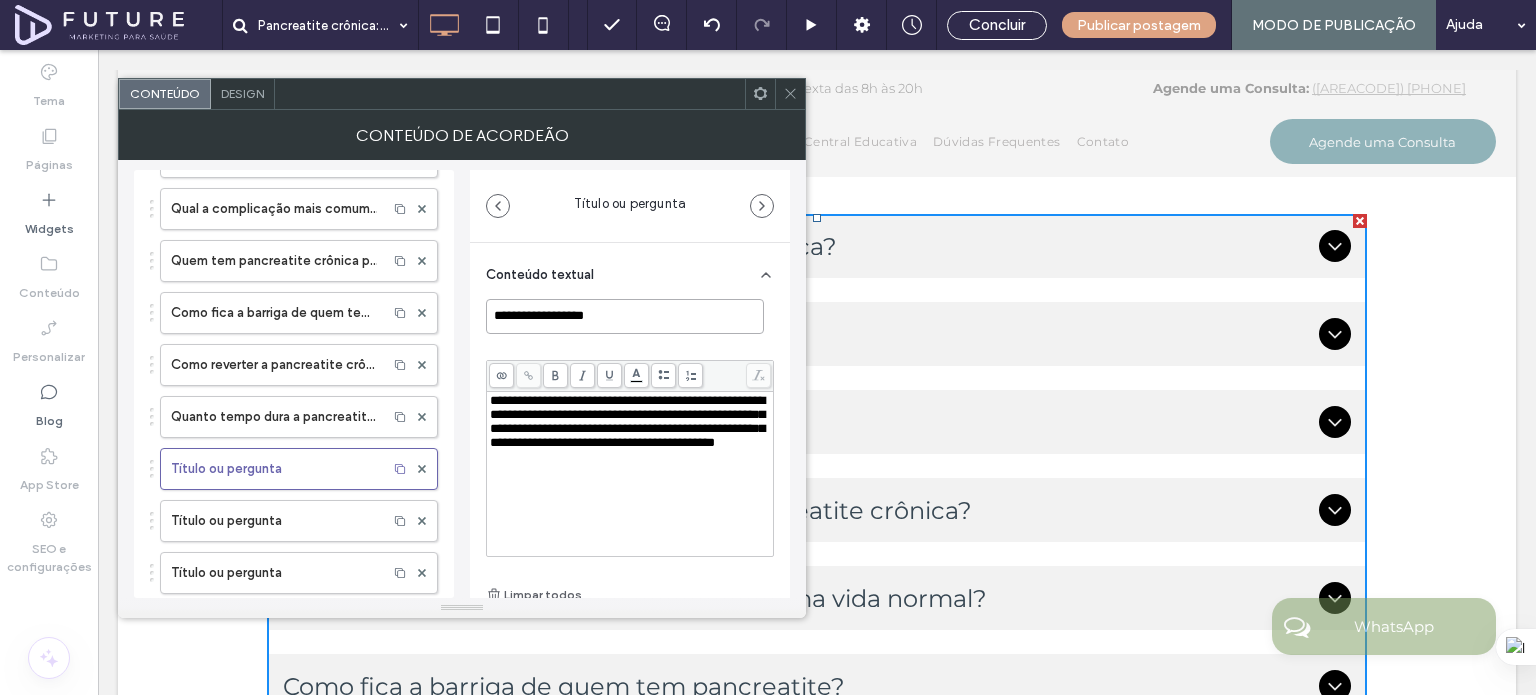 click on "**********" at bounding box center [625, 316] 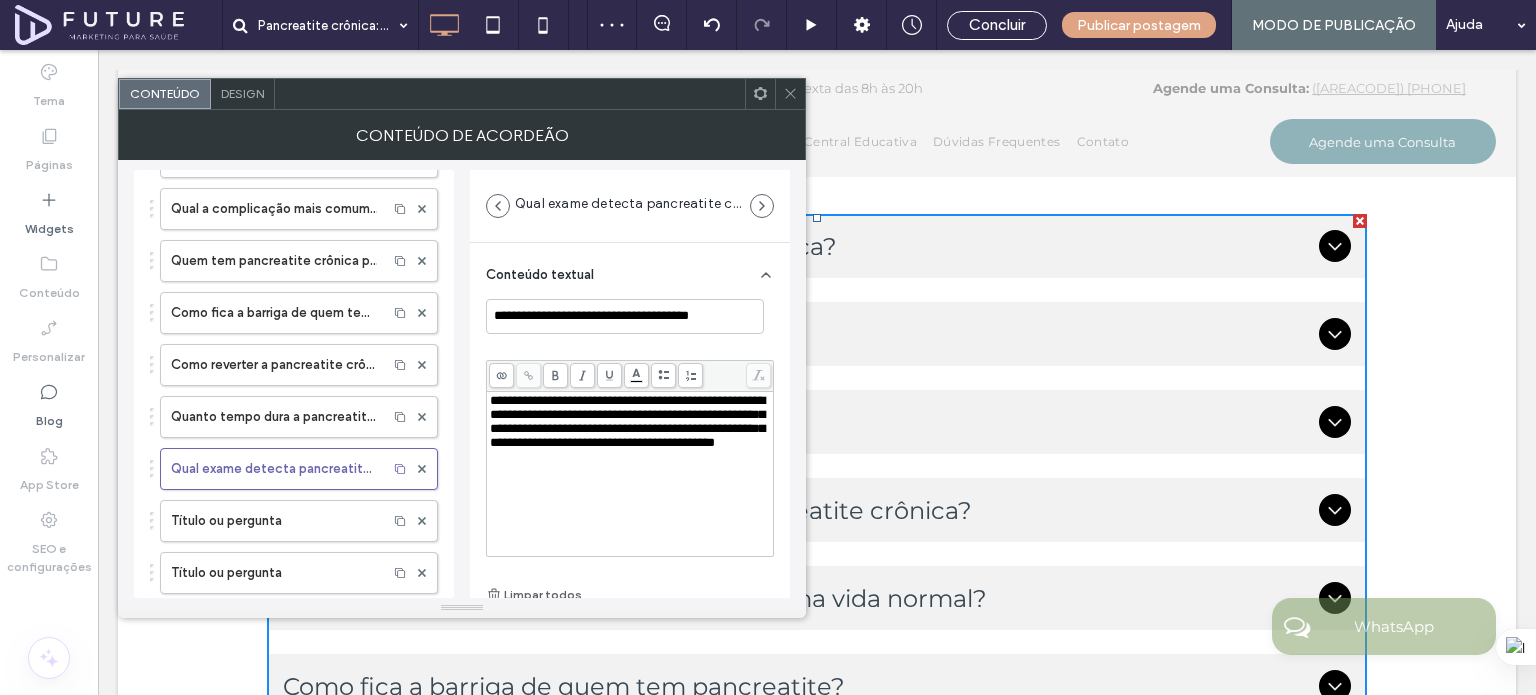 click on "**********" at bounding box center [630, 422] 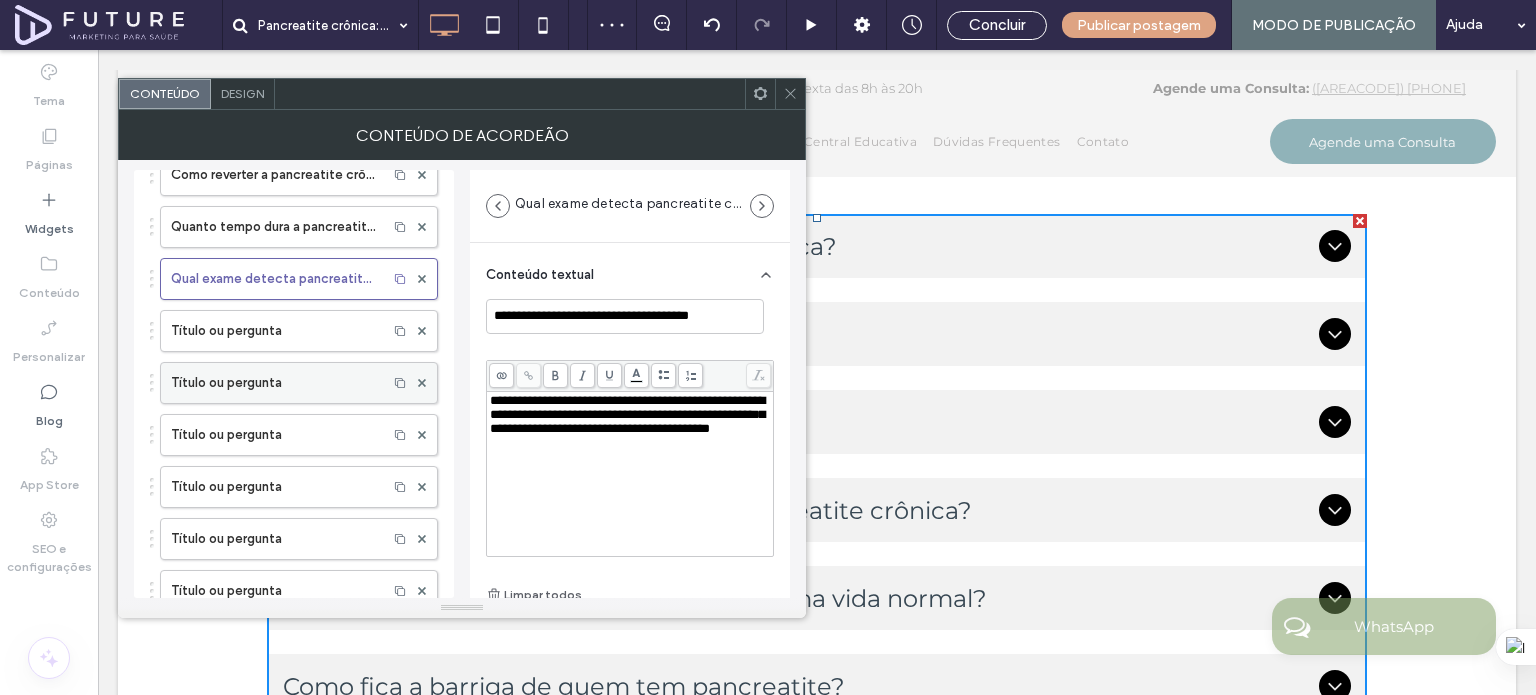scroll, scrollTop: 400, scrollLeft: 0, axis: vertical 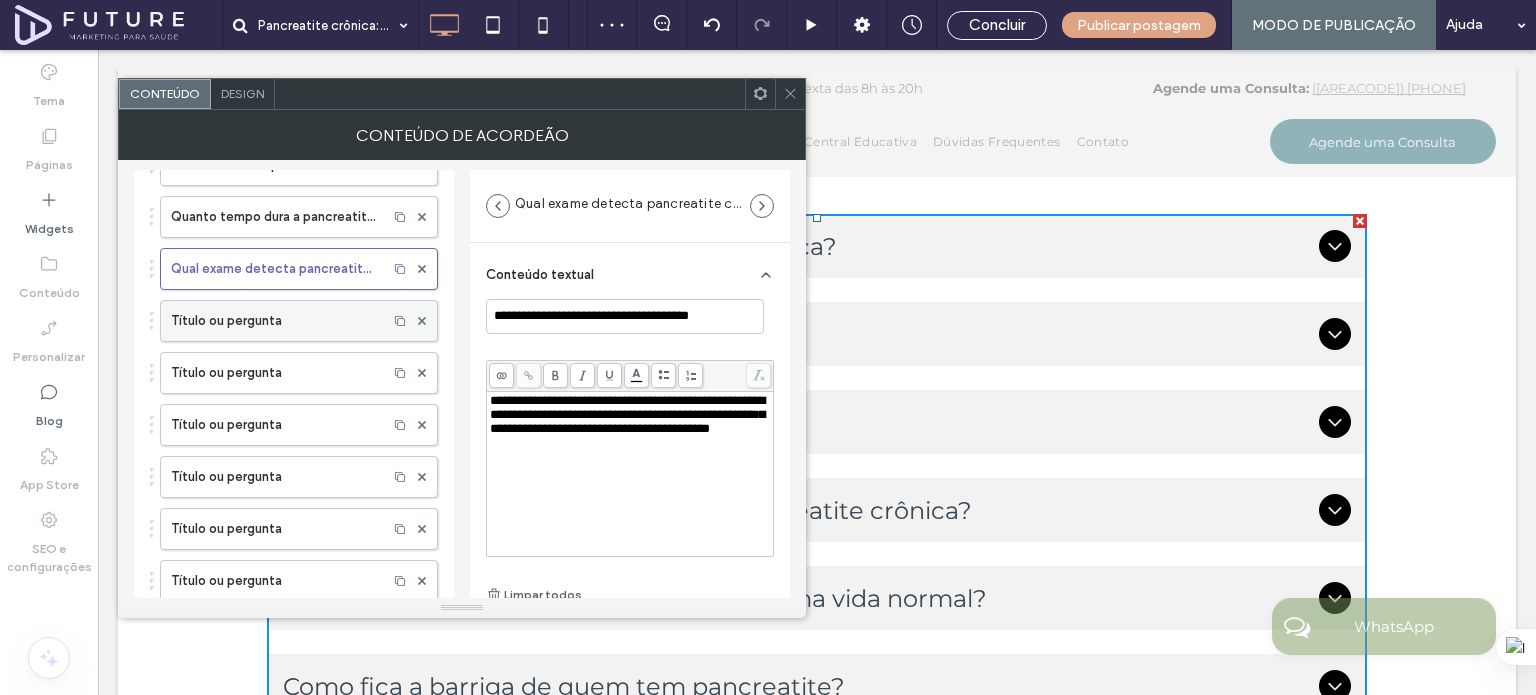 click on "Título ou pergunta" at bounding box center [274, 321] 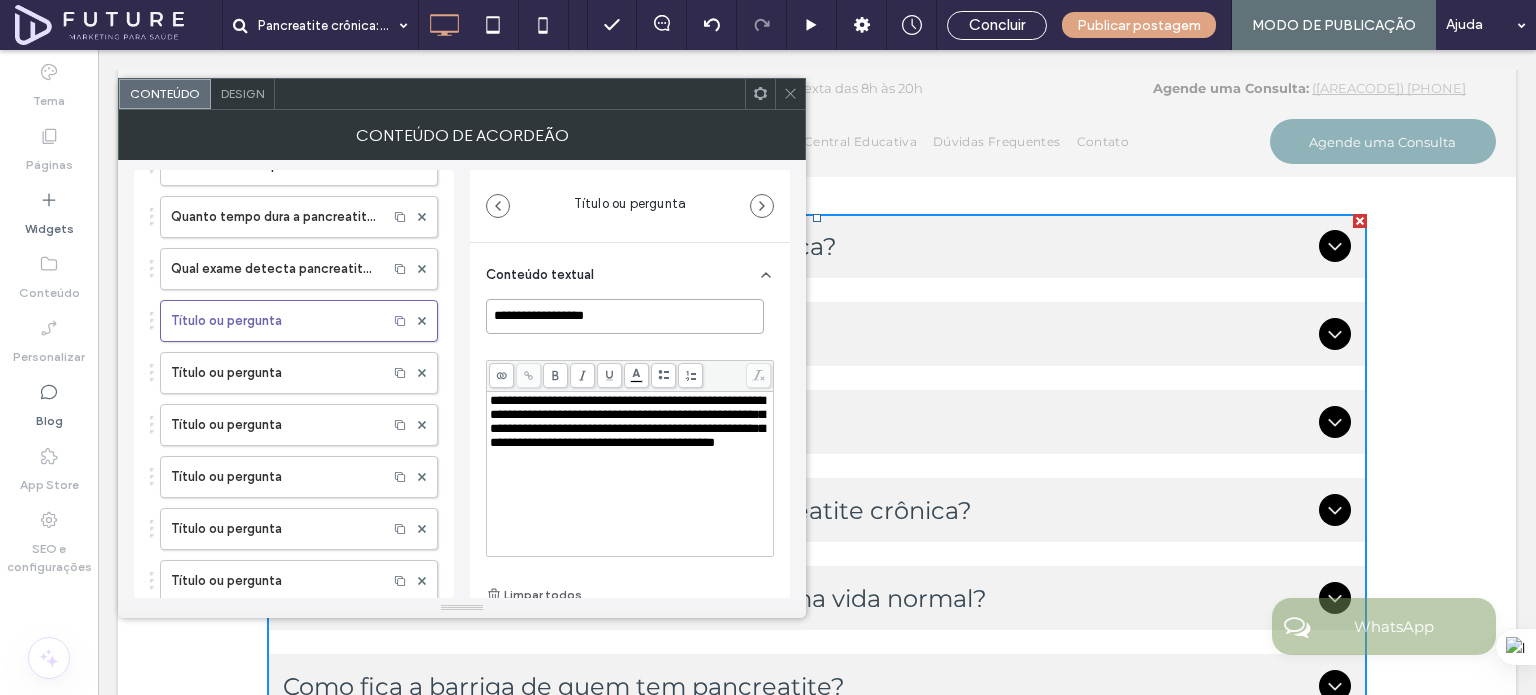 click on "**********" at bounding box center [625, 316] 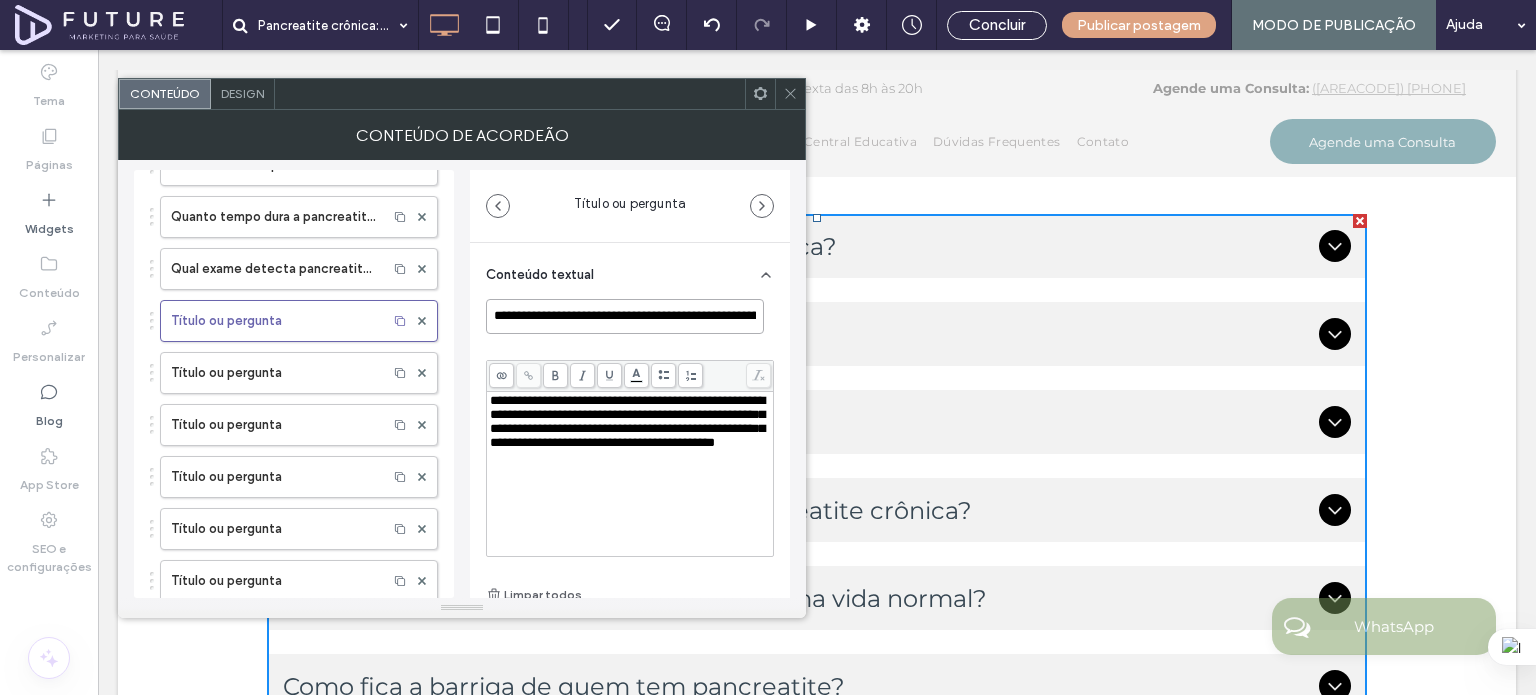 scroll, scrollTop: 0, scrollLeft: 76, axis: horizontal 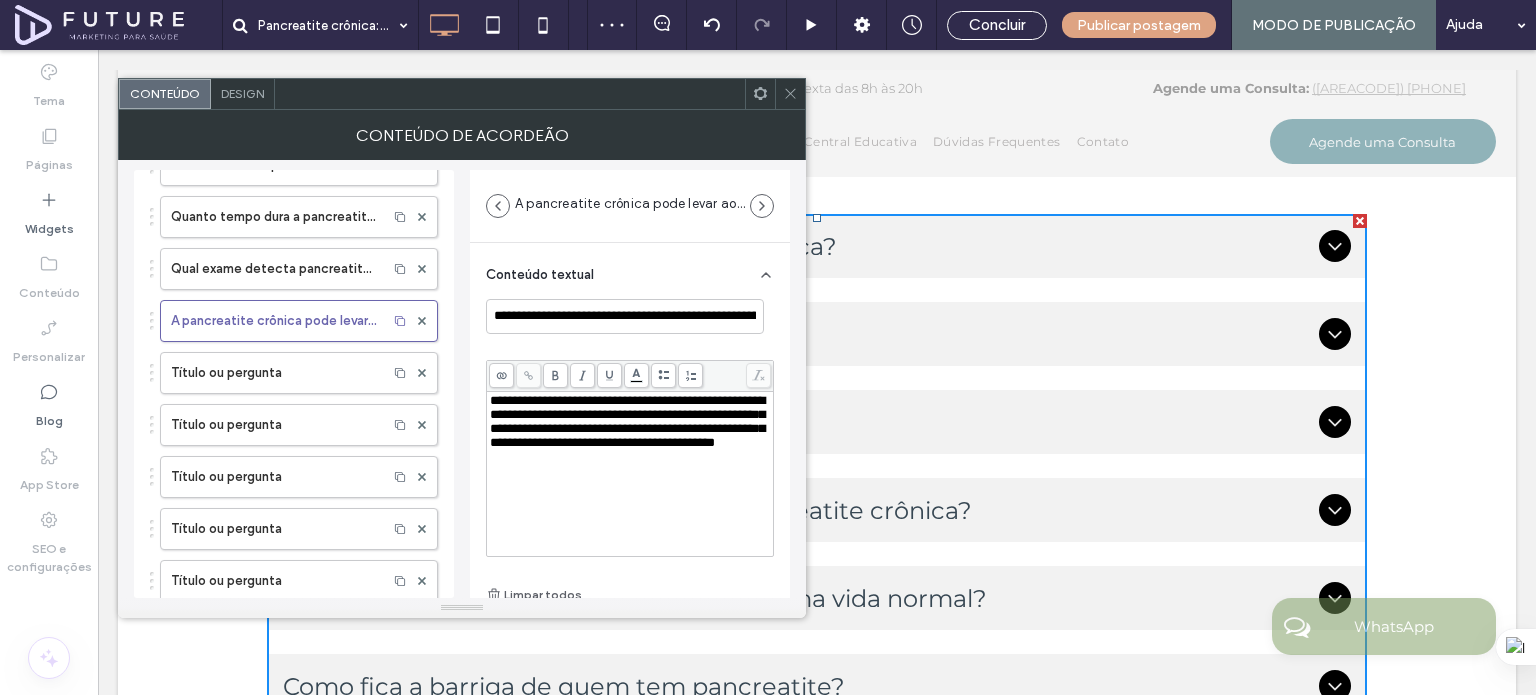 click on "**********" at bounding box center (627, 421) 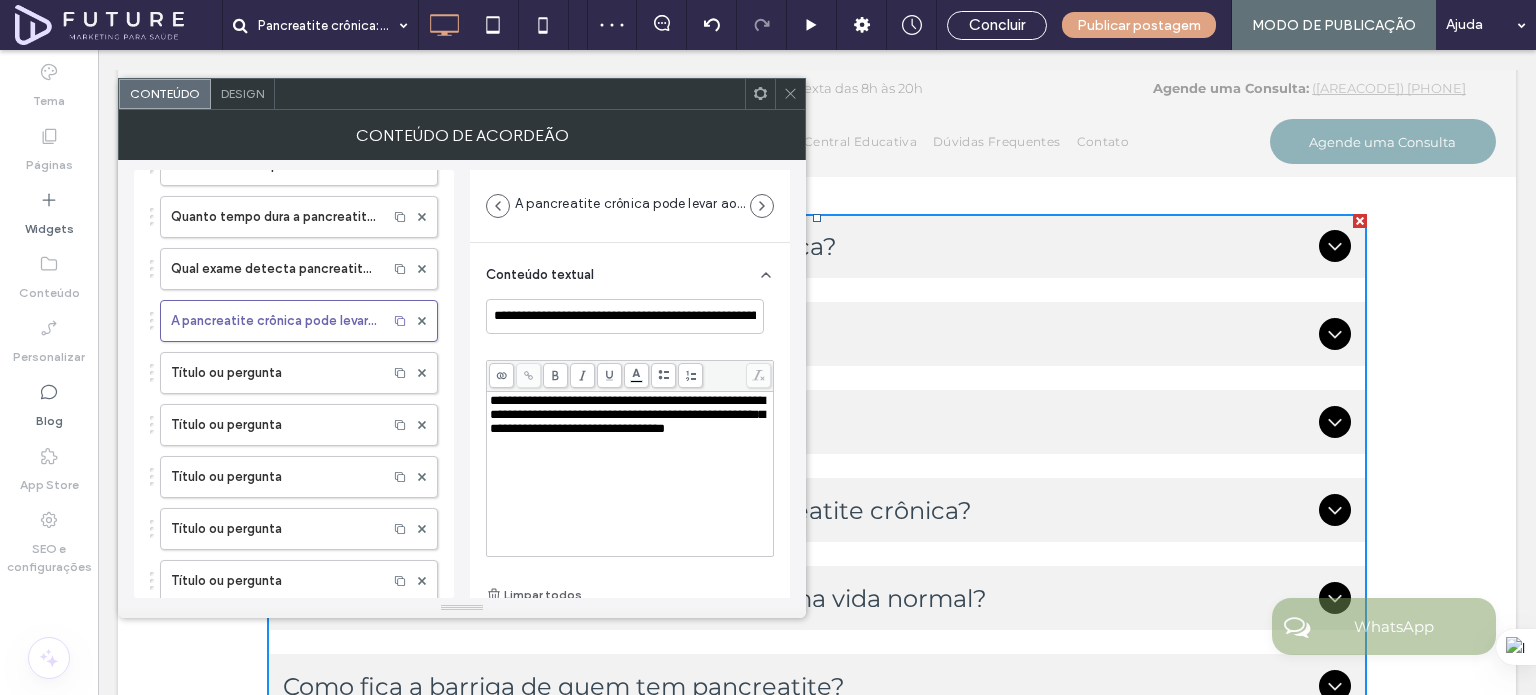 click on "Quais são os sintomas da pancreatite crônica? O que a pancreatite crônica pode causar? Tem cura para a pancreatite crônica? Qual a complicação mais comum da pancreatite crônica? Quem tem pancreatite crônica pode ter uma vida normal? Como fica a barriga de quem tem pancreatite? Como reverter a pancreatite crônica? Quanto tempo dura a pancreatite crônica? Qual exame detecta pancreatite crônica? A pancreatite crônica pode levar ao câncer de pâncreas? Título ou pergunta Título ou pergunta Título ou pergunta Título ou pergunta Título ou pergunta Título ou pergunta Título ou pergunta" at bounding box center (294, 264) 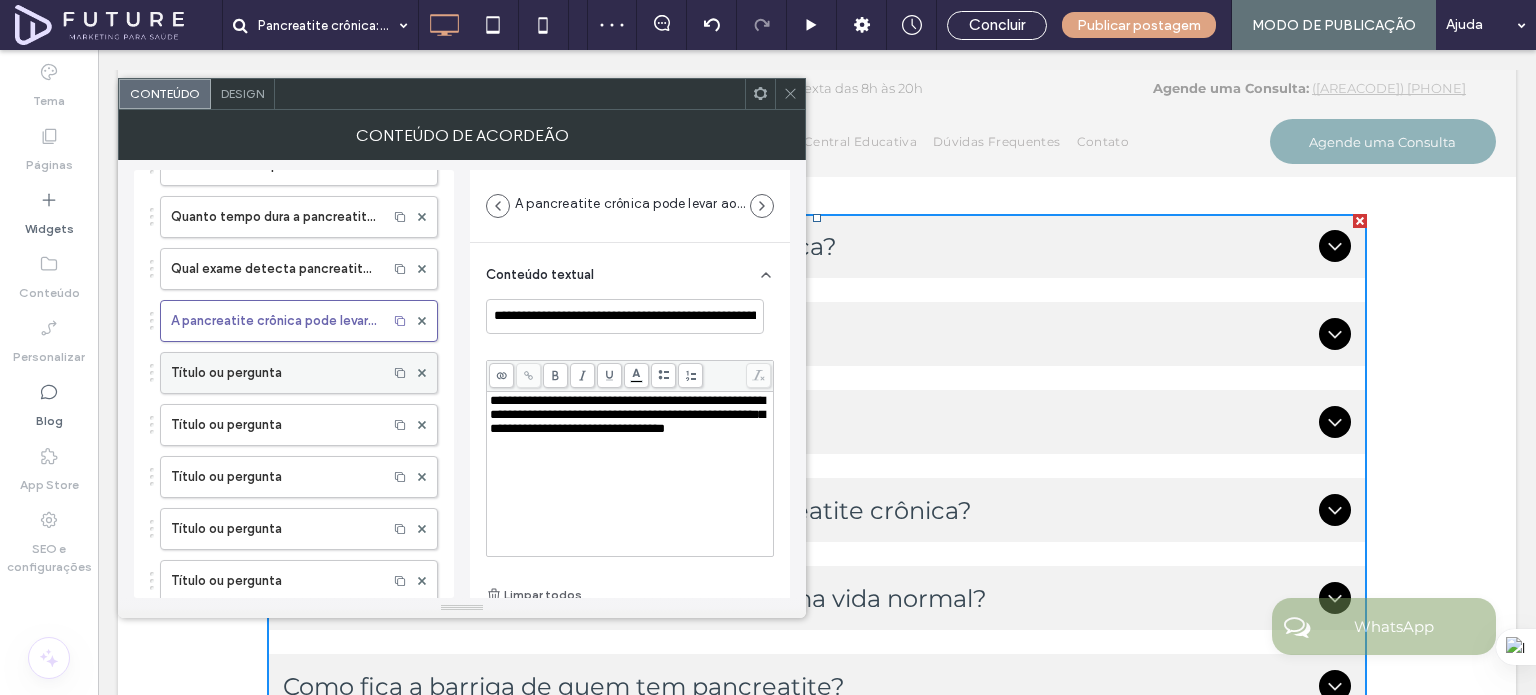 click on "Título ou pergunta" at bounding box center [274, 373] 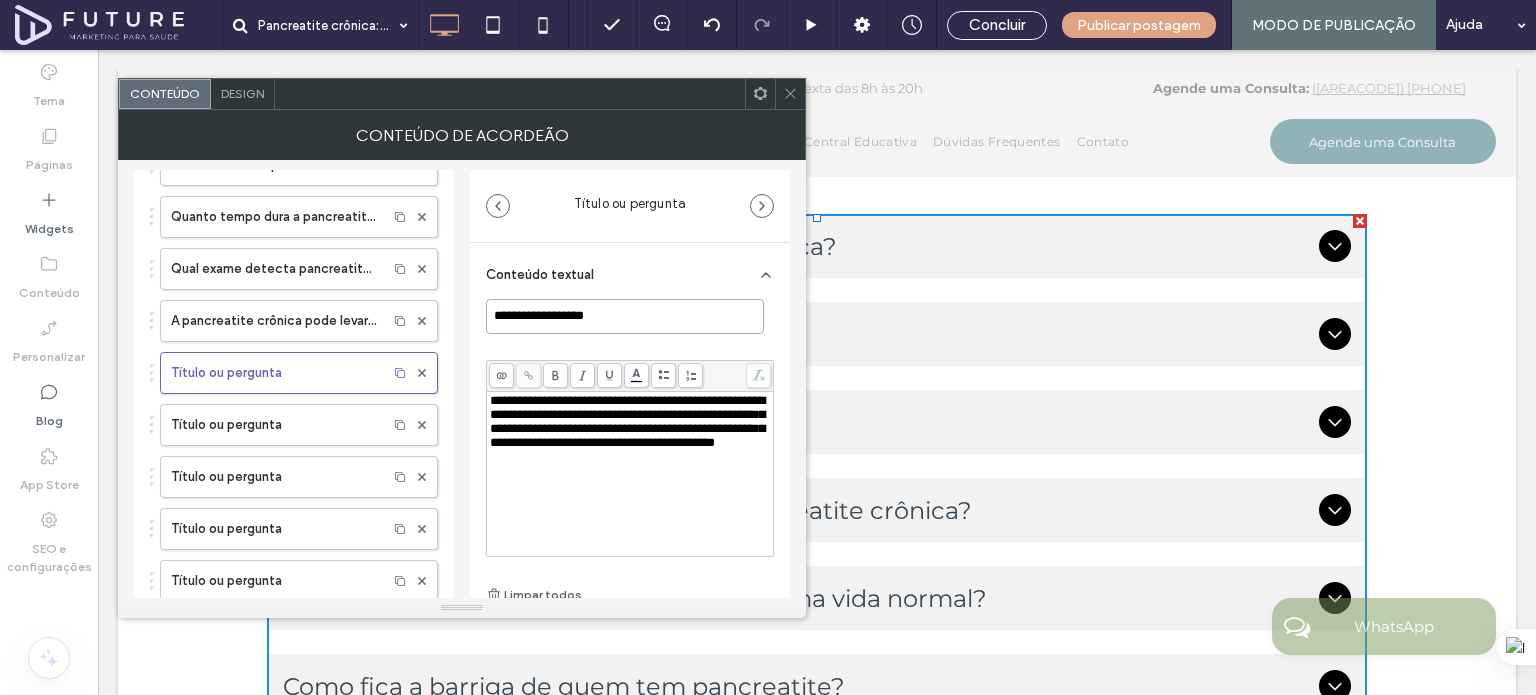 click on "**********" at bounding box center [625, 316] 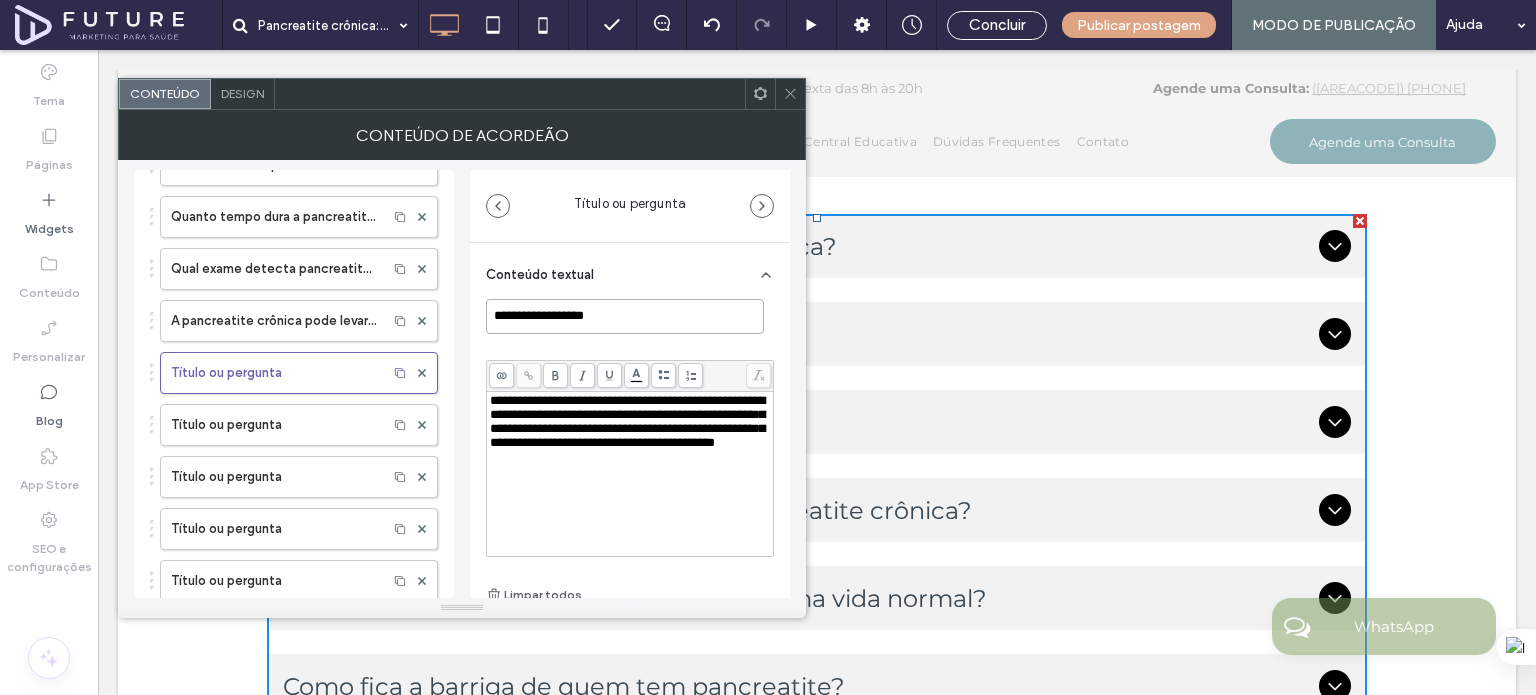 paste on "**********" 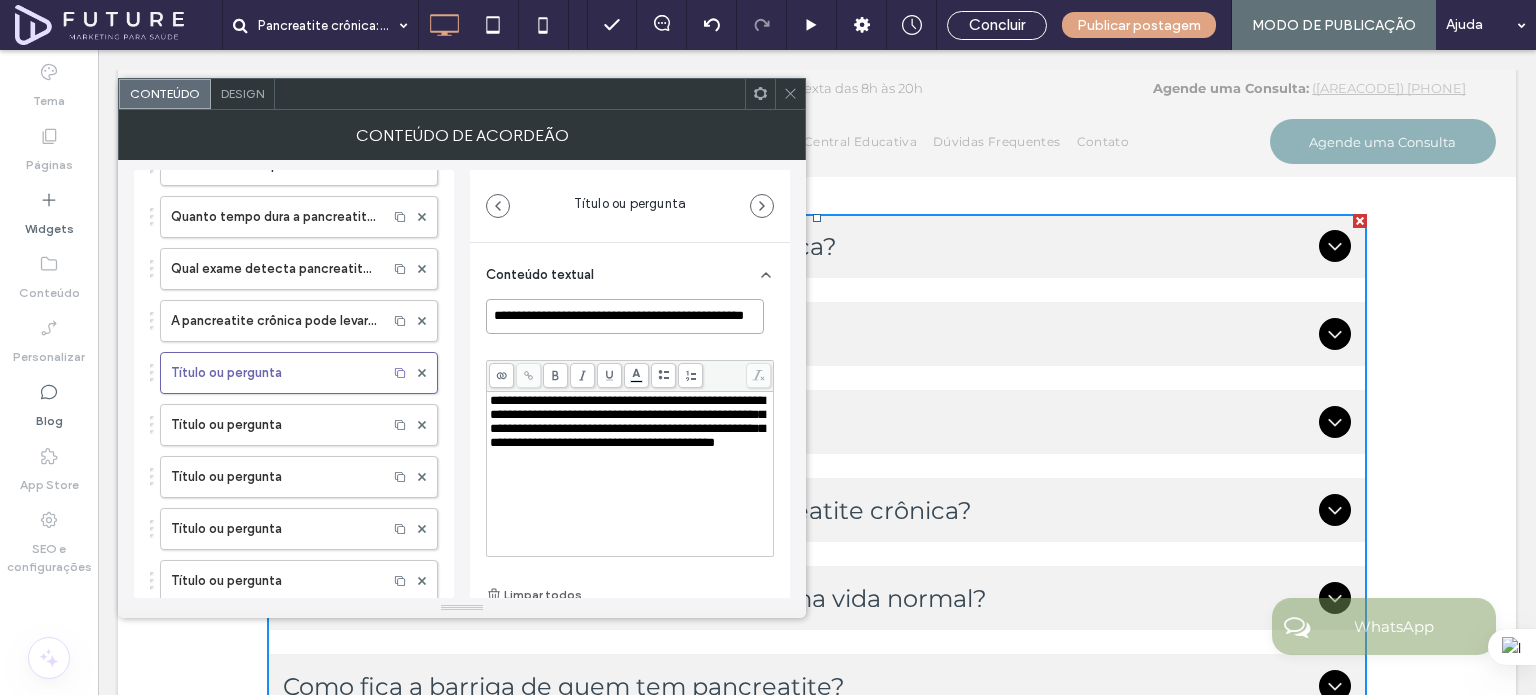 scroll, scrollTop: 0, scrollLeft: 59, axis: horizontal 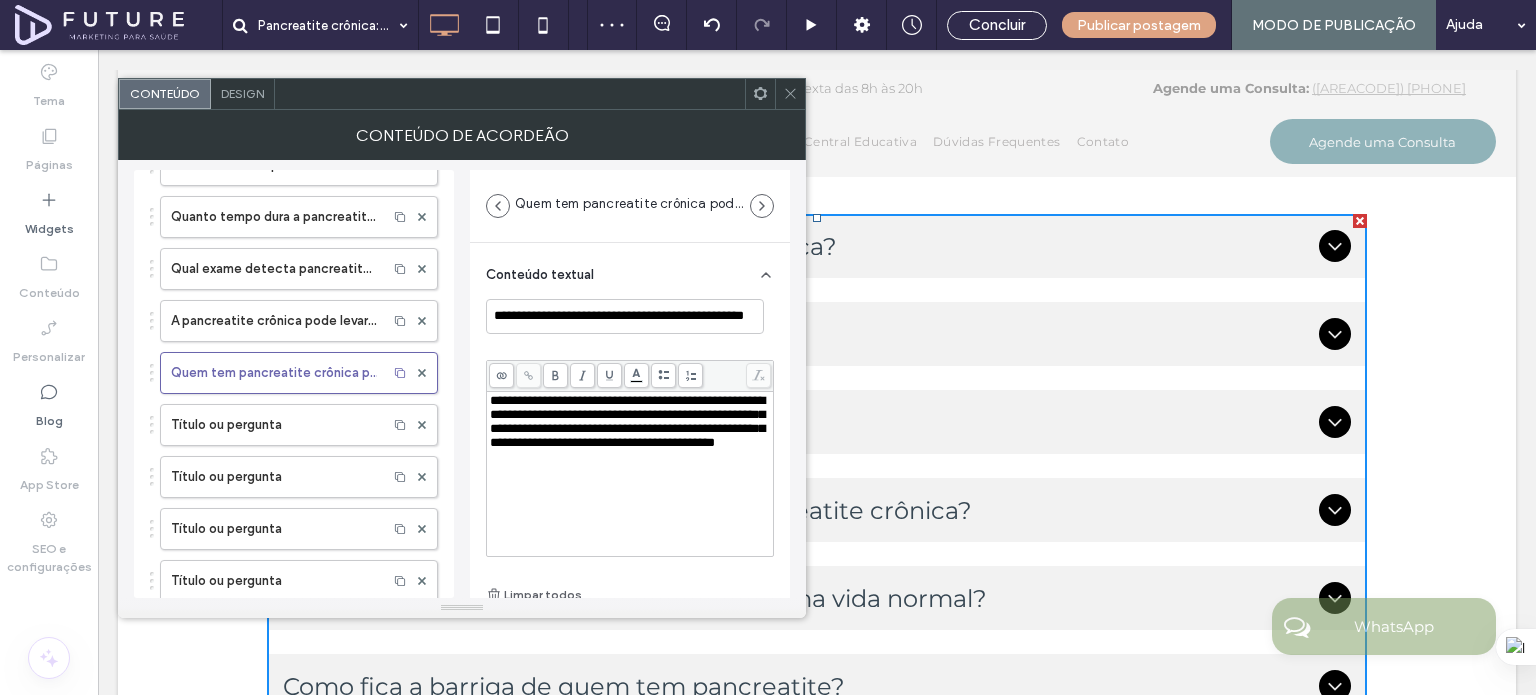 click on "**********" at bounding box center (627, 421) 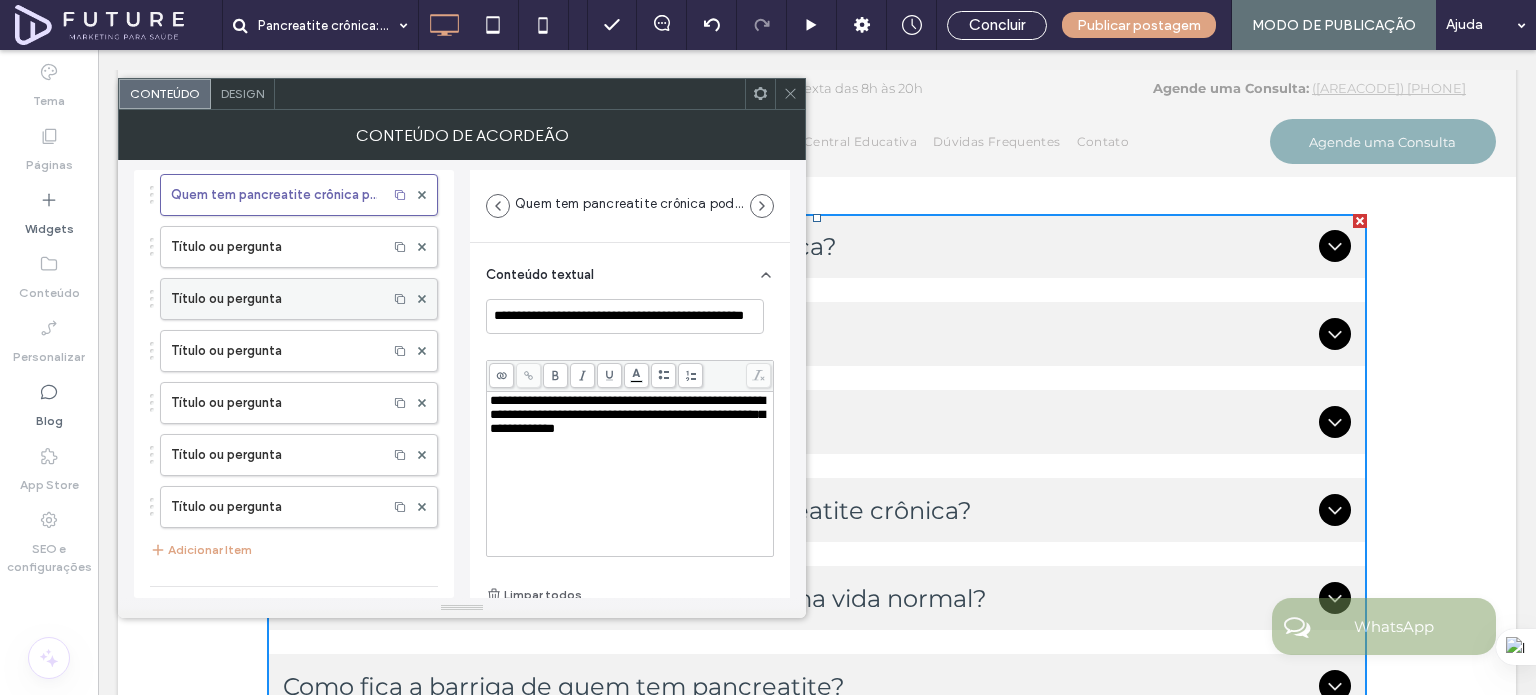 scroll, scrollTop: 600, scrollLeft: 0, axis: vertical 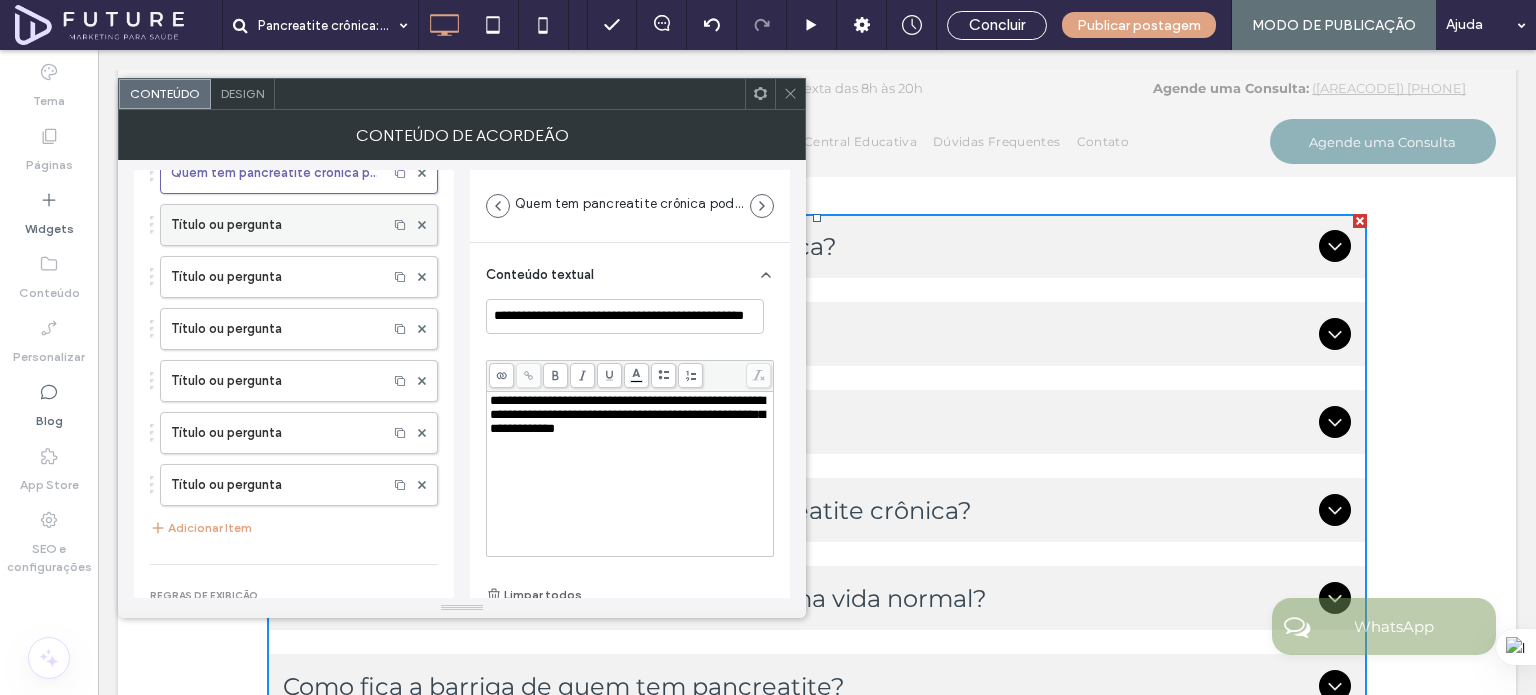 click on "Título ou pergunta" at bounding box center (274, 225) 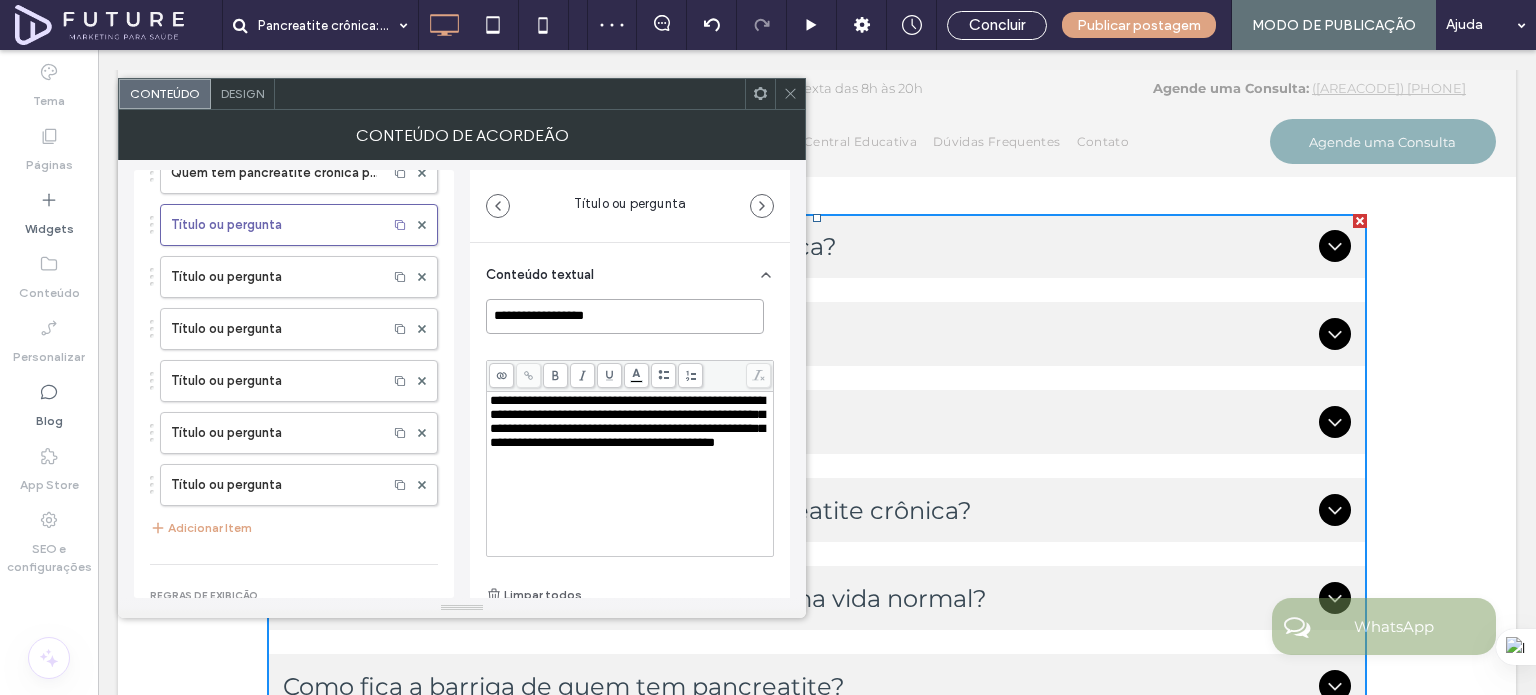 click on "**********" at bounding box center [625, 316] 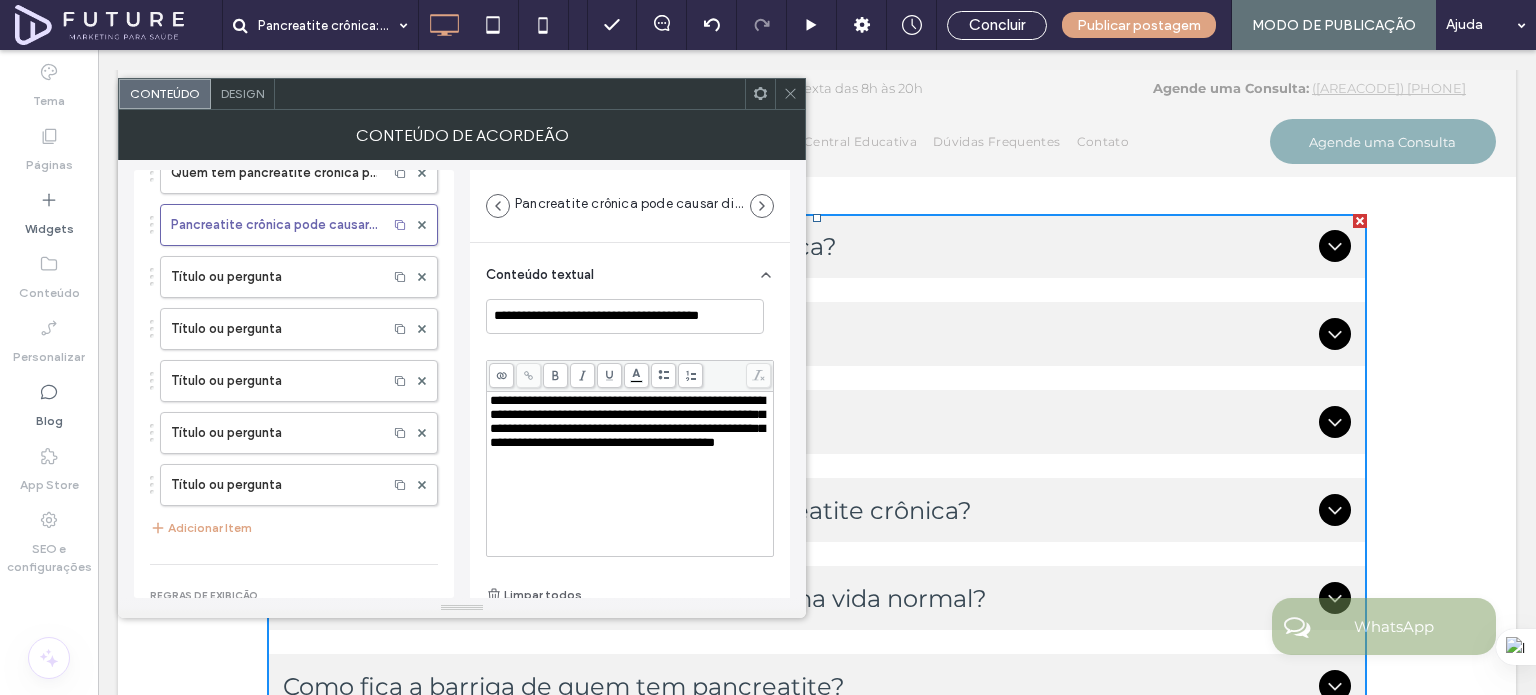 click on "**********" at bounding box center (627, 421) 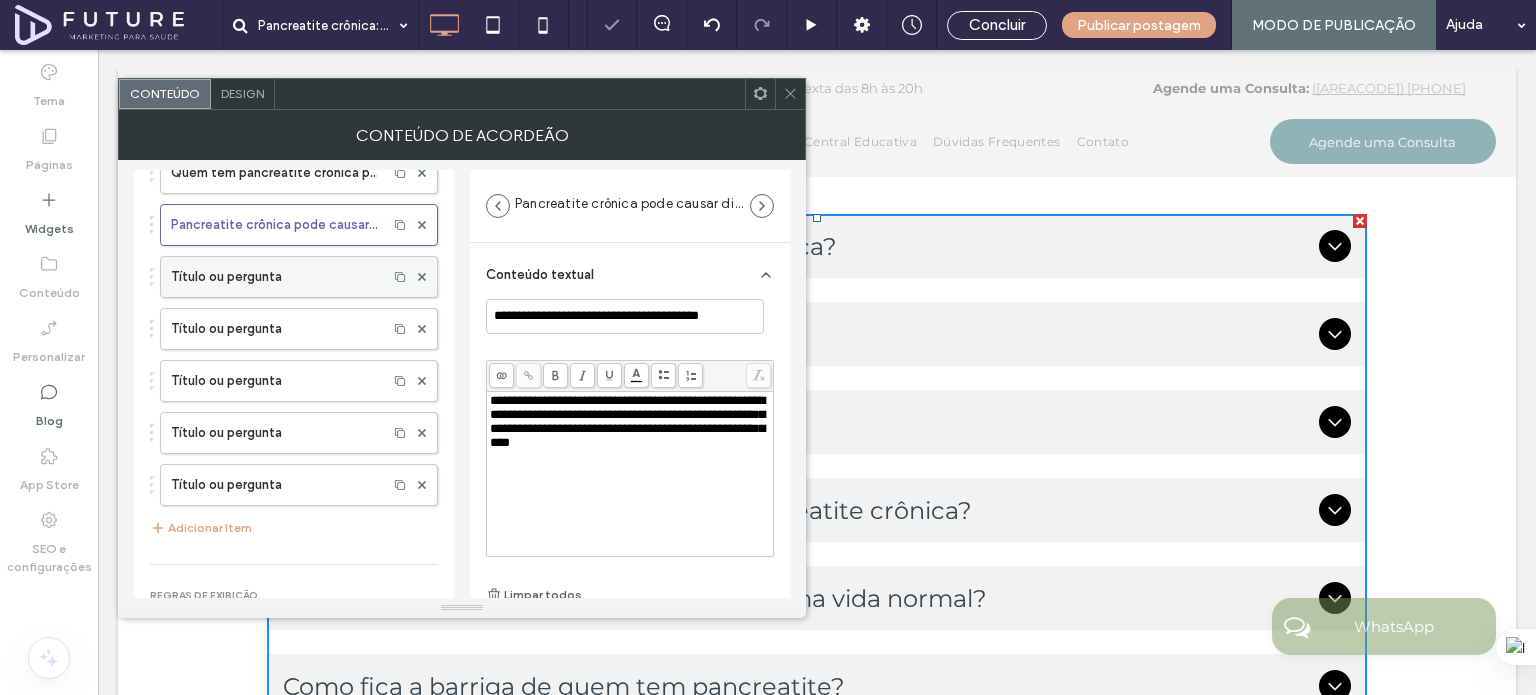 click on "Título ou pergunta" at bounding box center (274, 277) 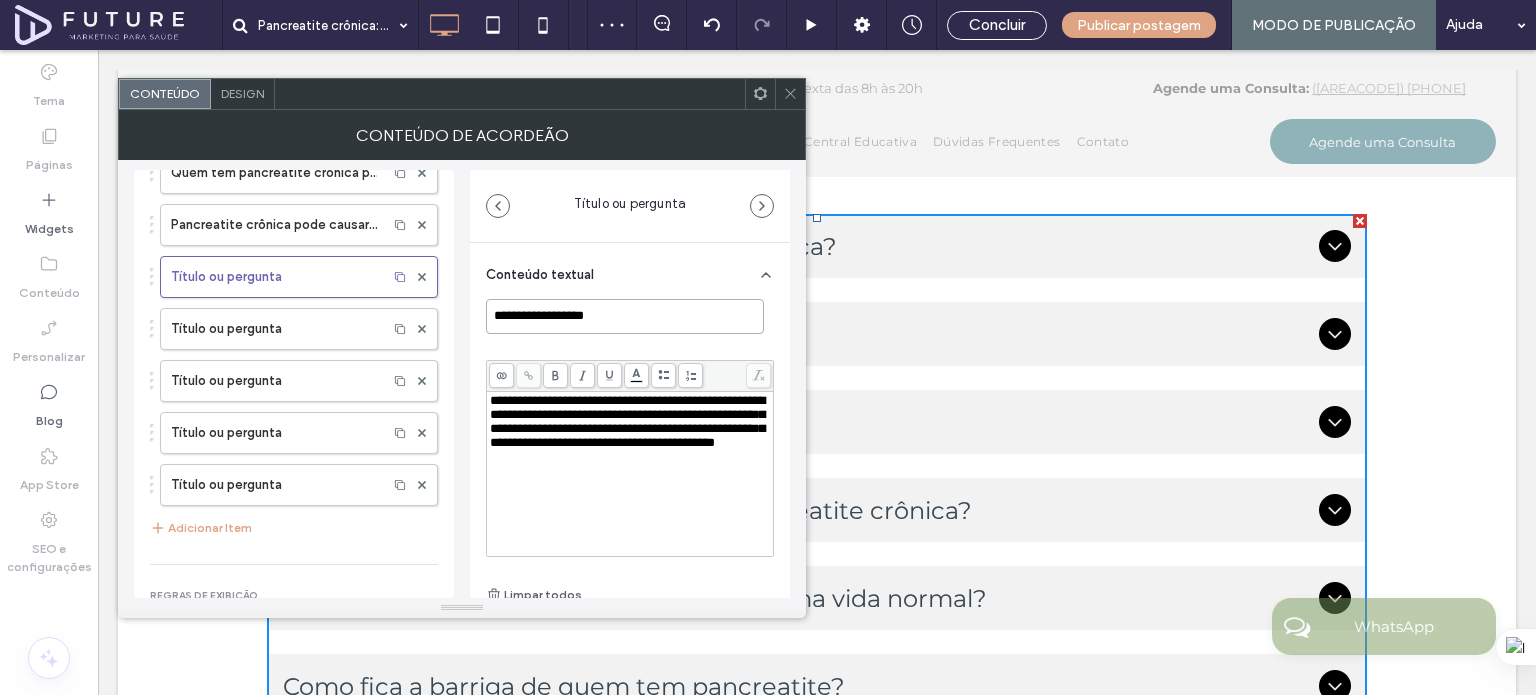 click on "**********" at bounding box center [625, 316] 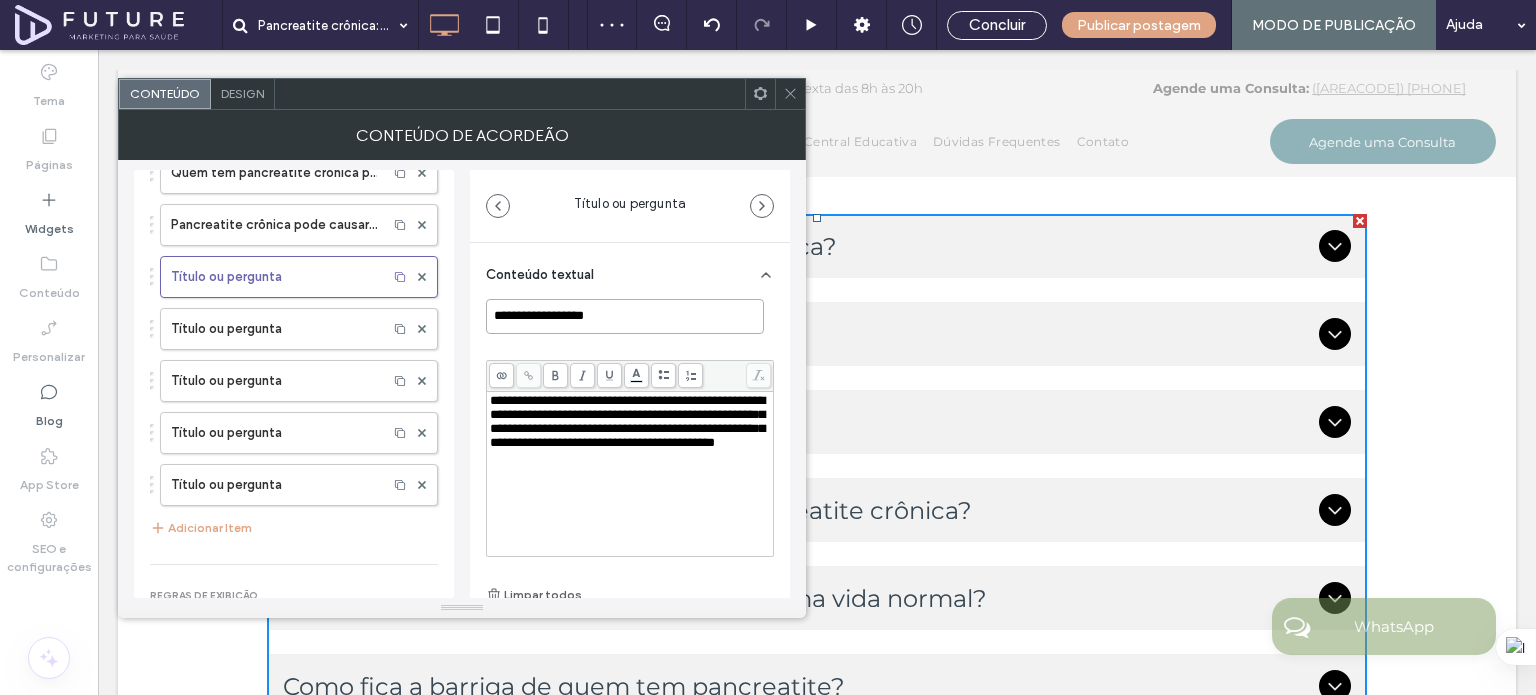paste on "**********" 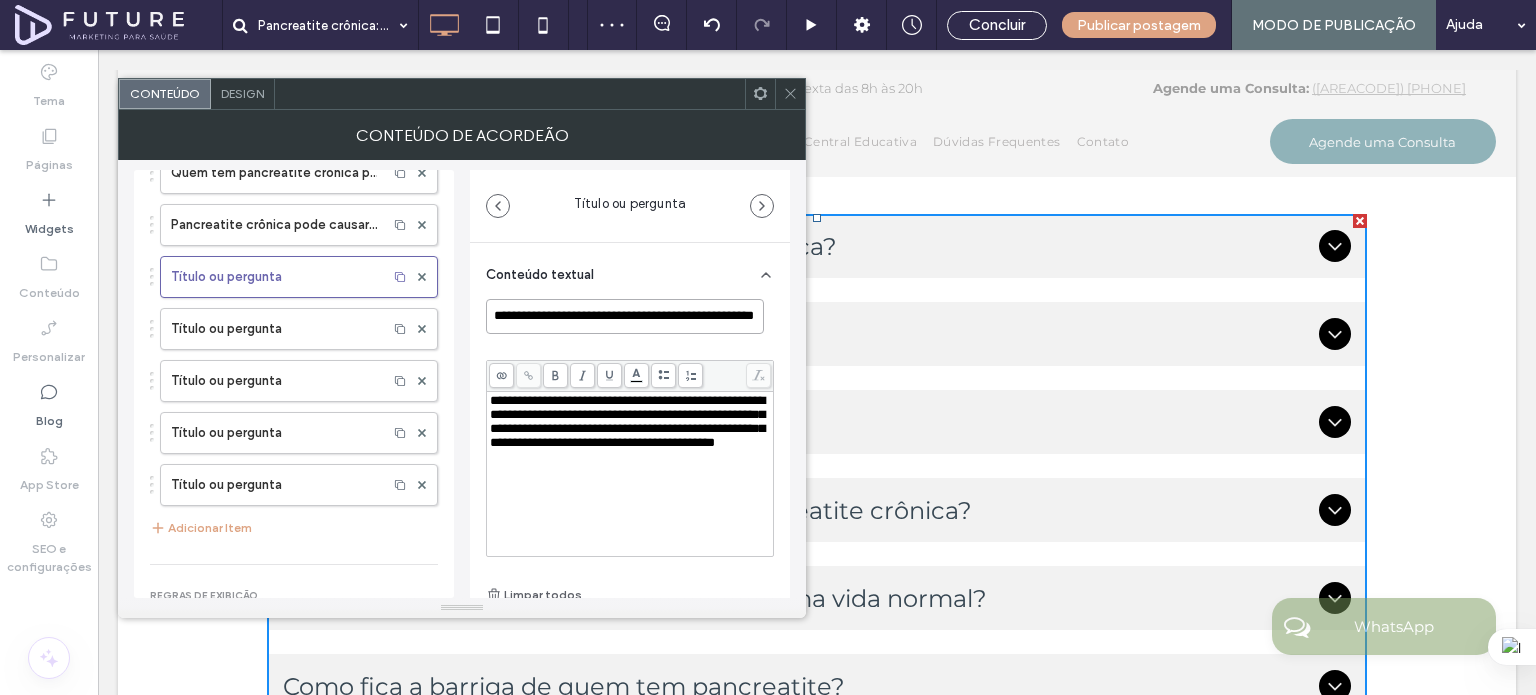 scroll, scrollTop: 0, scrollLeft: 53, axis: horizontal 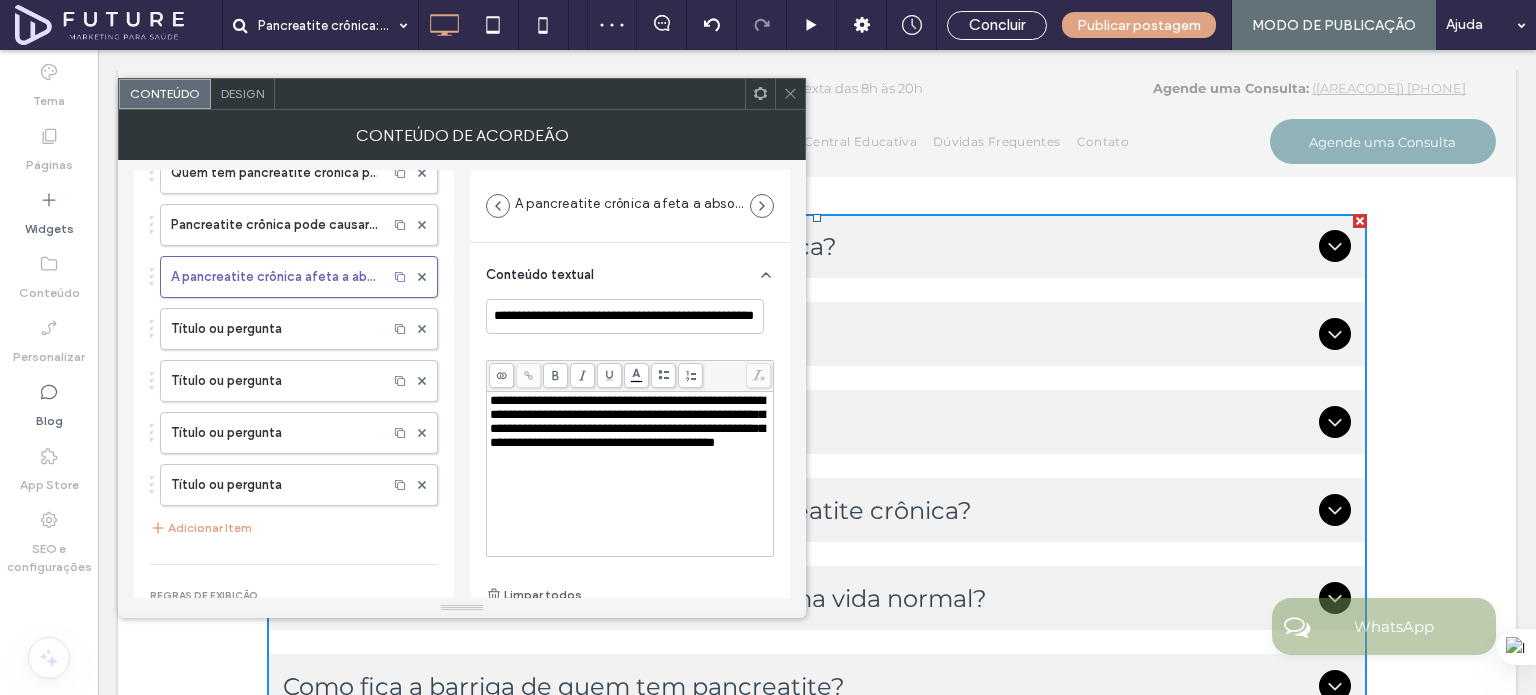 click on "**********" at bounding box center [627, 421] 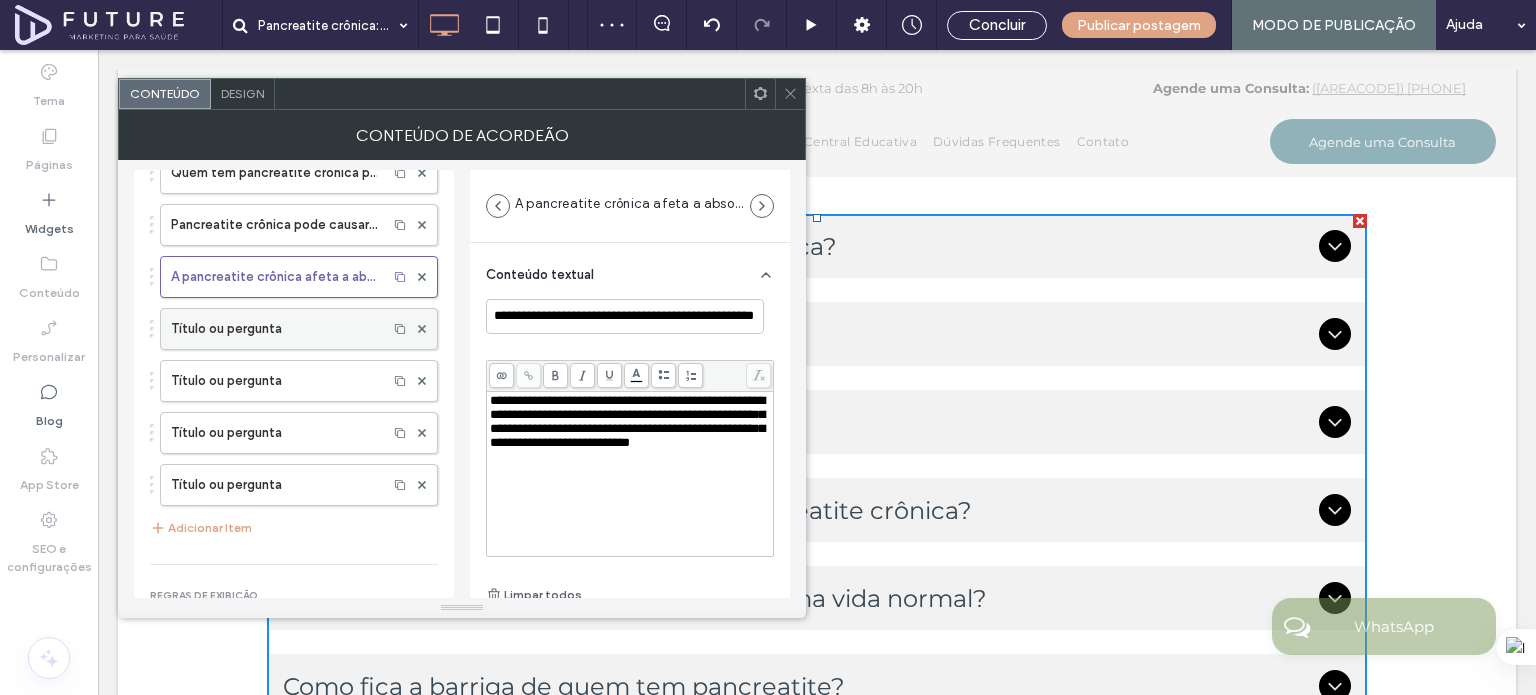 click on "Título ou pergunta" at bounding box center (274, 329) 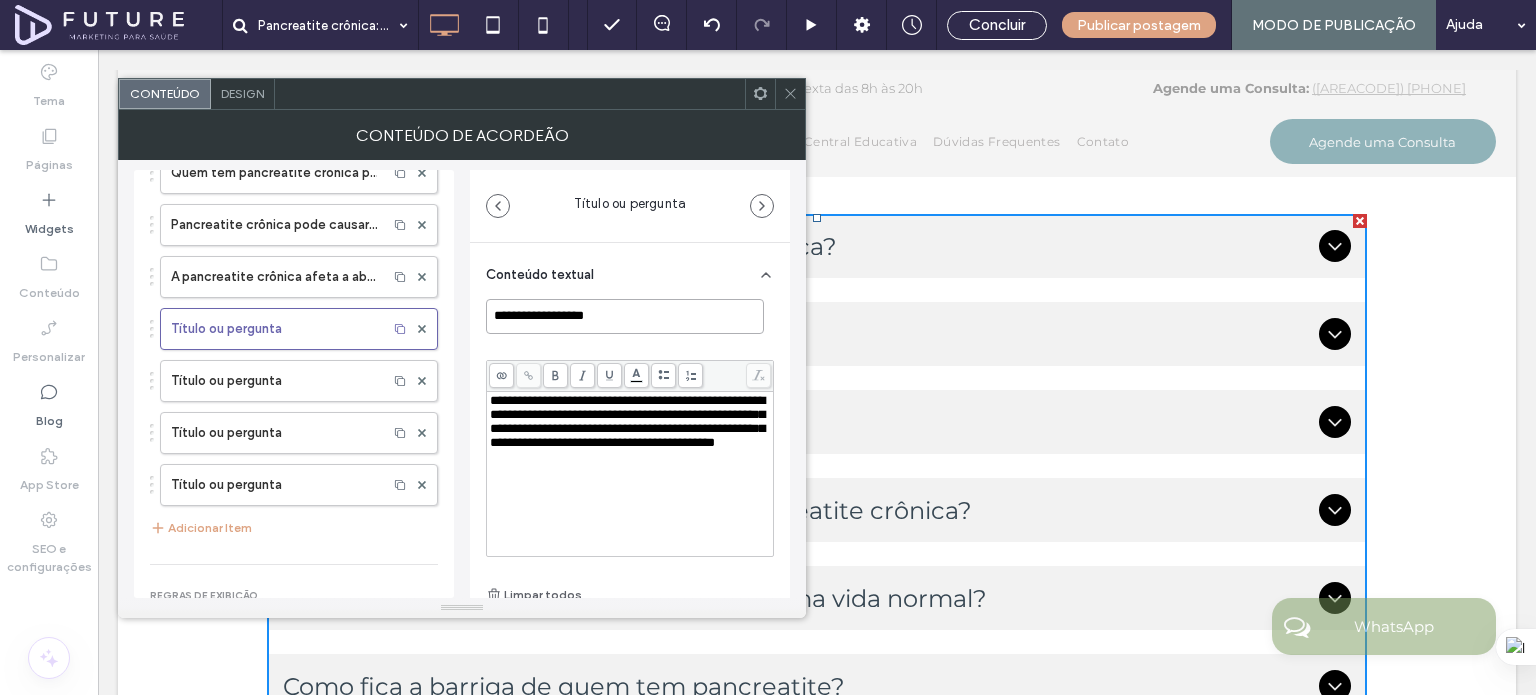 click on "**********" at bounding box center (625, 316) 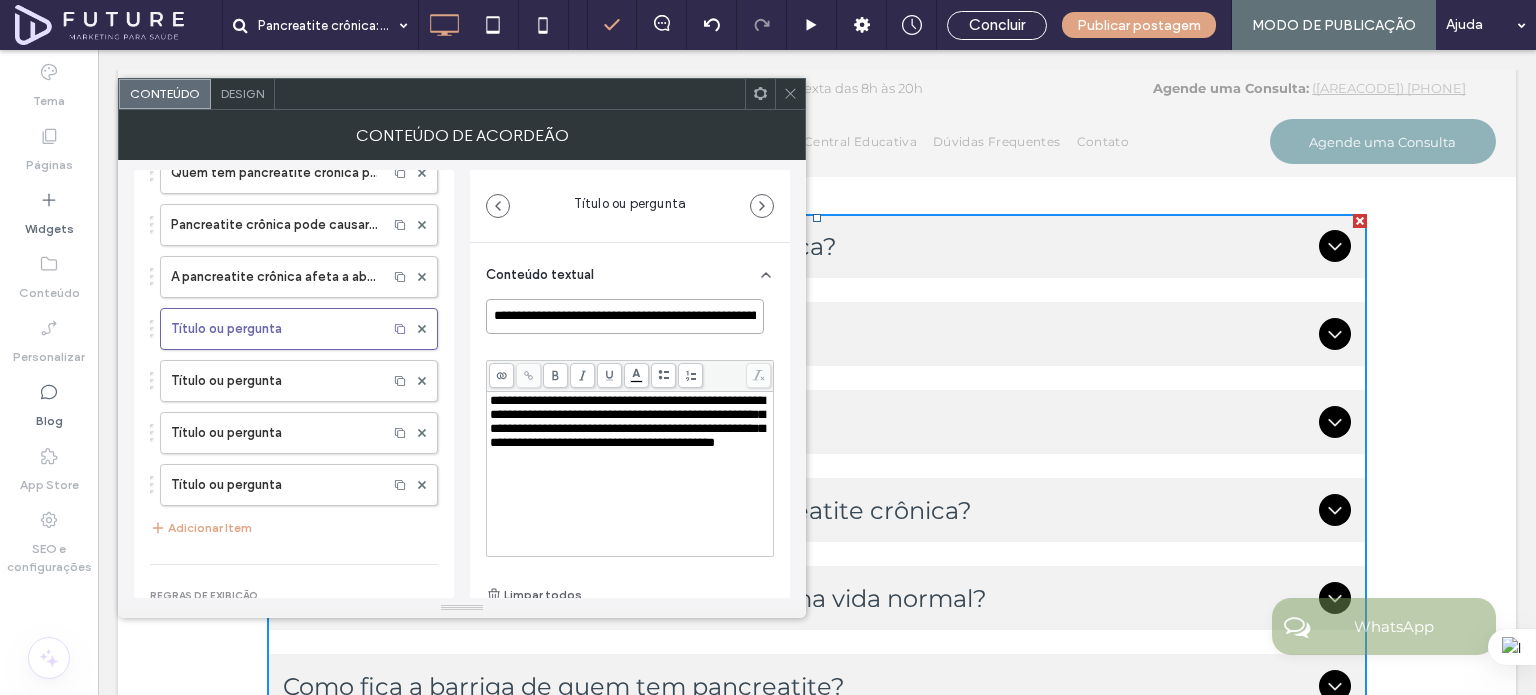 scroll, scrollTop: 0, scrollLeft: 214, axis: horizontal 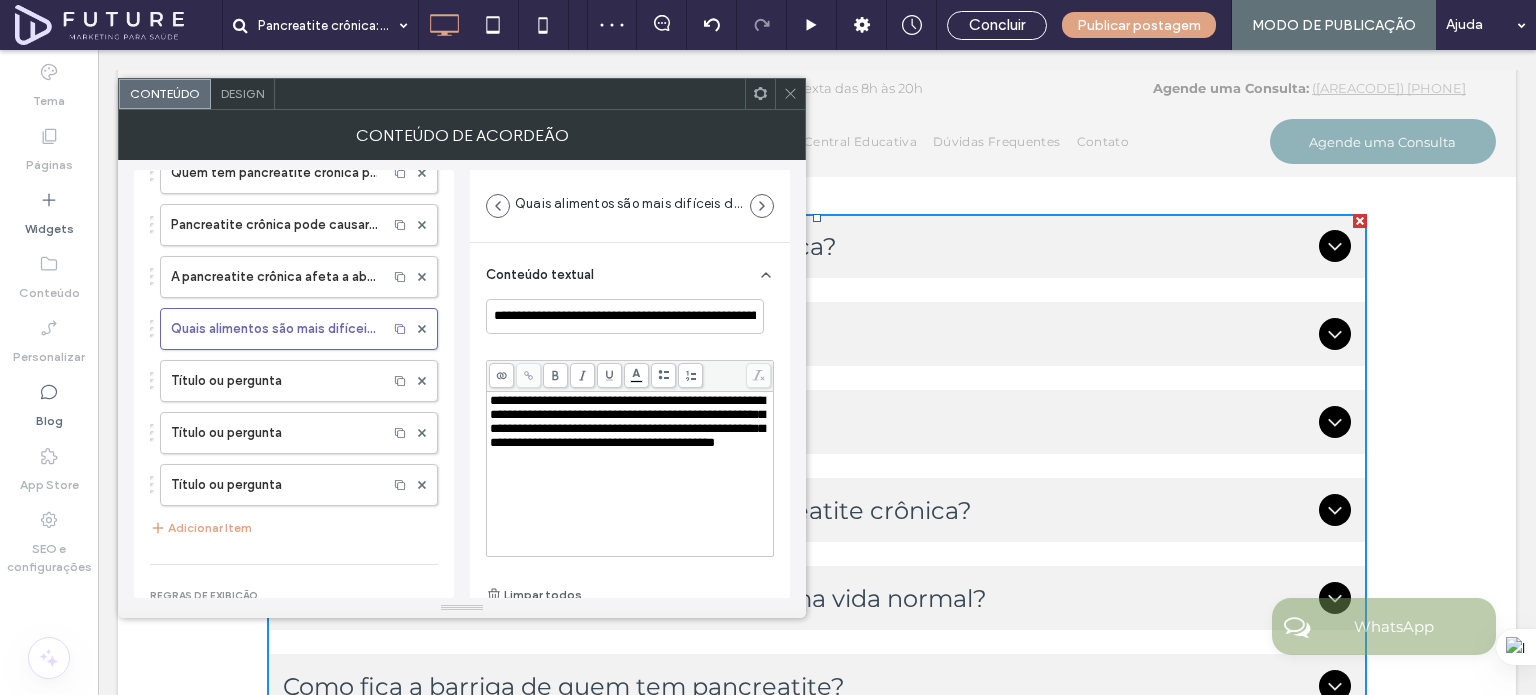click on "**********" at bounding box center (627, 421) 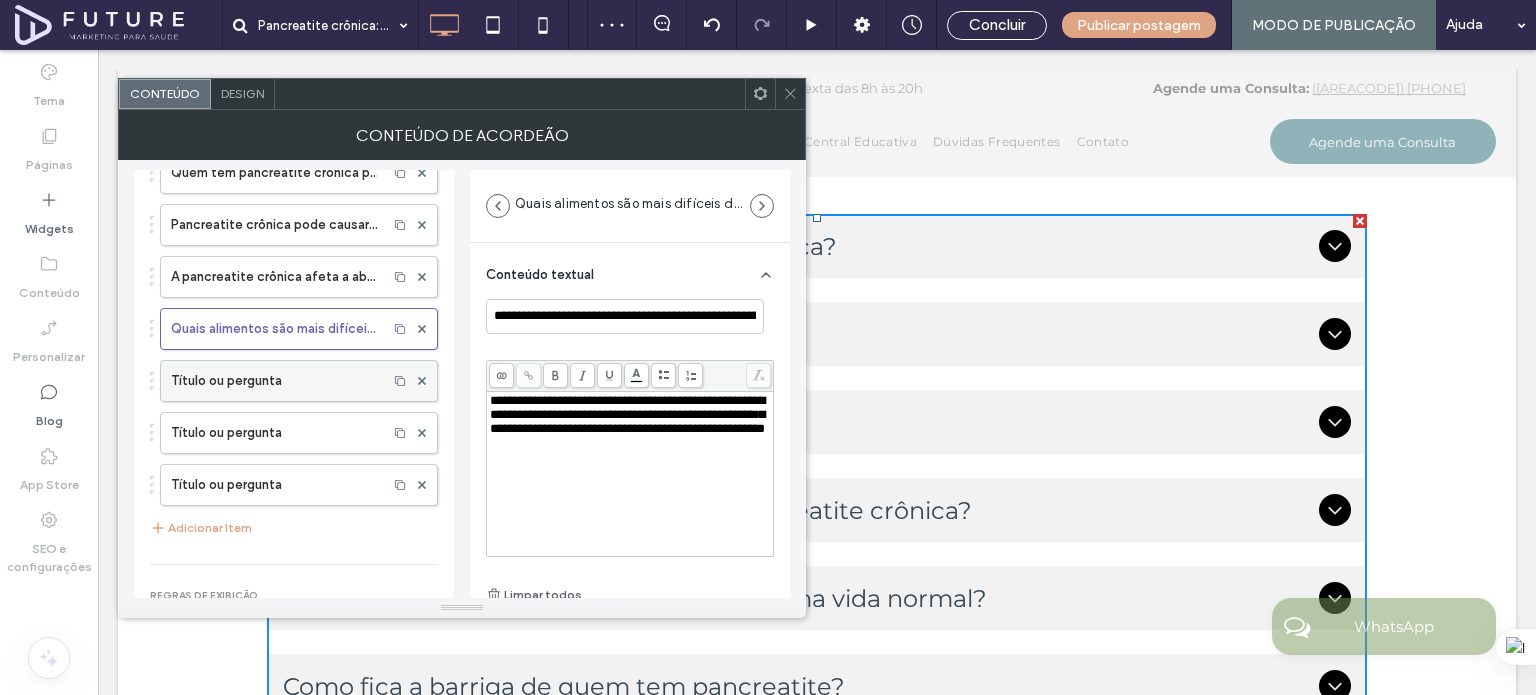 click on "Título ou pergunta" at bounding box center [274, 381] 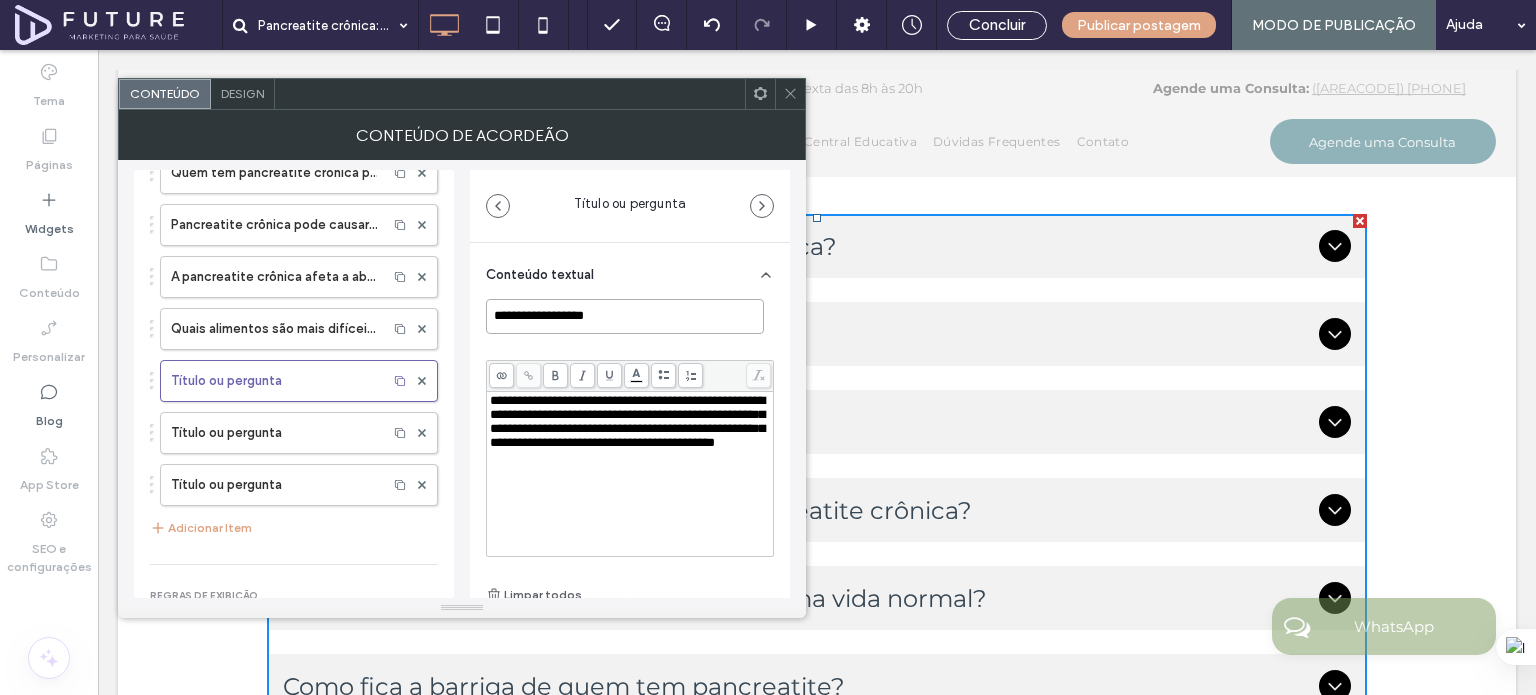 click on "**********" at bounding box center (625, 316) 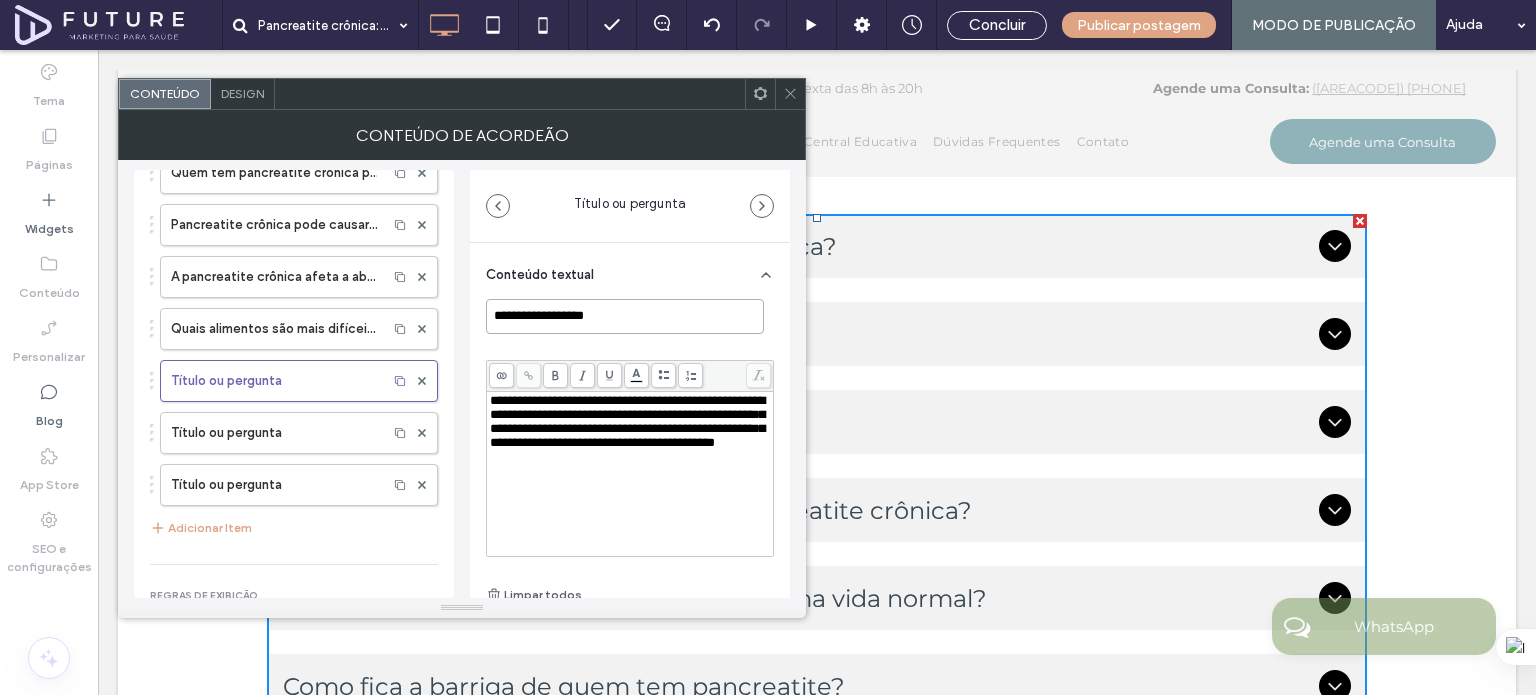 paste on "**********" 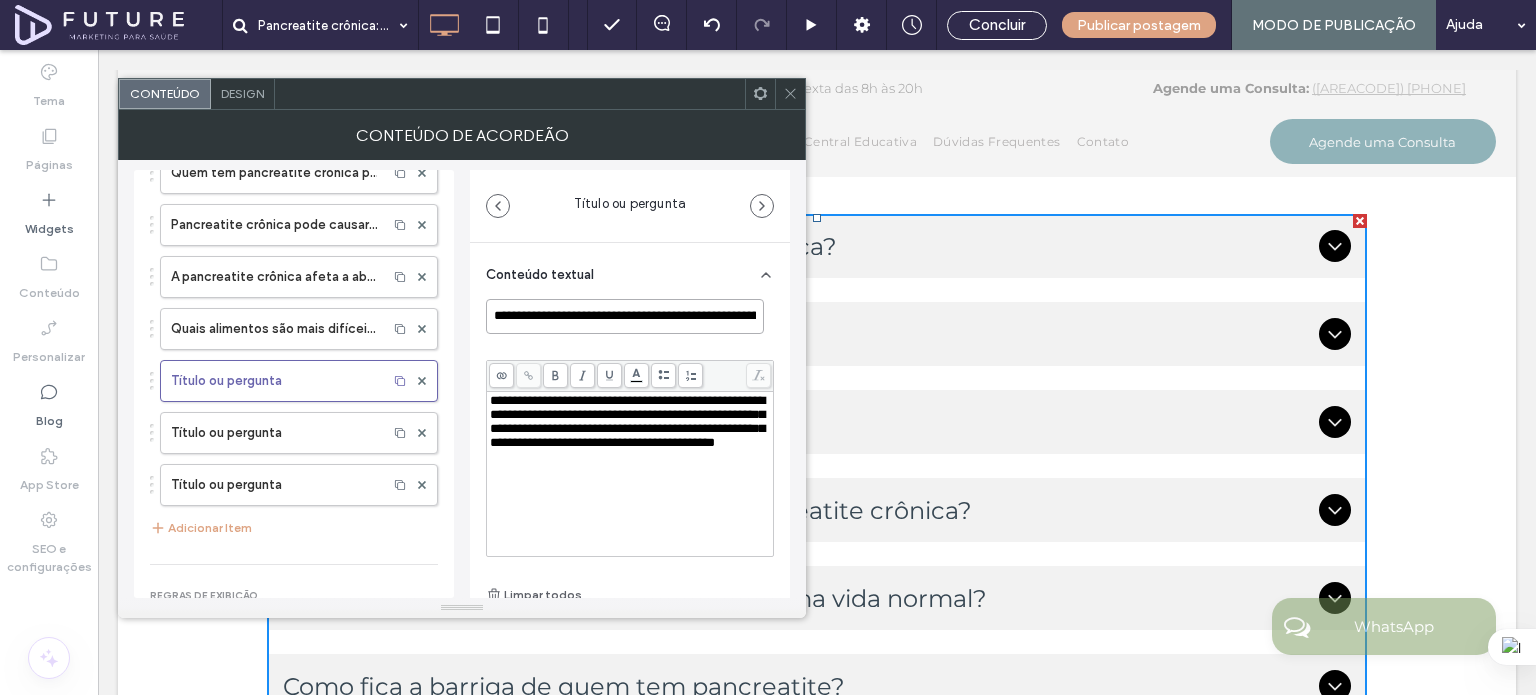 scroll, scrollTop: 0, scrollLeft: 81, axis: horizontal 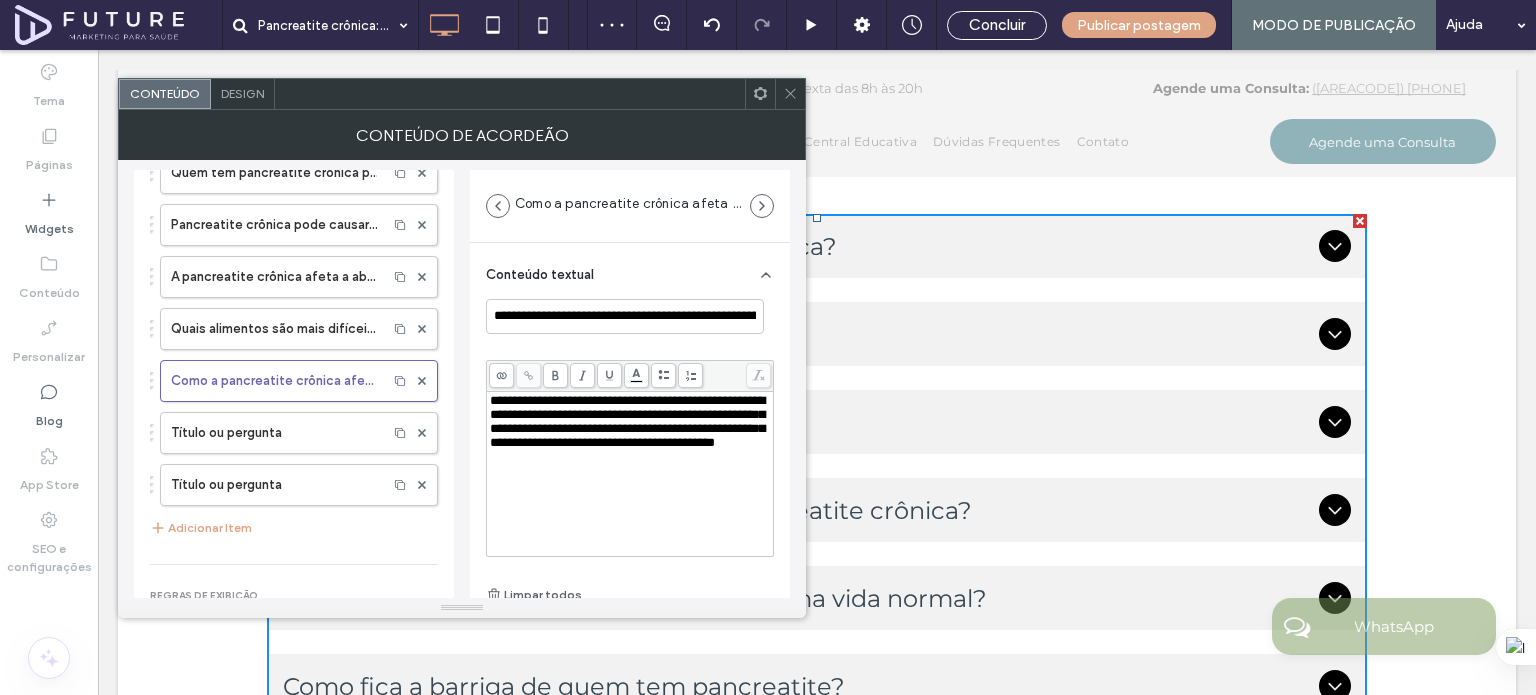 click on "**********" at bounding box center (627, 421) 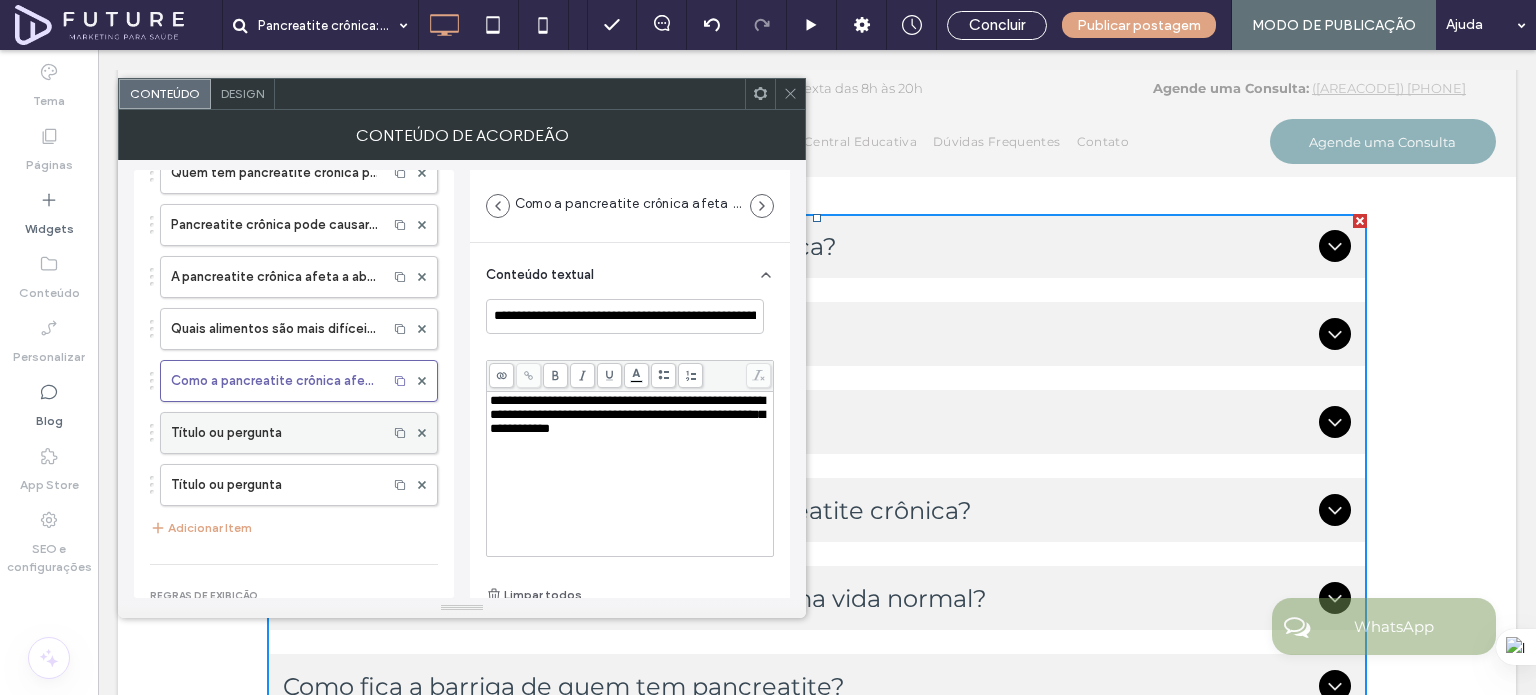 click on "Título ou pergunta" at bounding box center (274, 433) 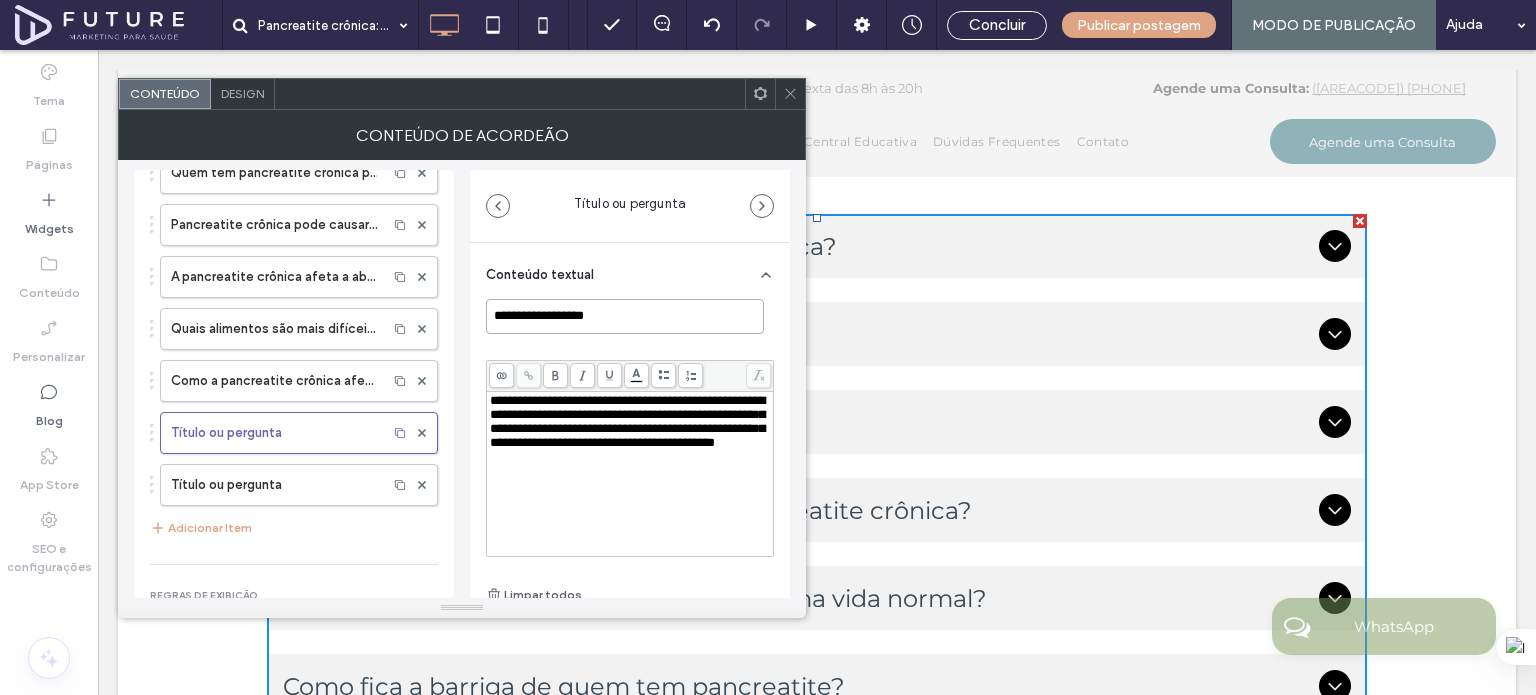 click on "**********" at bounding box center (625, 316) 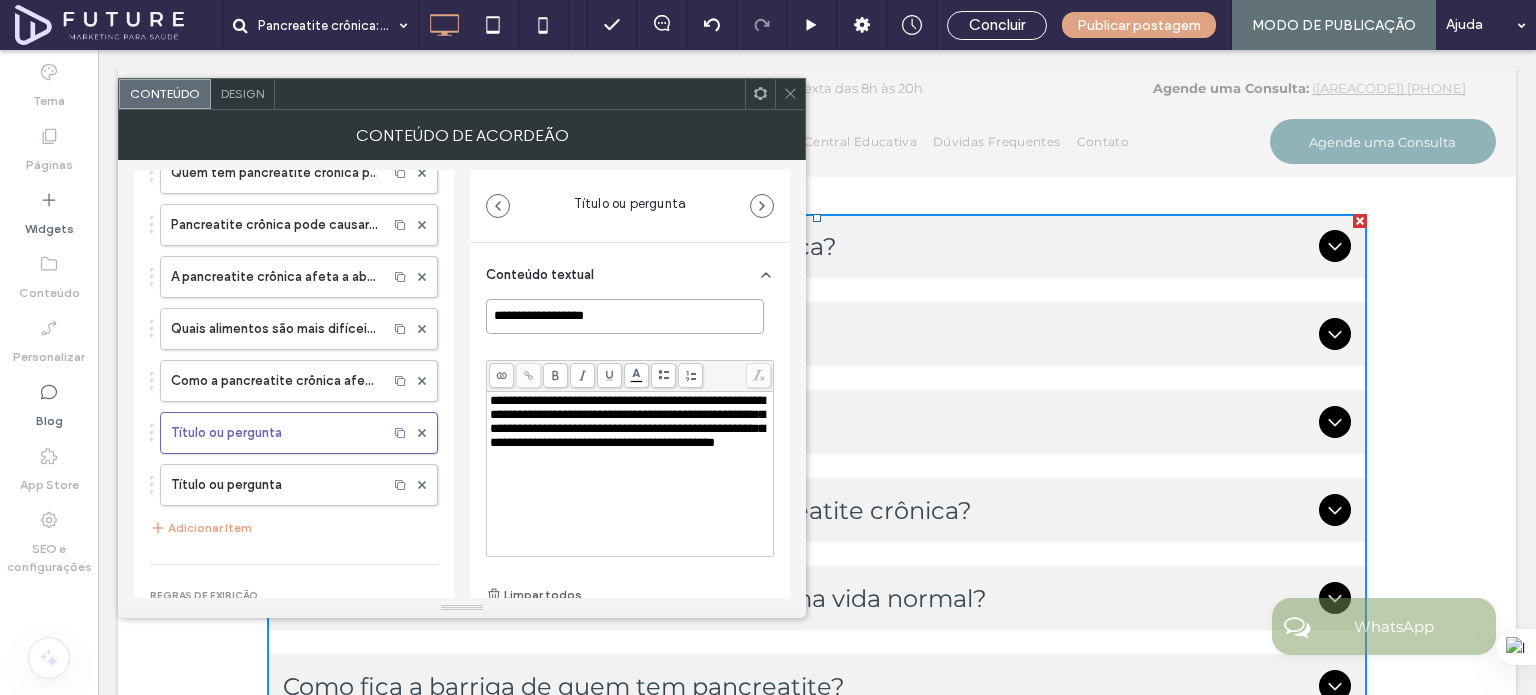 paste on "**********" 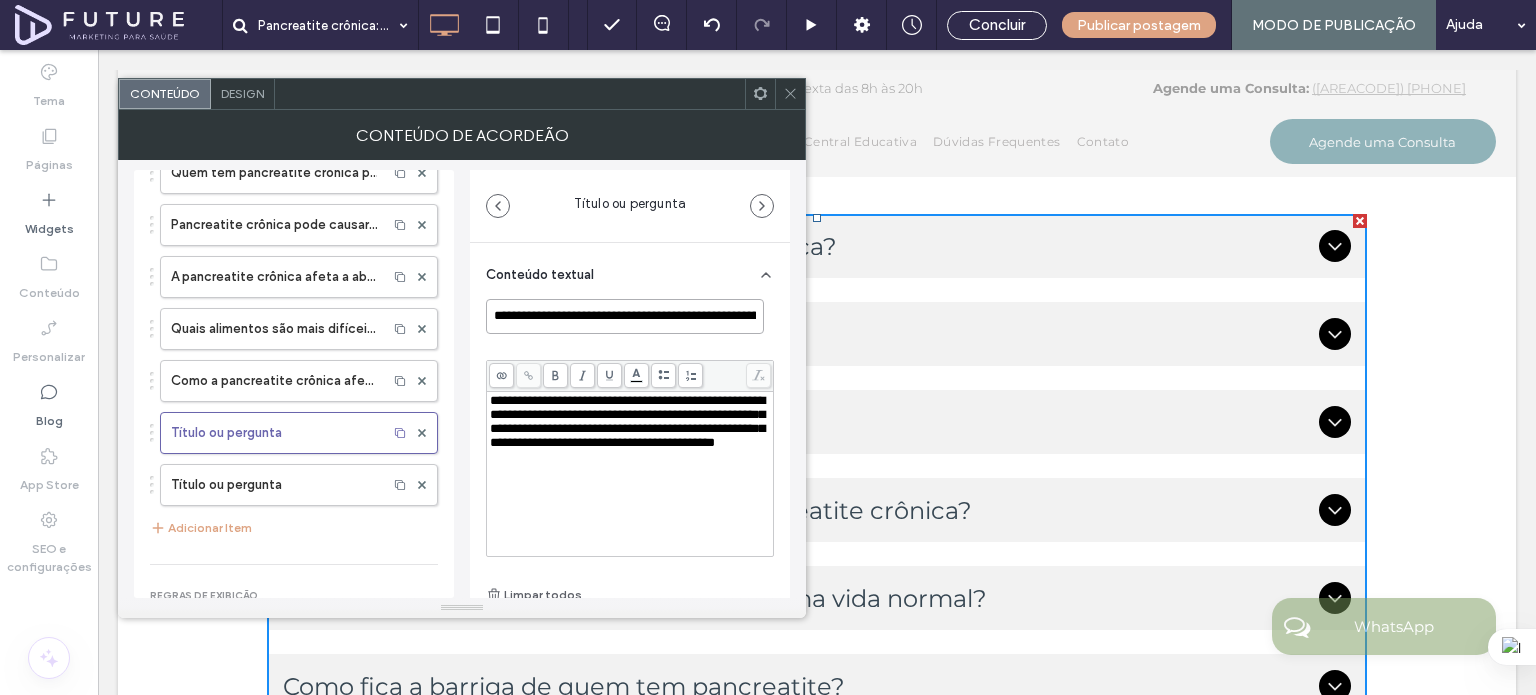scroll, scrollTop: 0, scrollLeft: 189, axis: horizontal 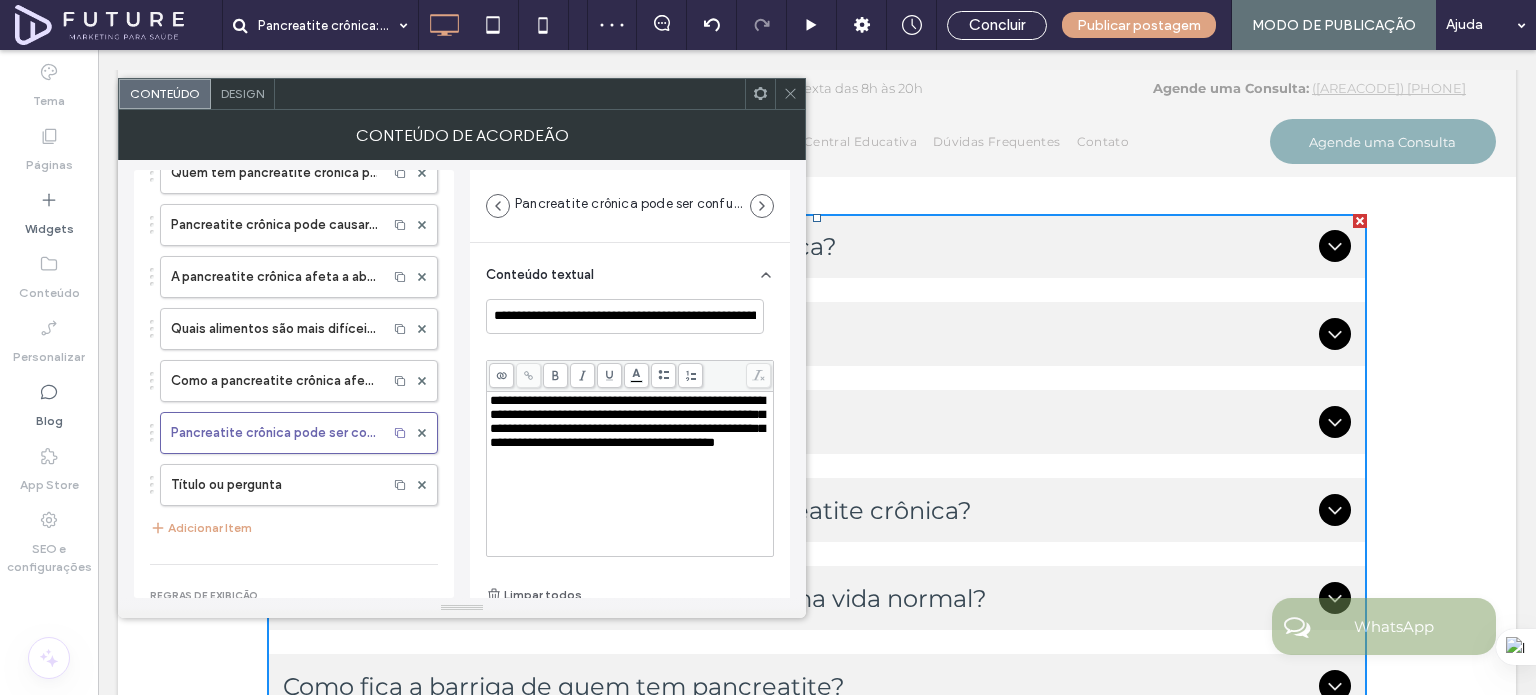 click on "**********" at bounding box center [627, 421] 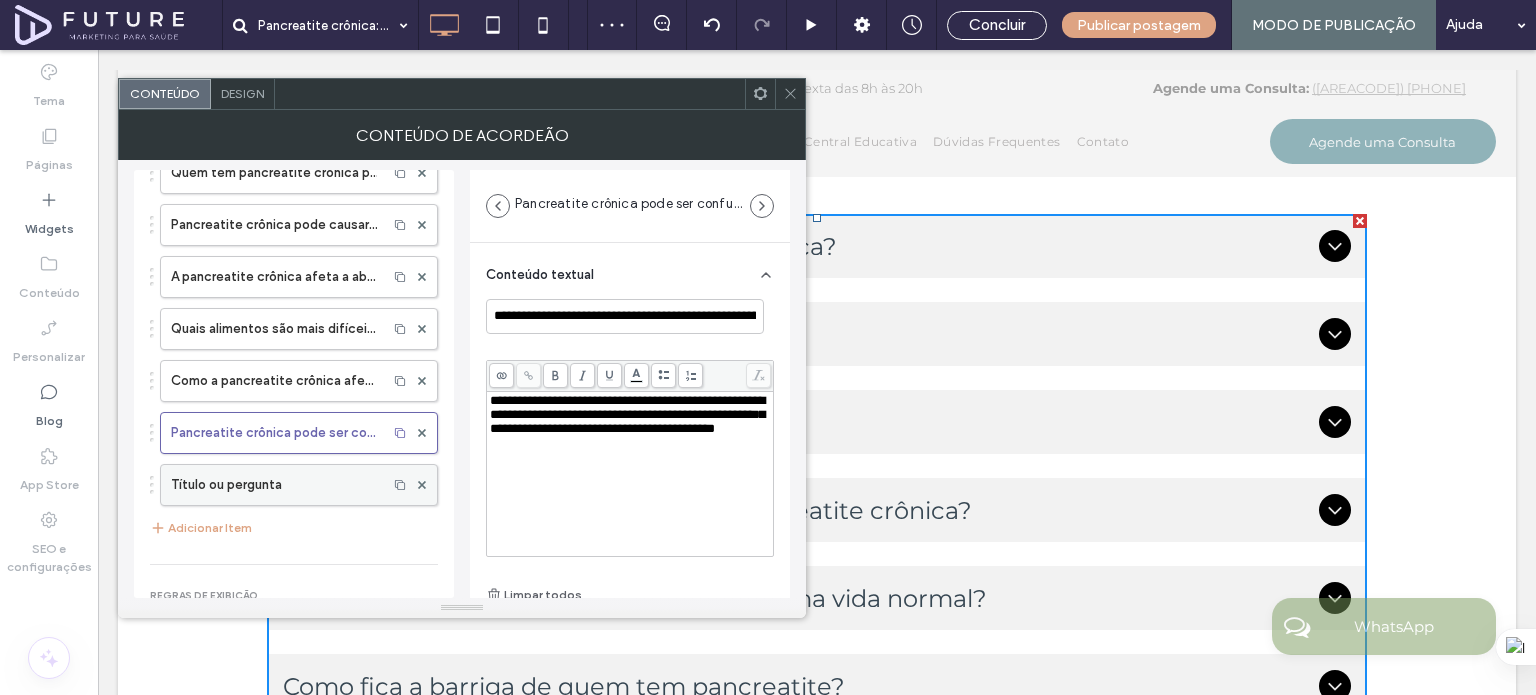 click on "Título ou pergunta" at bounding box center (274, 485) 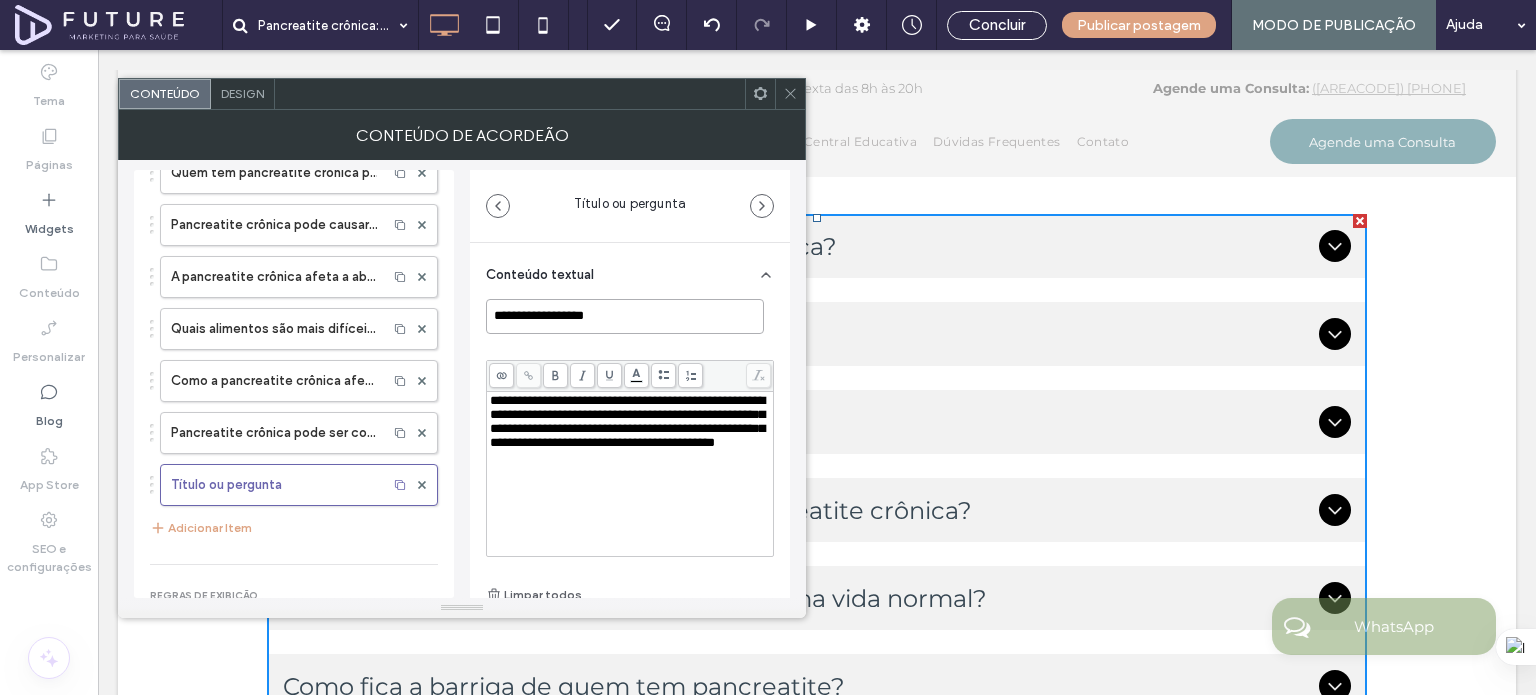 click on "**********" at bounding box center [625, 316] 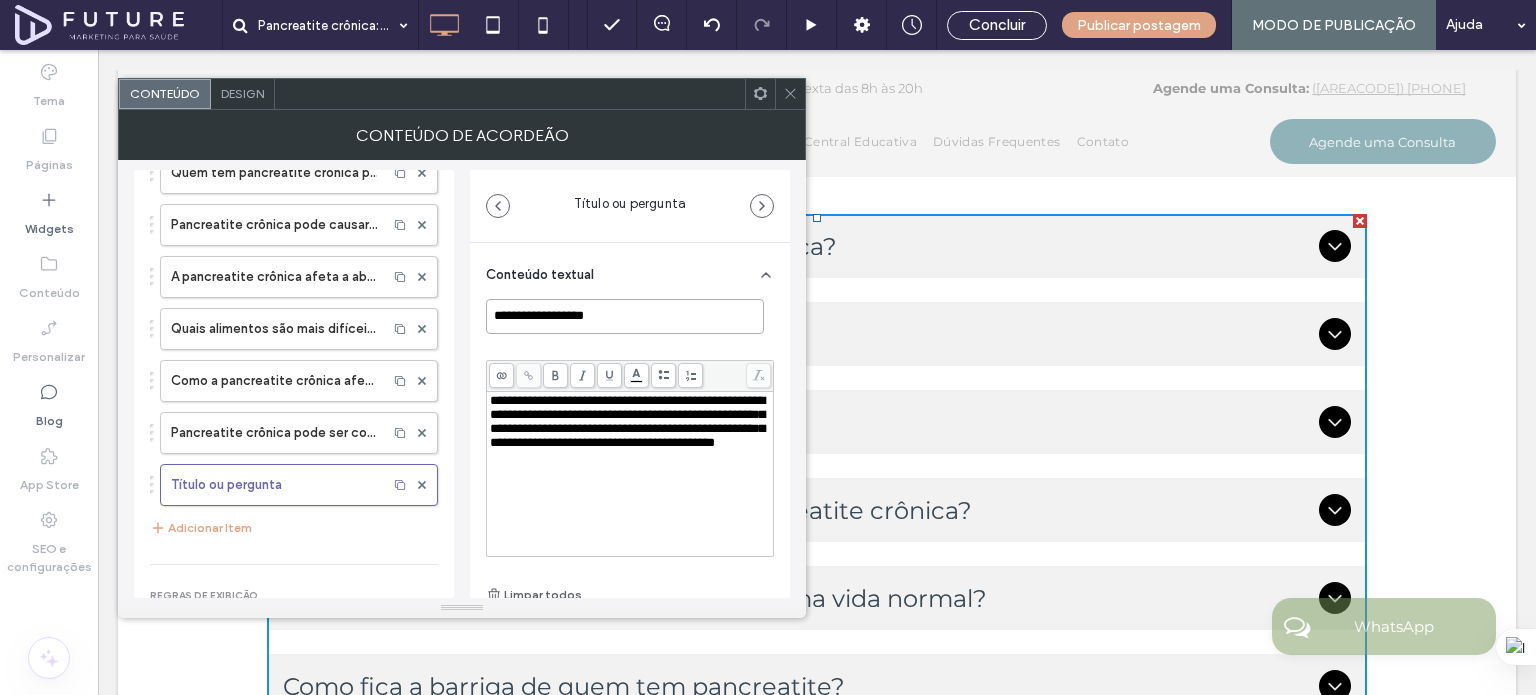 paste on "**********" 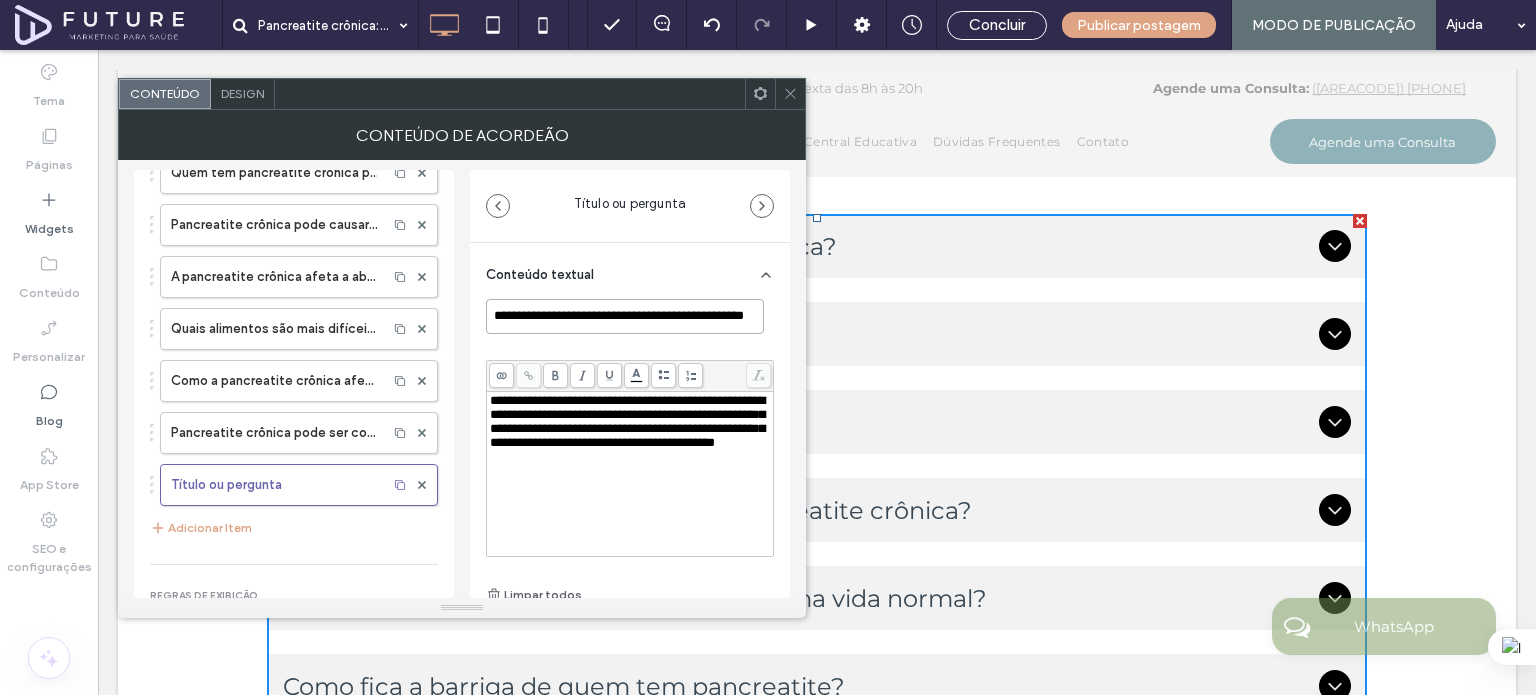 scroll, scrollTop: 0, scrollLeft: 61, axis: horizontal 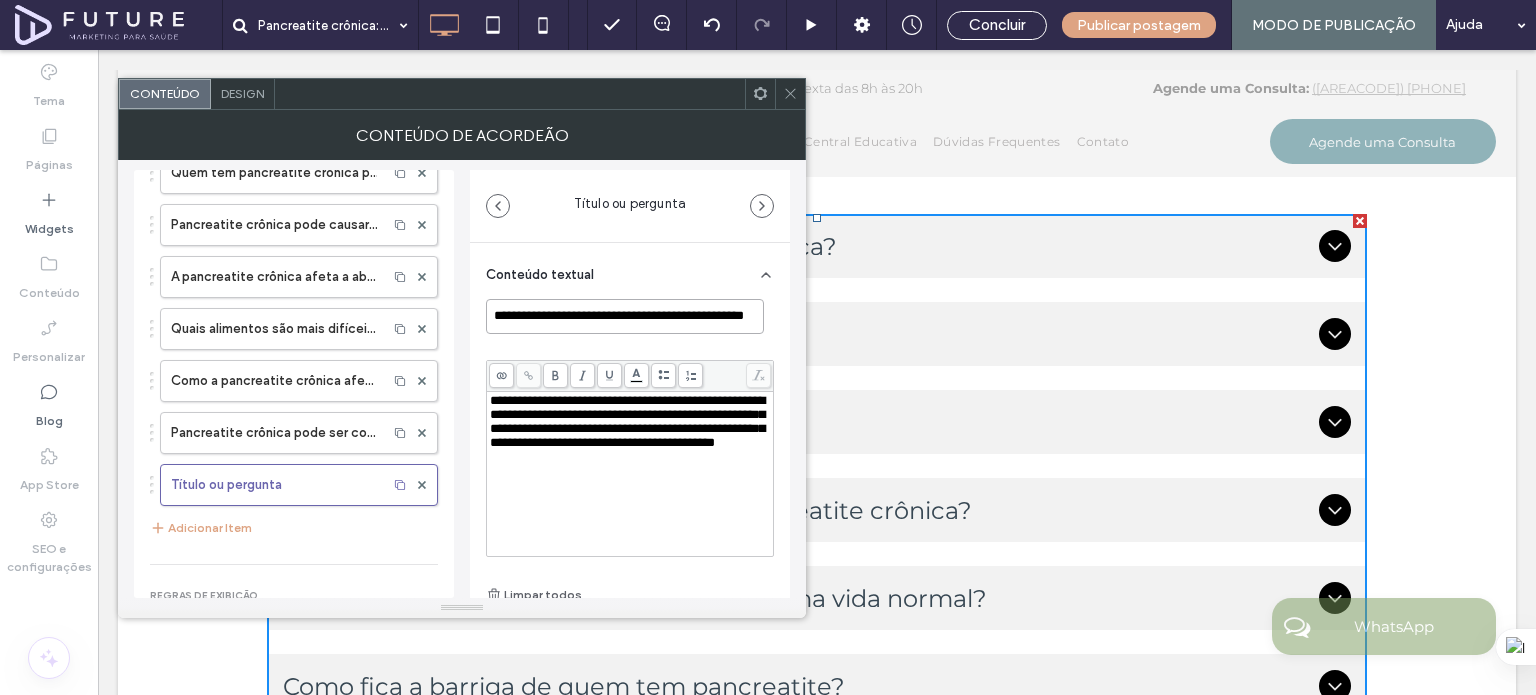 type on "**********" 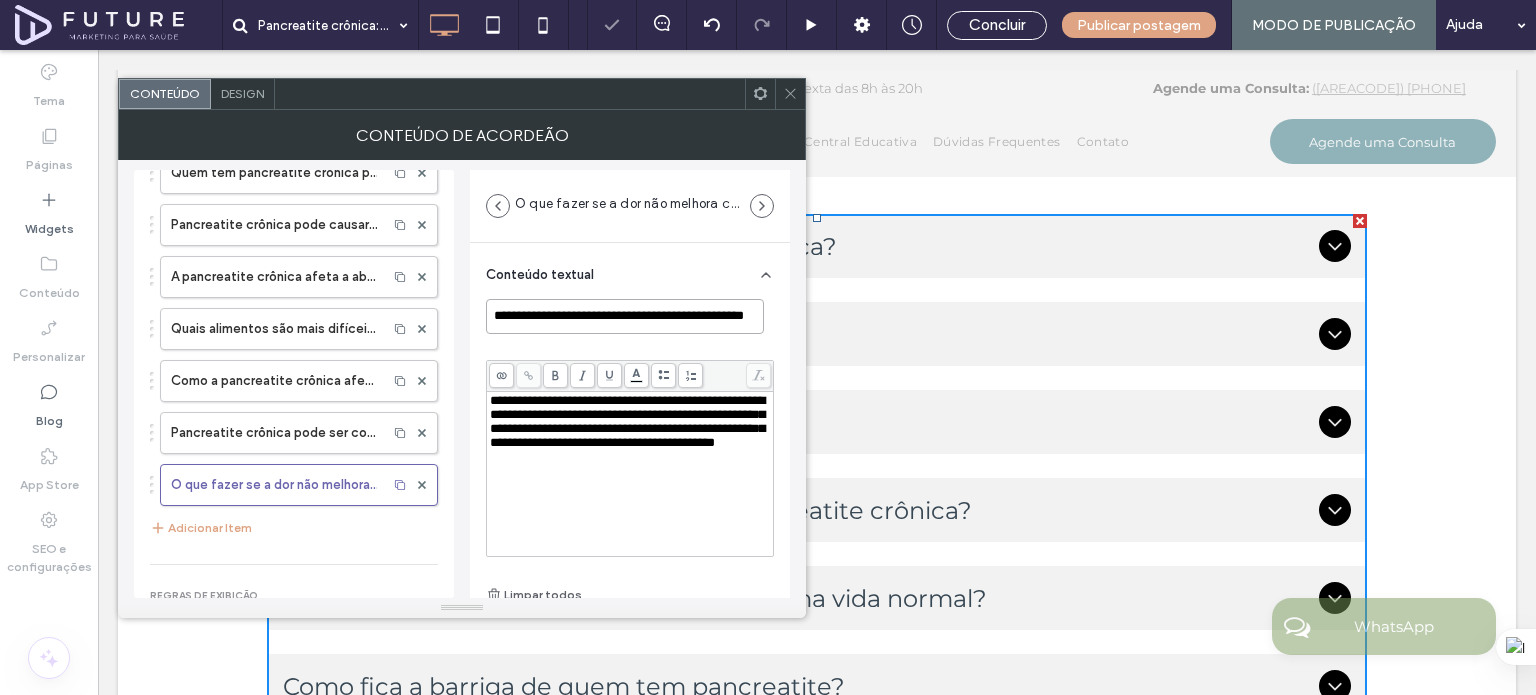 scroll, scrollTop: 0, scrollLeft: 0, axis: both 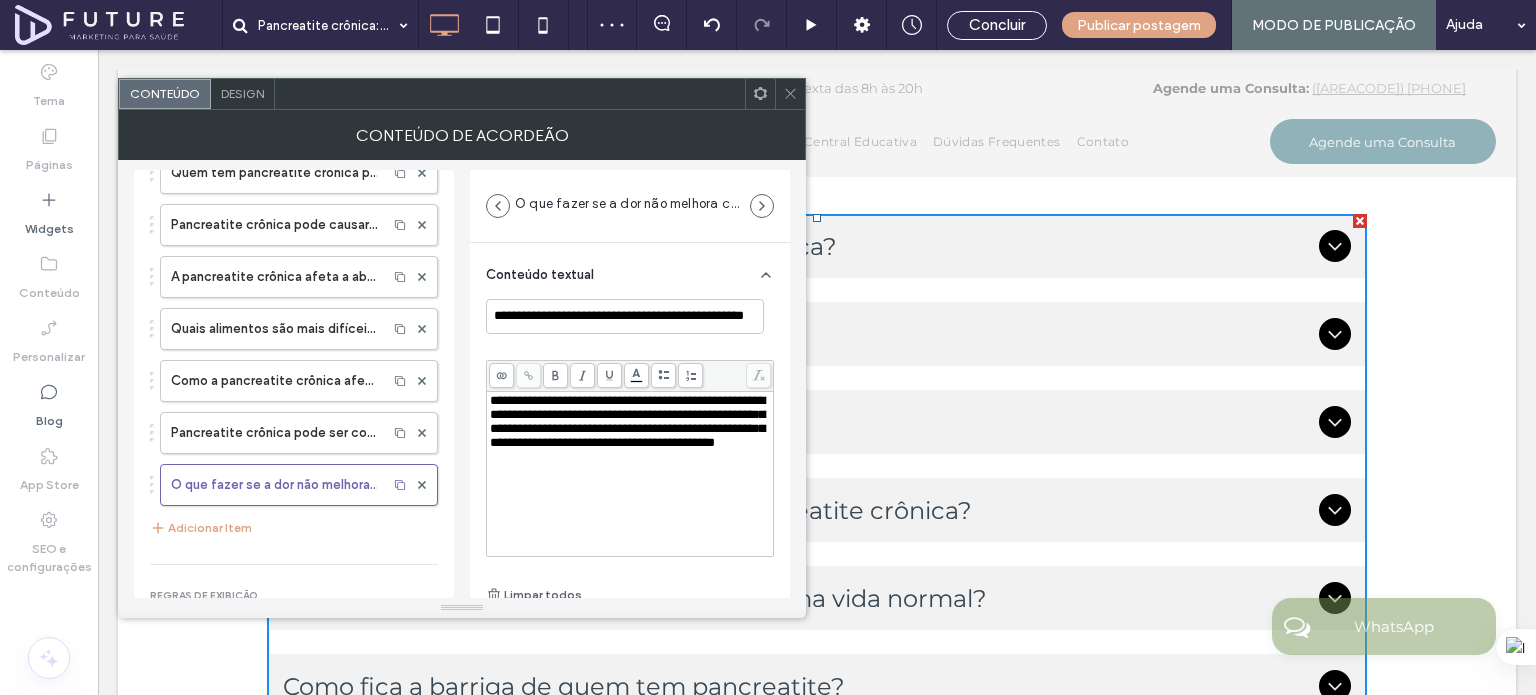 click on "**********" at bounding box center (627, 421) 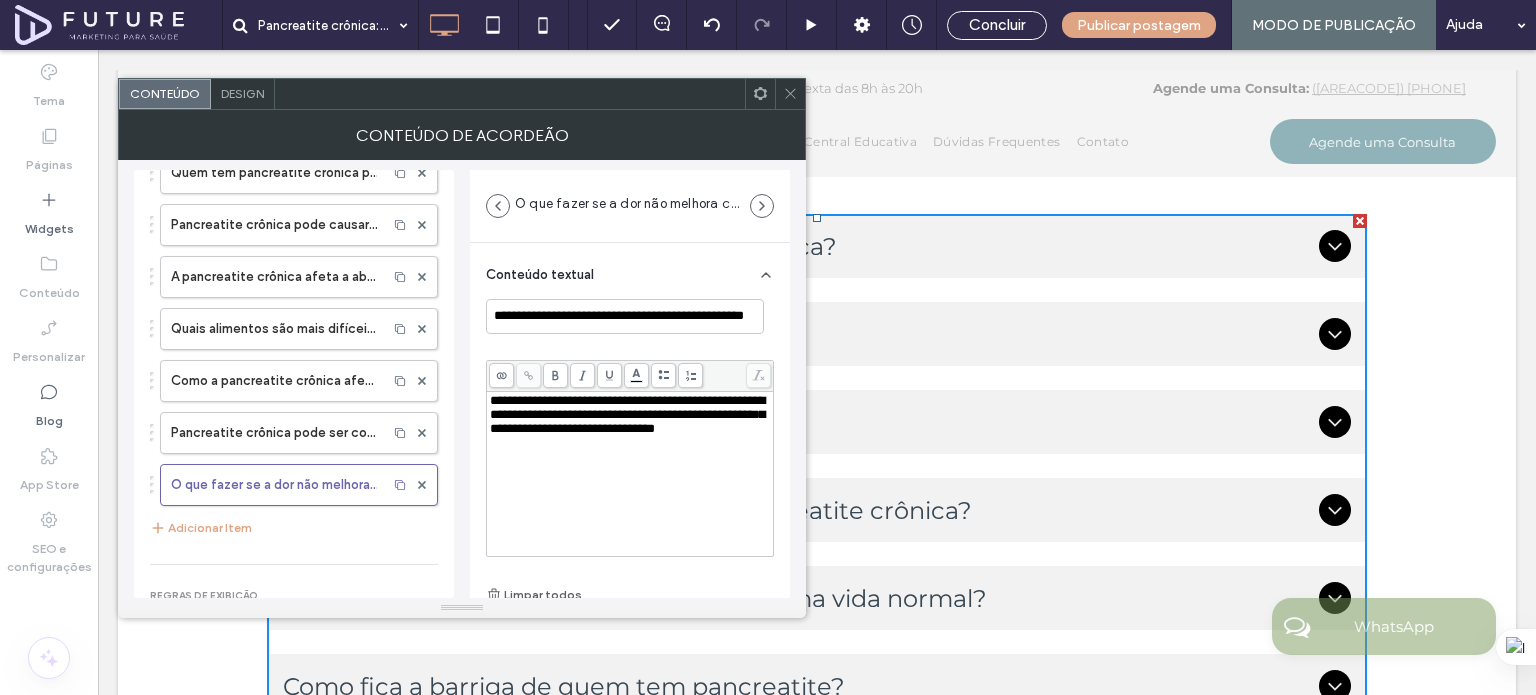 click on "Quais são os sintomas da pancreatite crônica? O que a pancreatite crônica pode causar? Tem cura para a pancreatite crônica? Qual a complicação mais comum da pancreatite crônica? Quem tem pancreatite crônica pode ter uma vida normal? Como fica a barriga de quem tem pancreatite? Como reverter a pancreatite crônica? Quanto tempo dura a pancreatite crônica? Qual exame detecta pancreatite crônica? A pancreatite crônica pode levar ao câncer de pâncreas? Quem tem pancreatite crônica pode consumir álcool? Pancreatite crônica pode causar diabetes? A pancreatite crônica afeta a absorção de vitaminas? Quais alimentos são mais difíceis de digerir para quem tem pancreatite crônica? Como a pancreatite crônica afeta o sistema imunológico? Pancreatite crônica pode ser confundida com outros problemas digestivos? O que fazer se a dor não melhora com medicamentos? Adicionar Item" at bounding box center (294, 86) 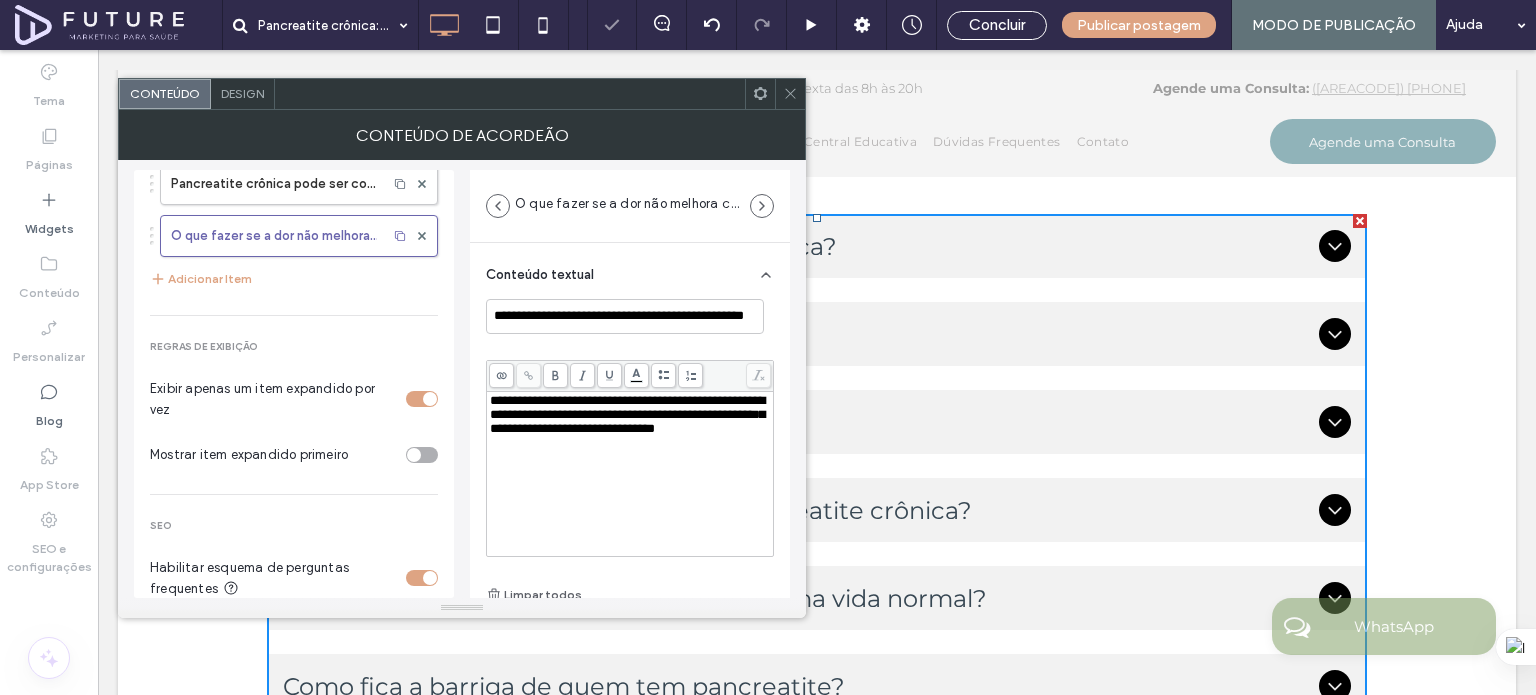 scroll, scrollTop: 925, scrollLeft: 0, axis: vertical 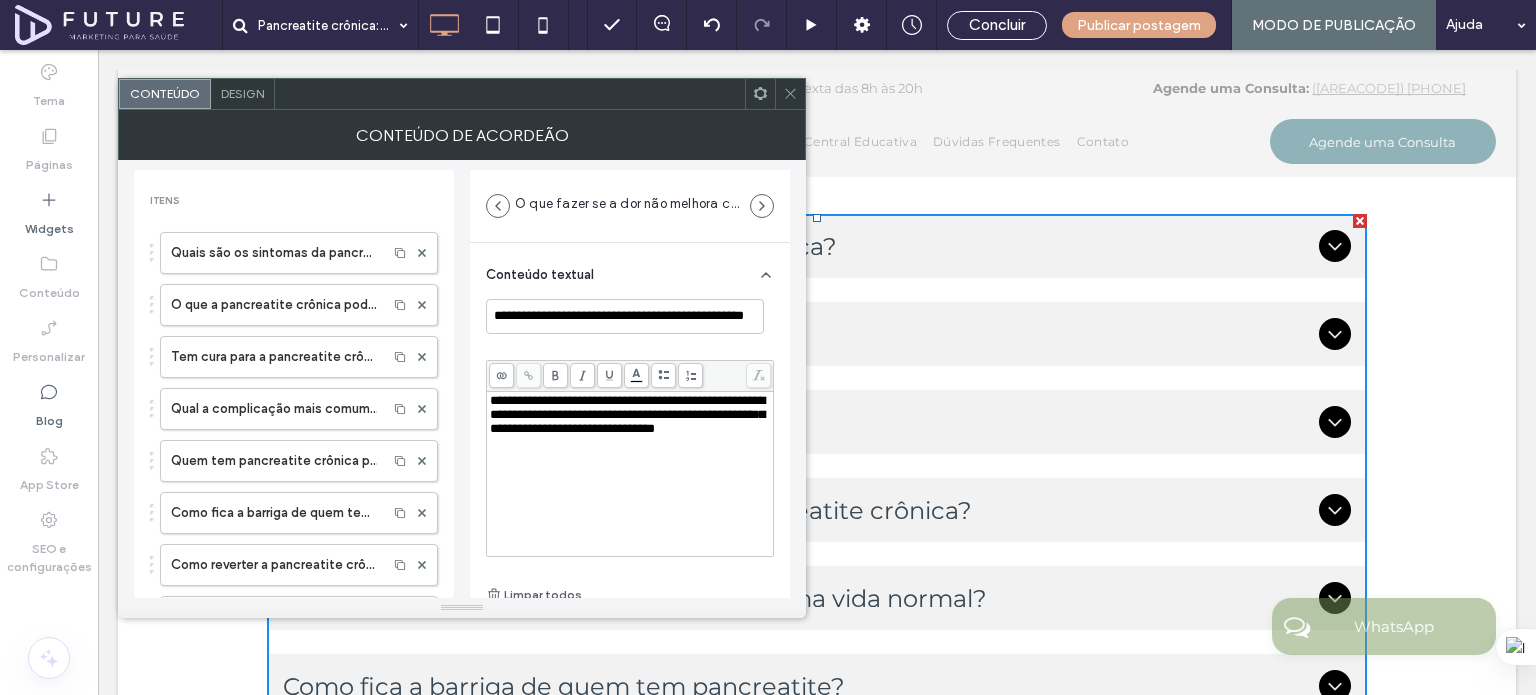 click 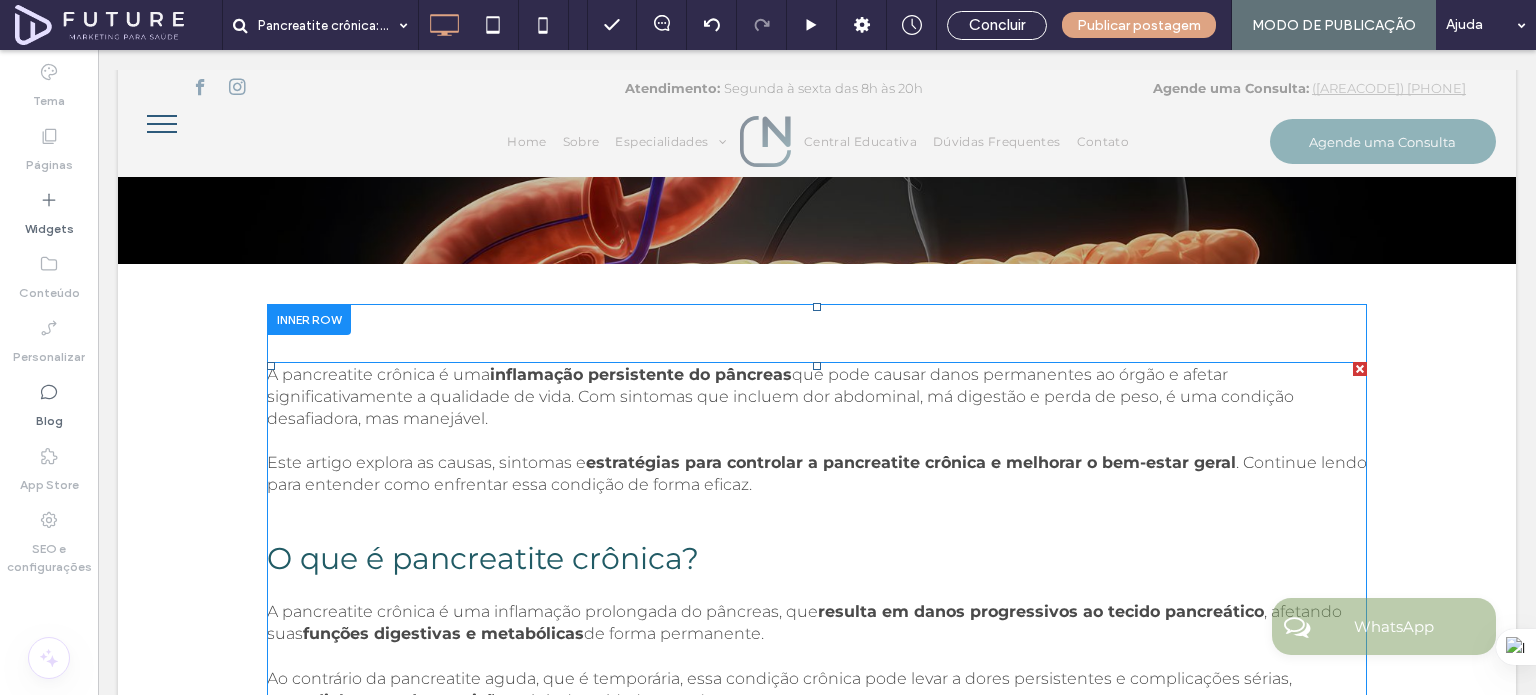 scroll, scrollTop: 0, scrollLeft: 0, axis: both 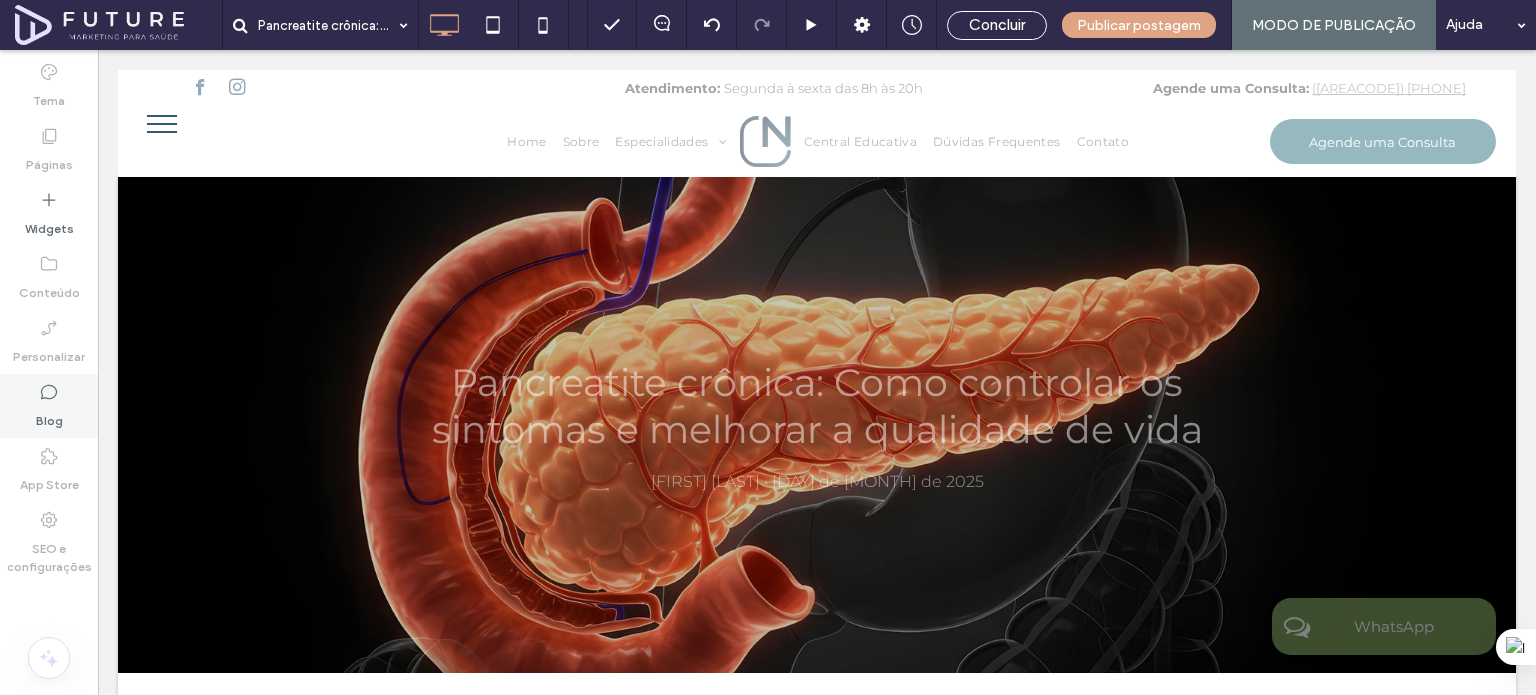 click on "Blog" at bounding box center (49, 406) 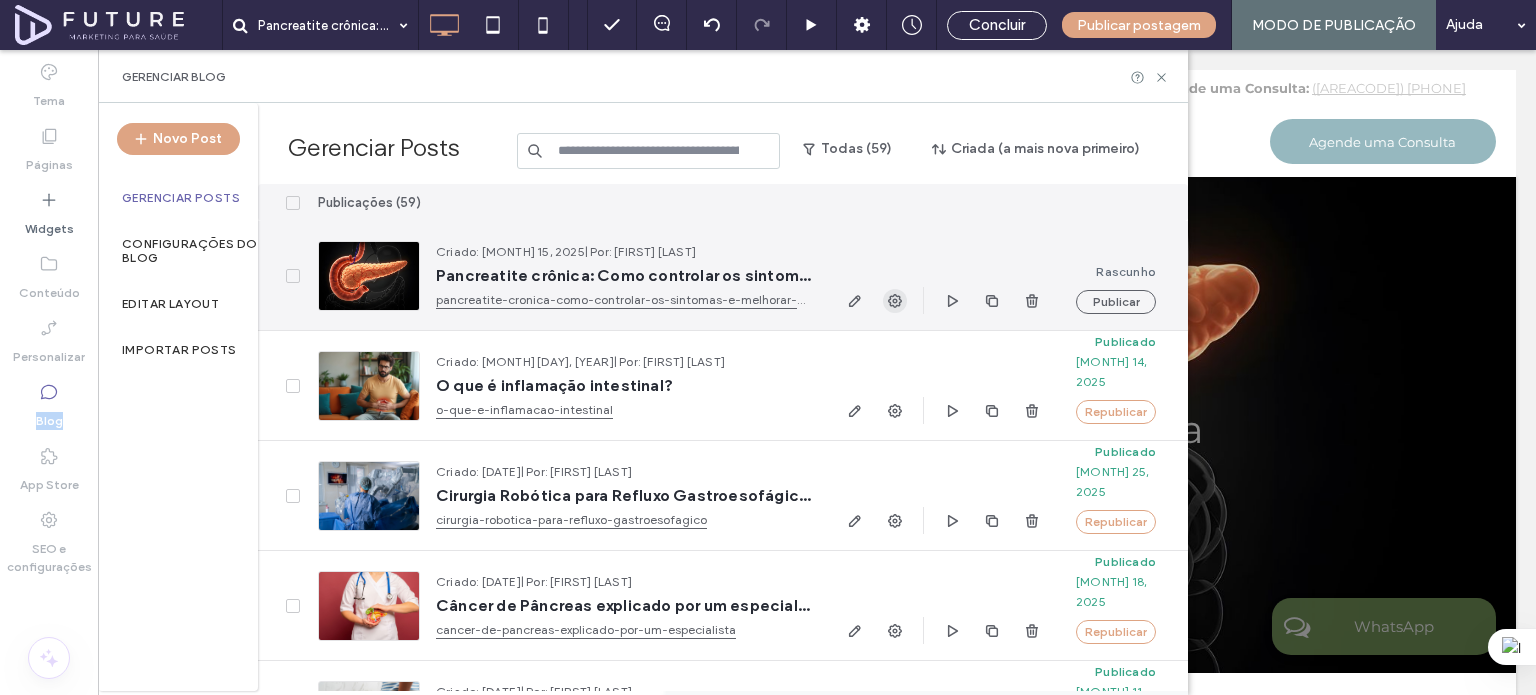 click 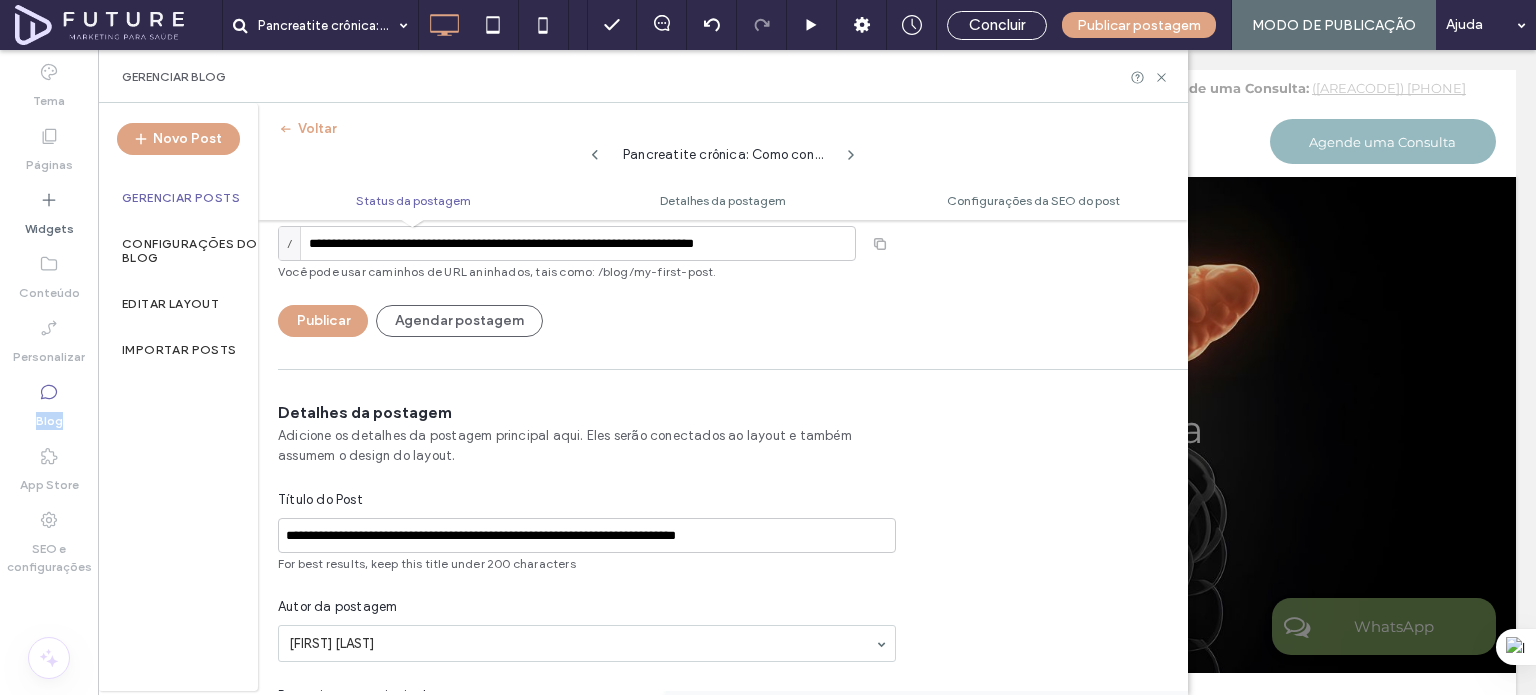 scroll, scrollTop: 0, scrollLeft: 0, axis: both 